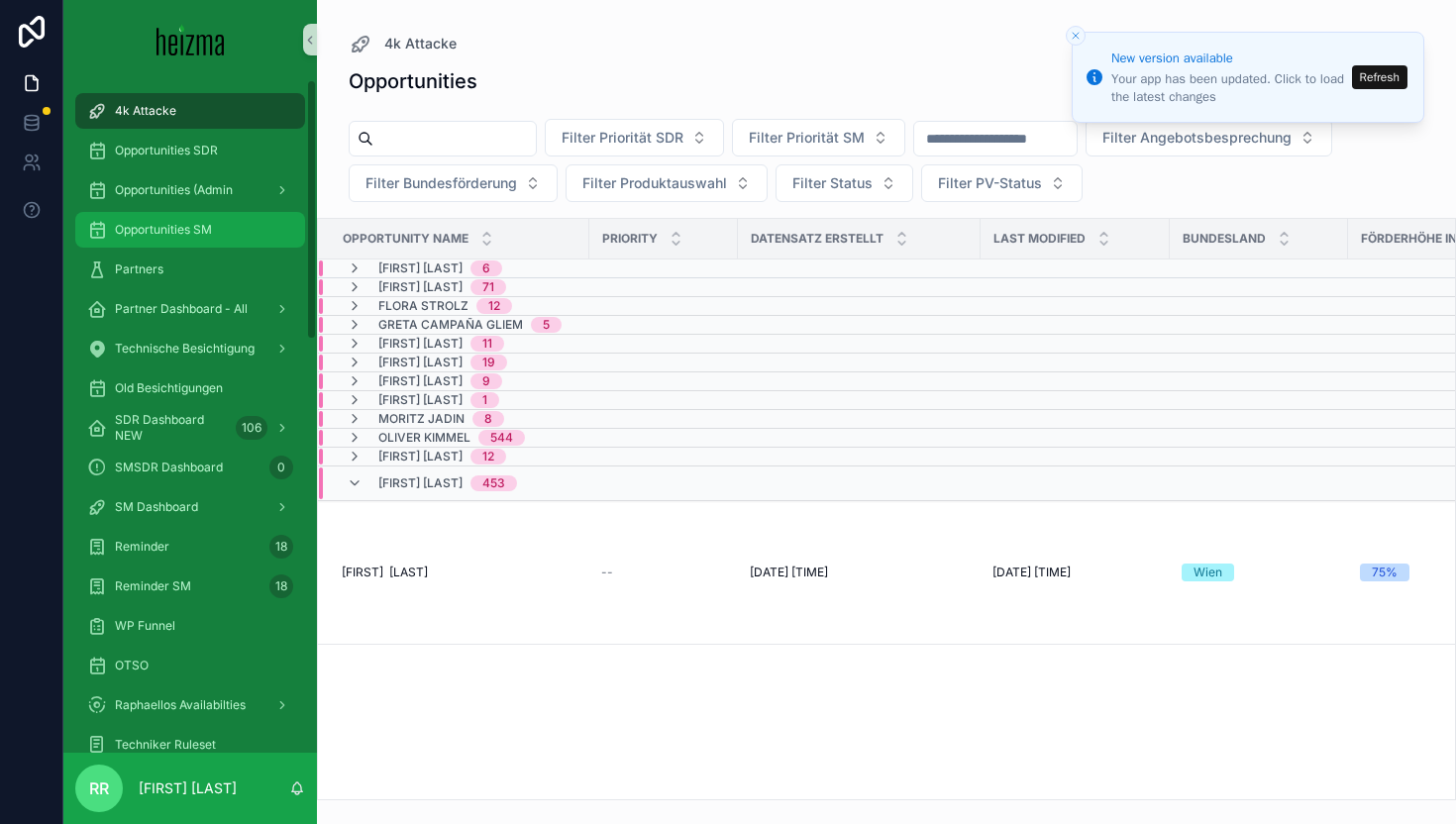 scroll, scrollTop: 0, scrollLeft: 0, axis: both 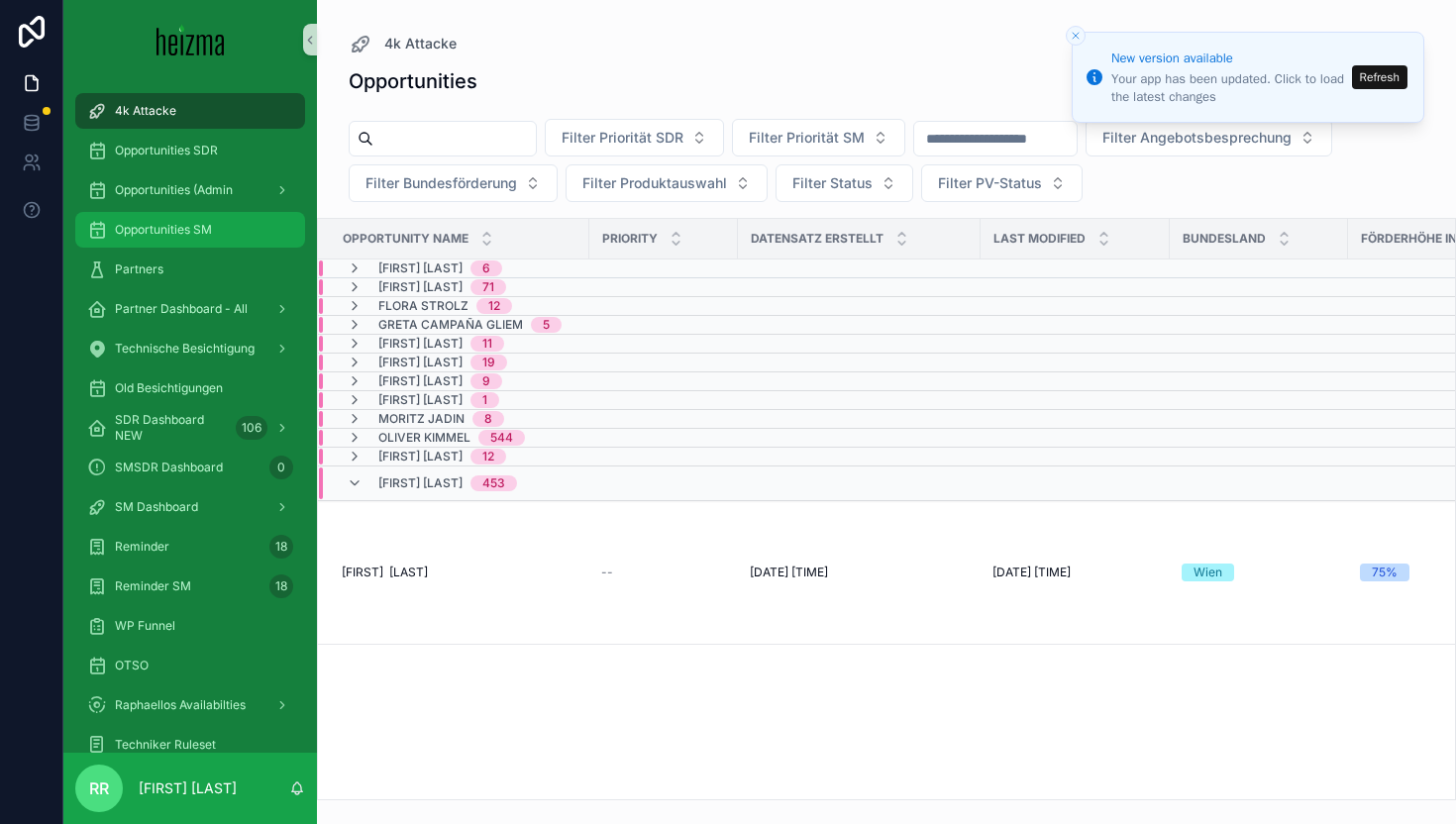 click on "Opportunities SM" at bounding box center [190, 230] 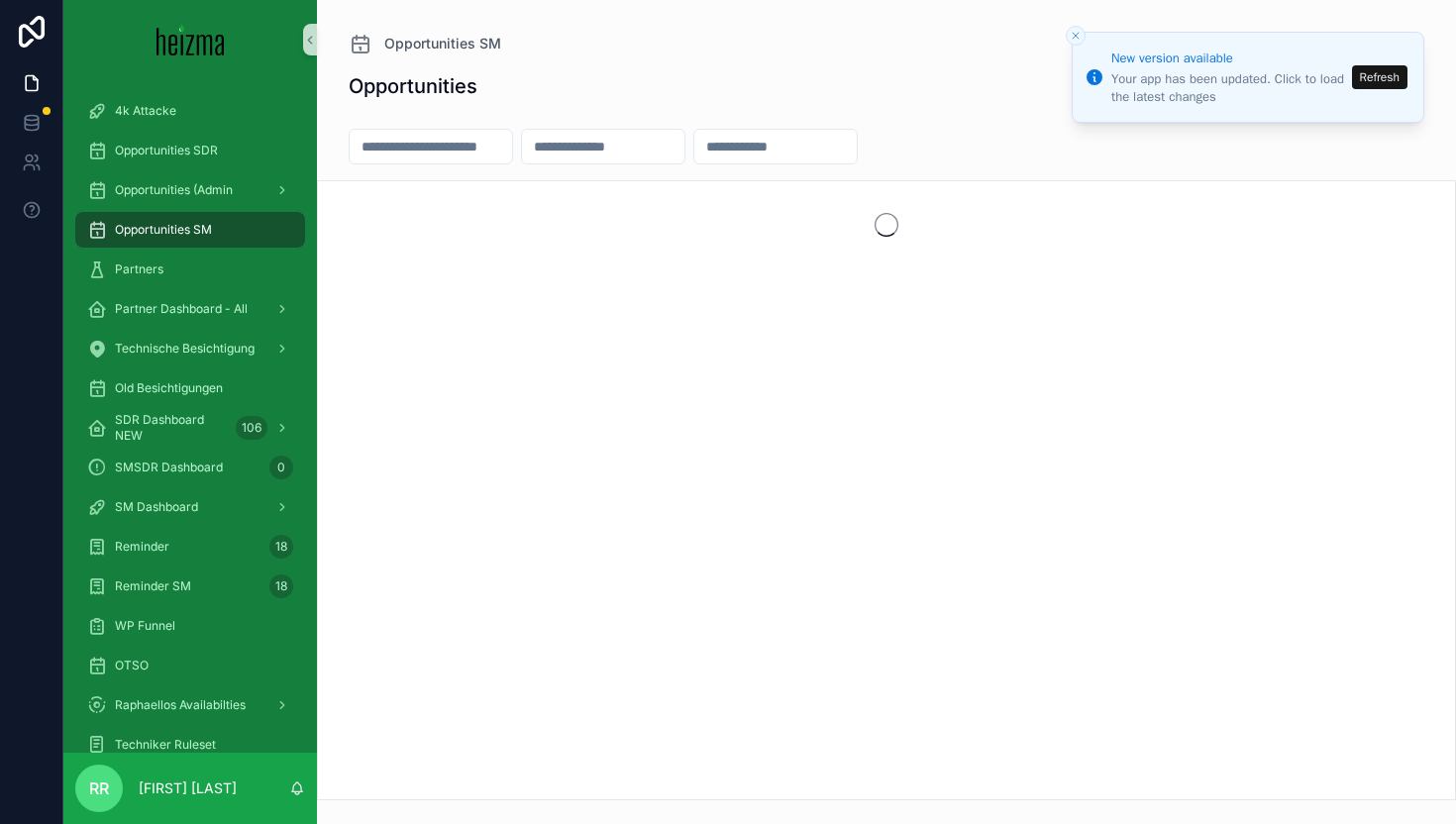 click at bounding box center (431, 147) 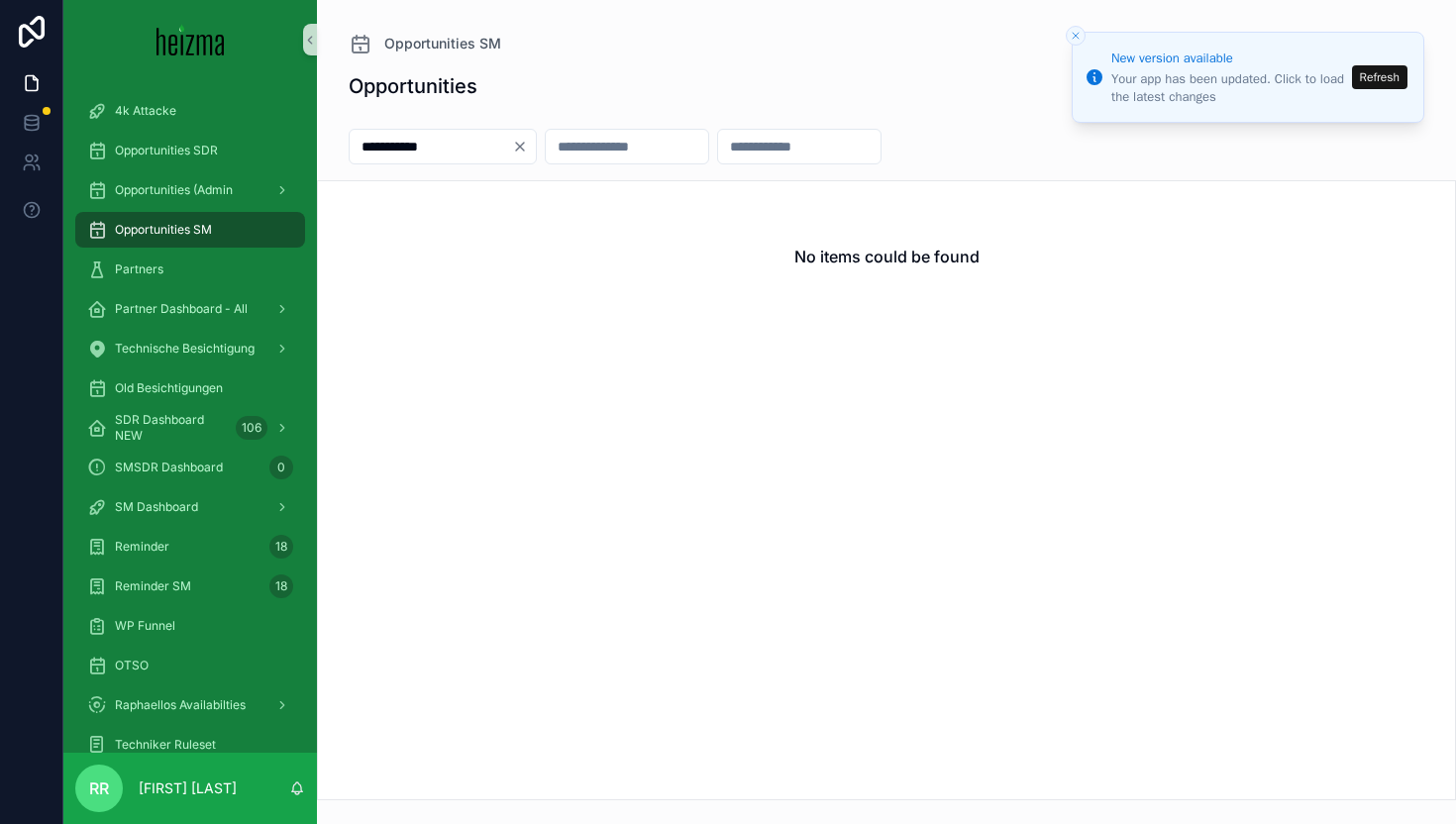click on "**********" at bounding box center [431, 147] 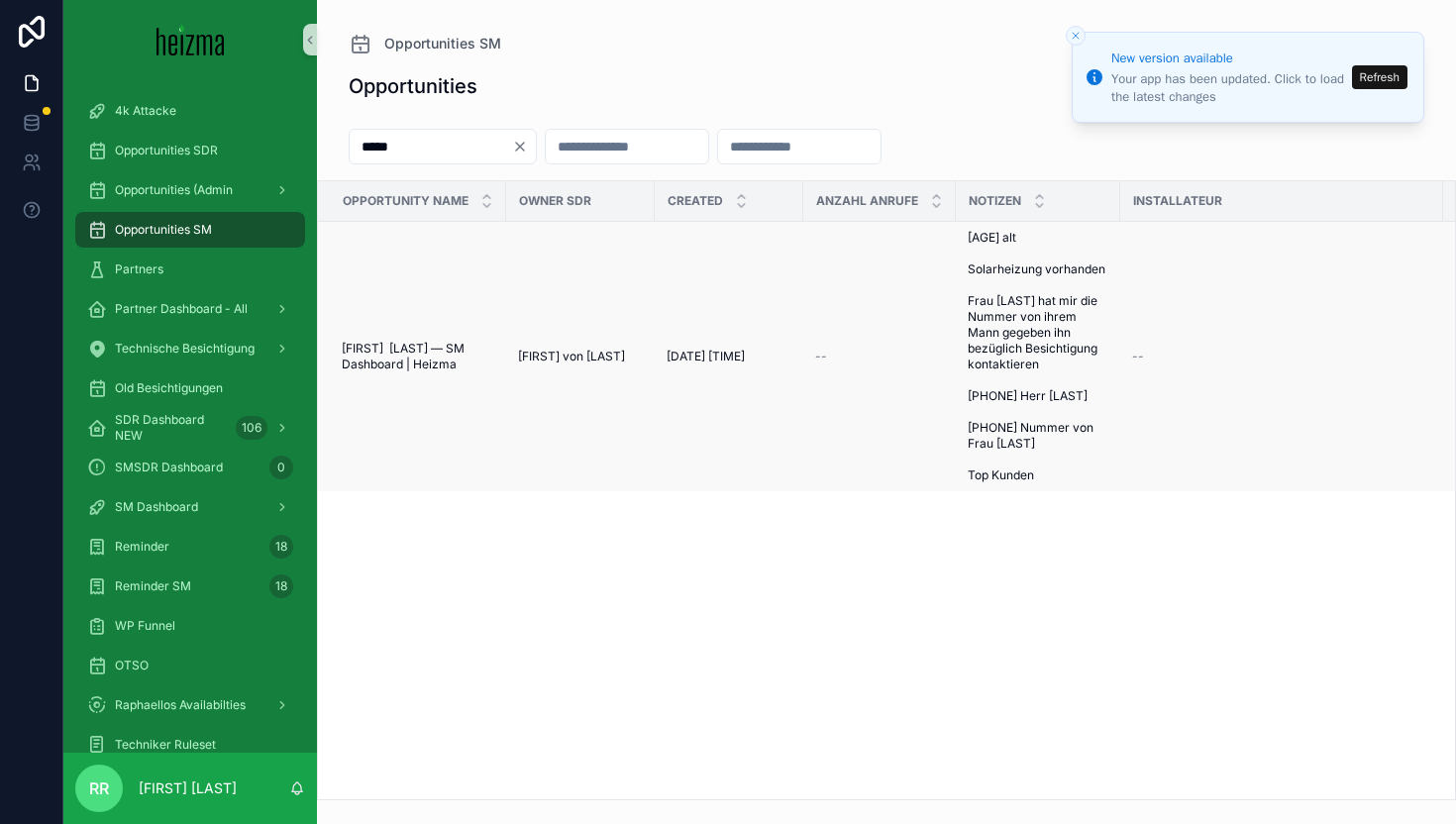 type on "*****" 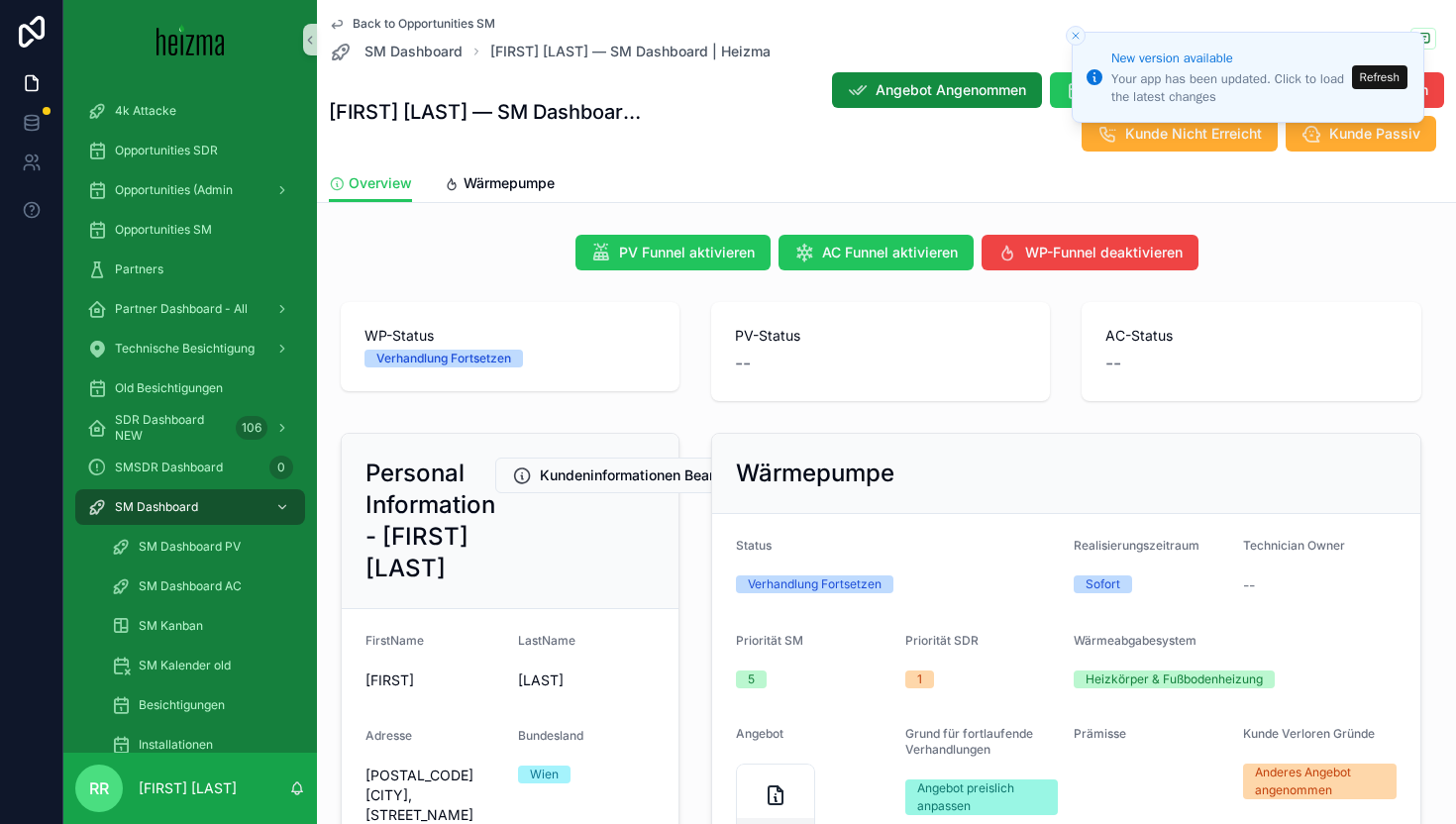 click on "Refresh" at bounding box center (1380, 77) 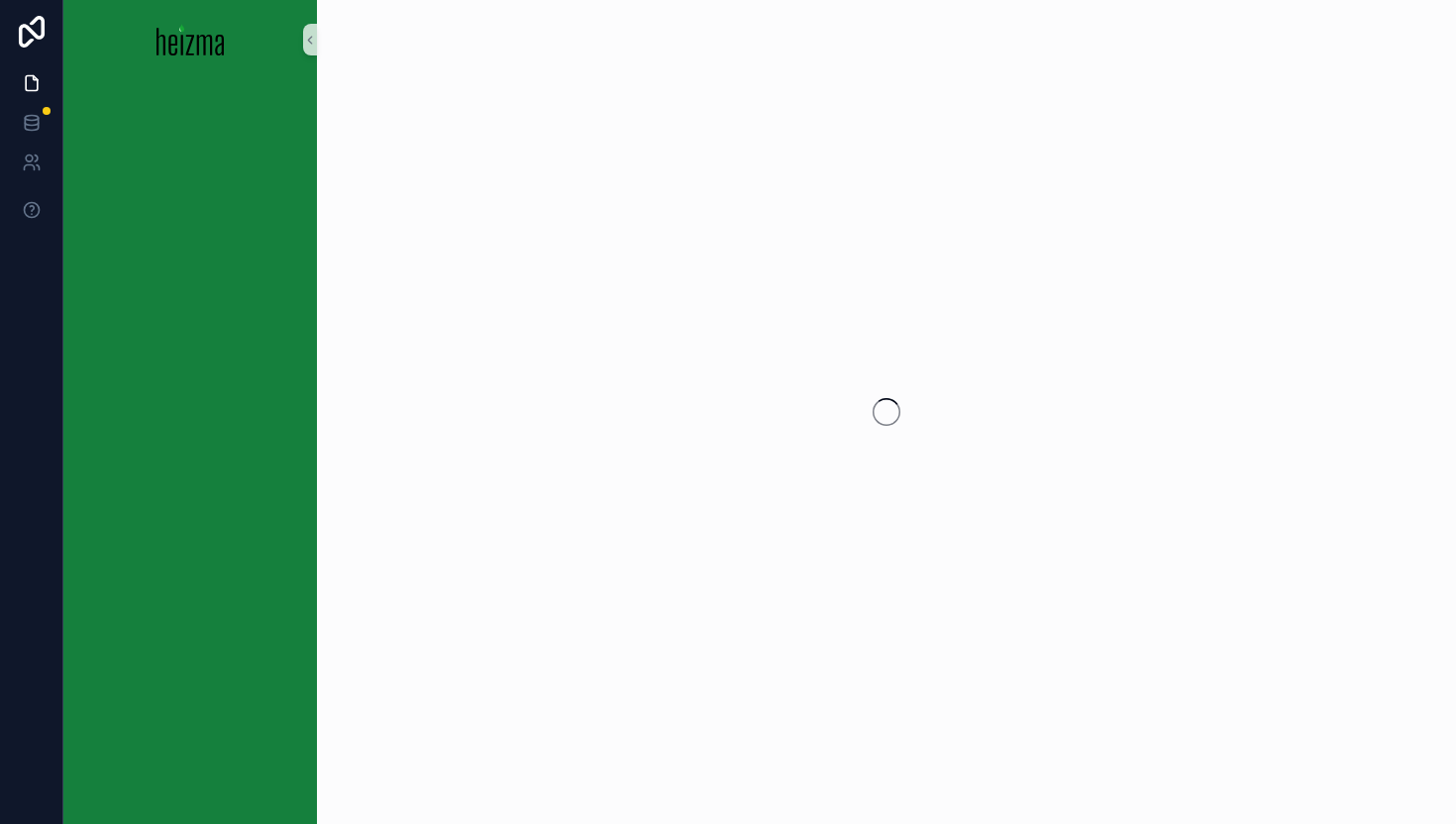 scroll, scrollTop: 0, scrollLeft: 0, axis: both 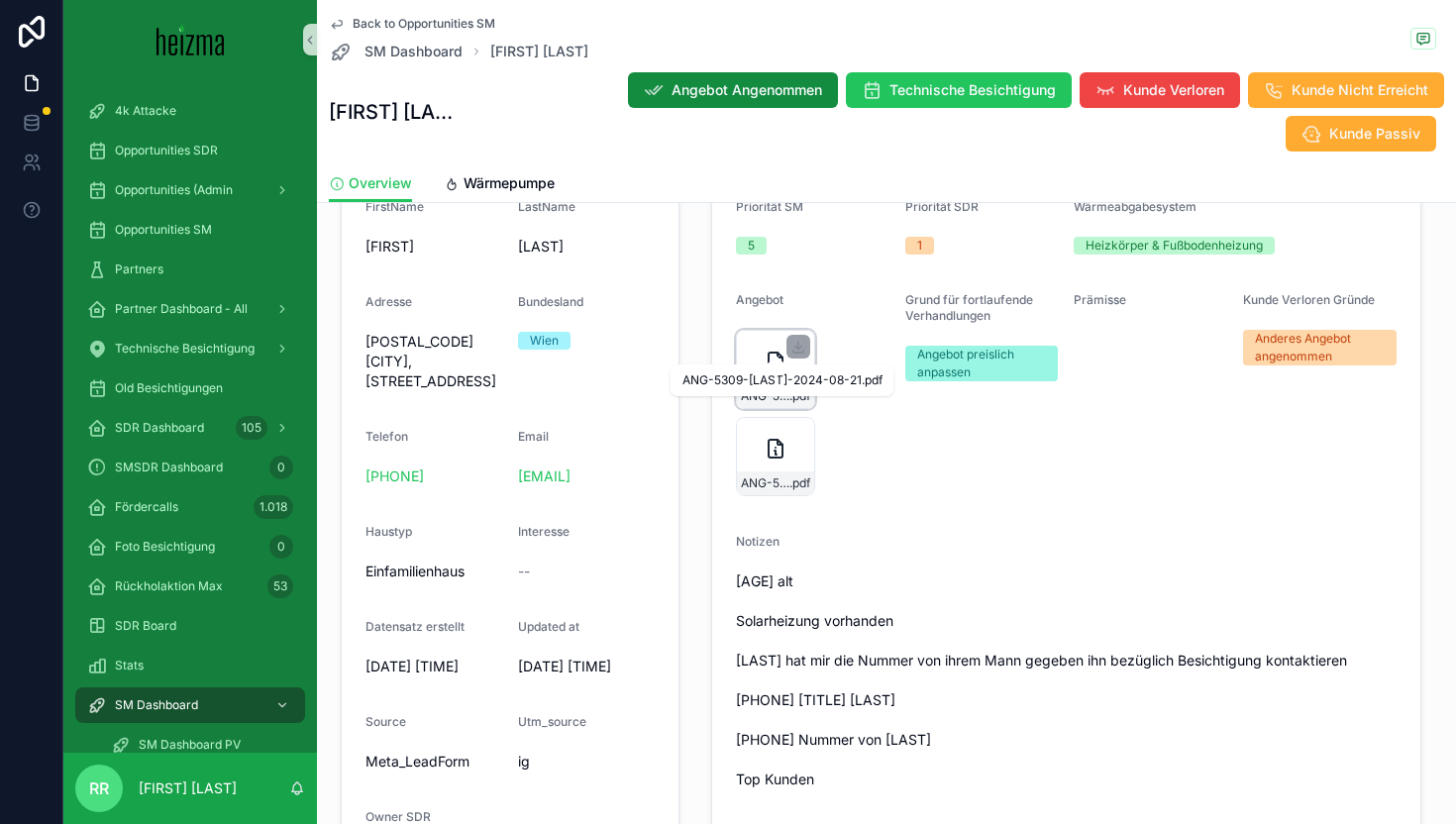 click on "ANG-5309-[LAST]-2024-08-21" at bounding box center [765, 396] 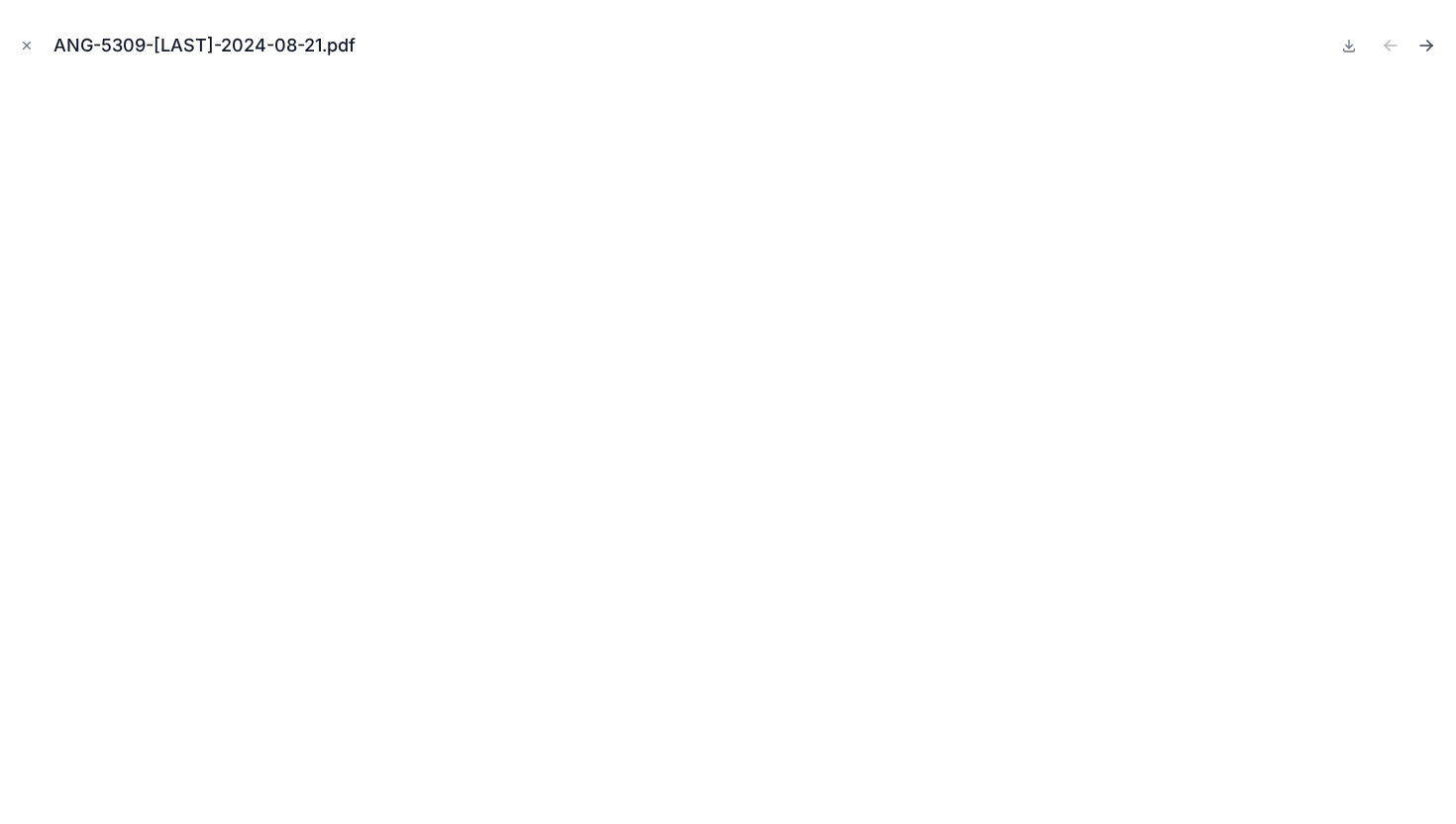 click 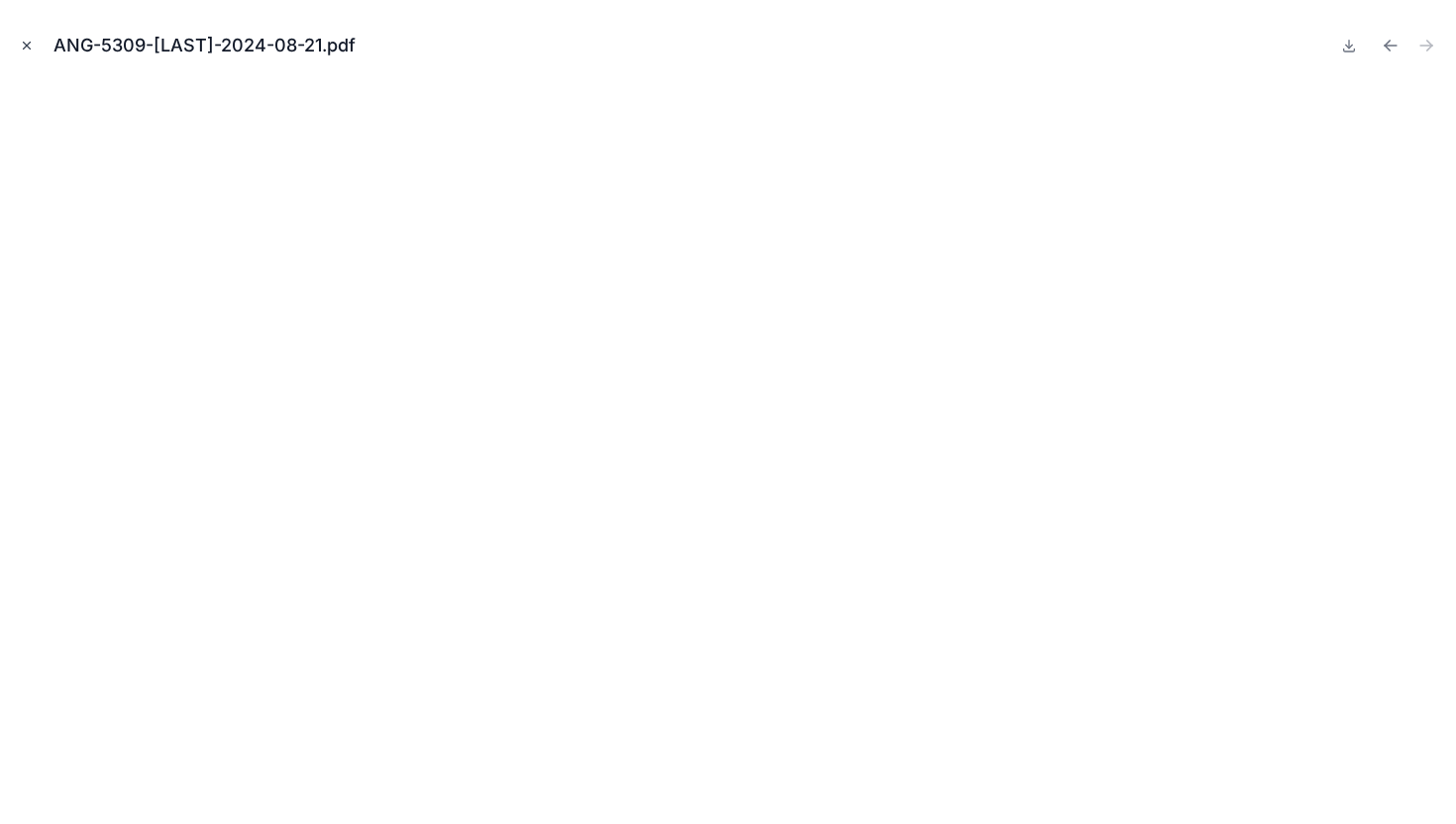 click 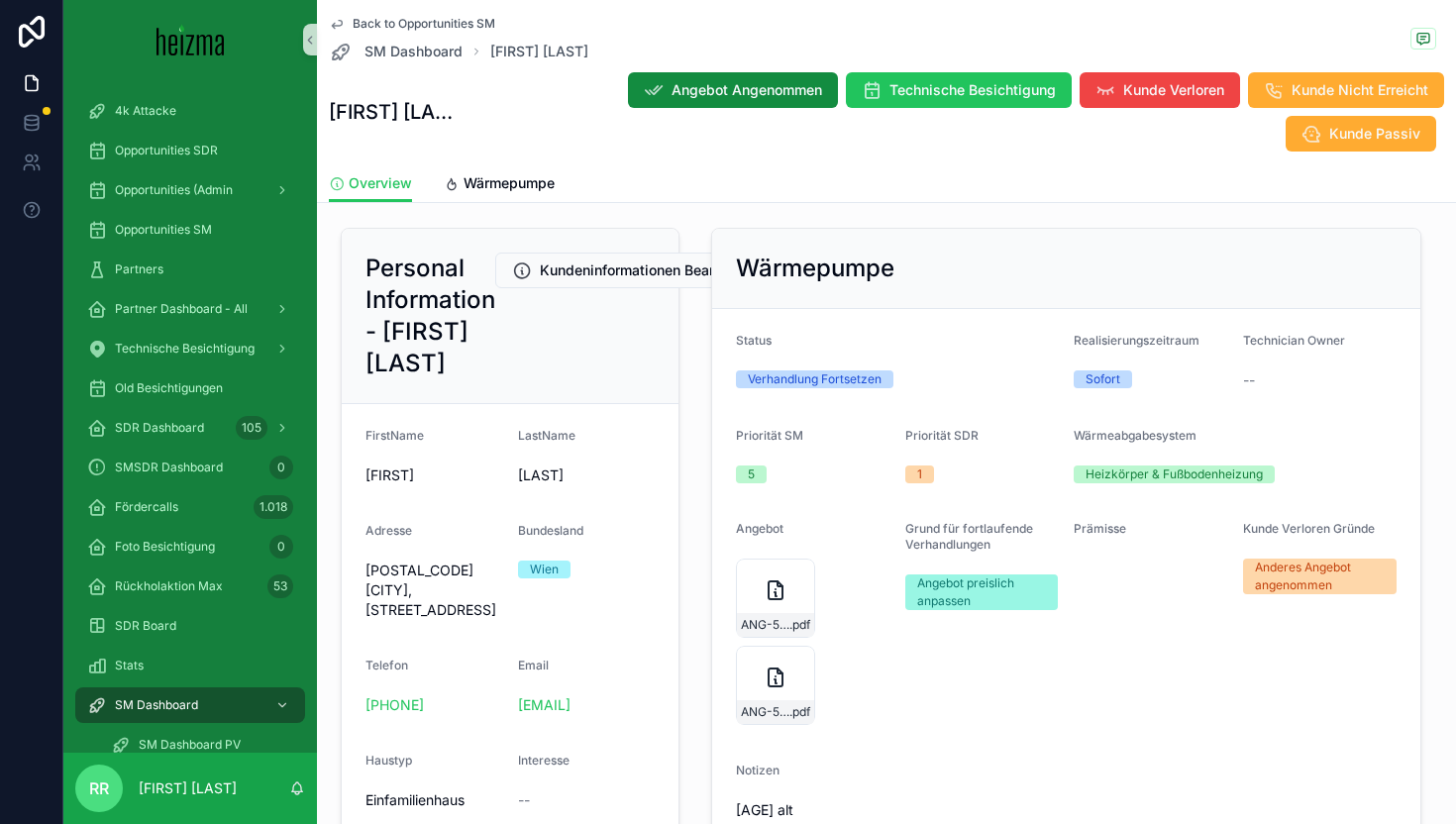 scroll, scrollTop: 0, scrollLeft: 0, axis: both 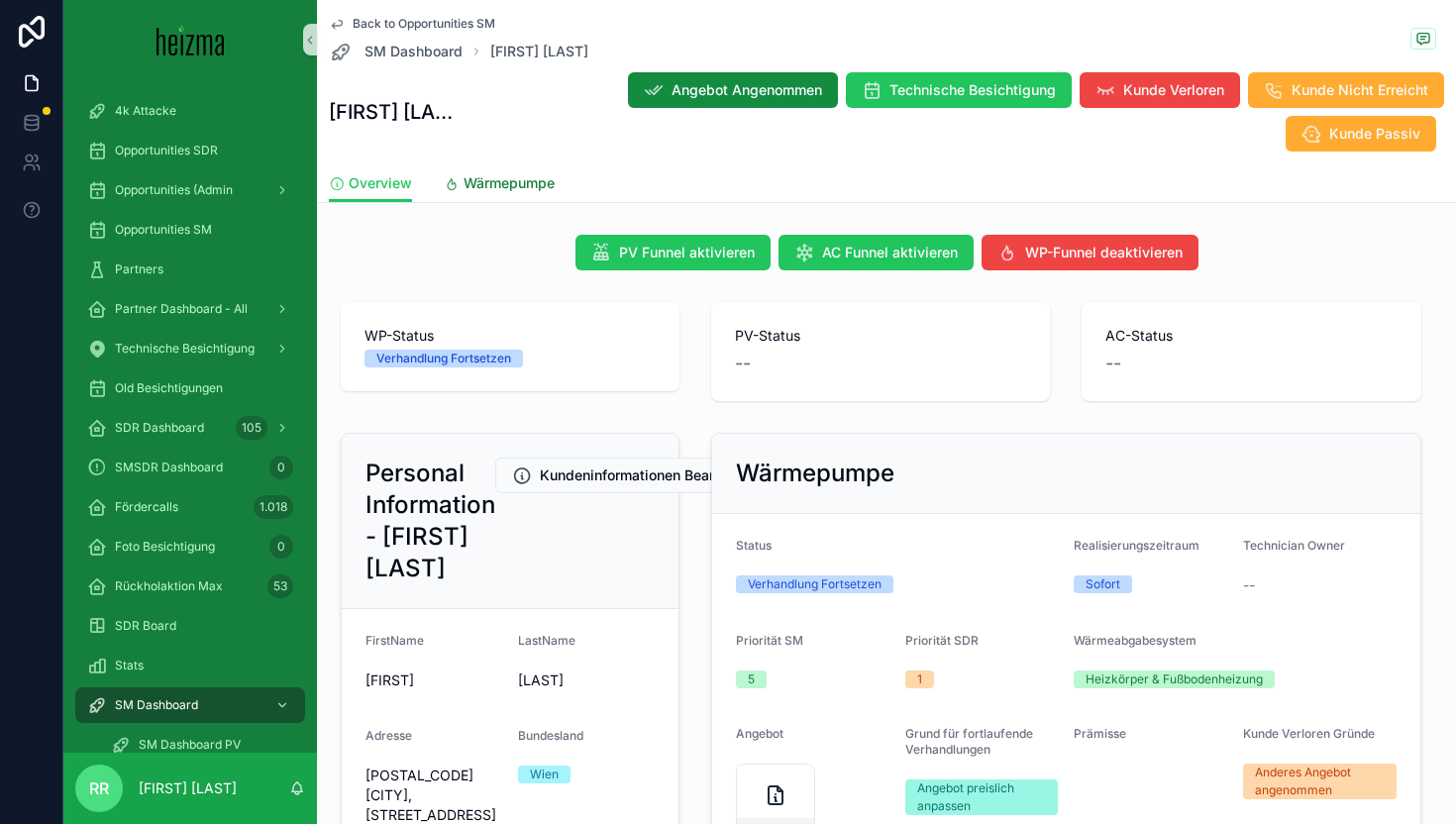 click on "Wärmepumpe" at bounding box center (509, 183) 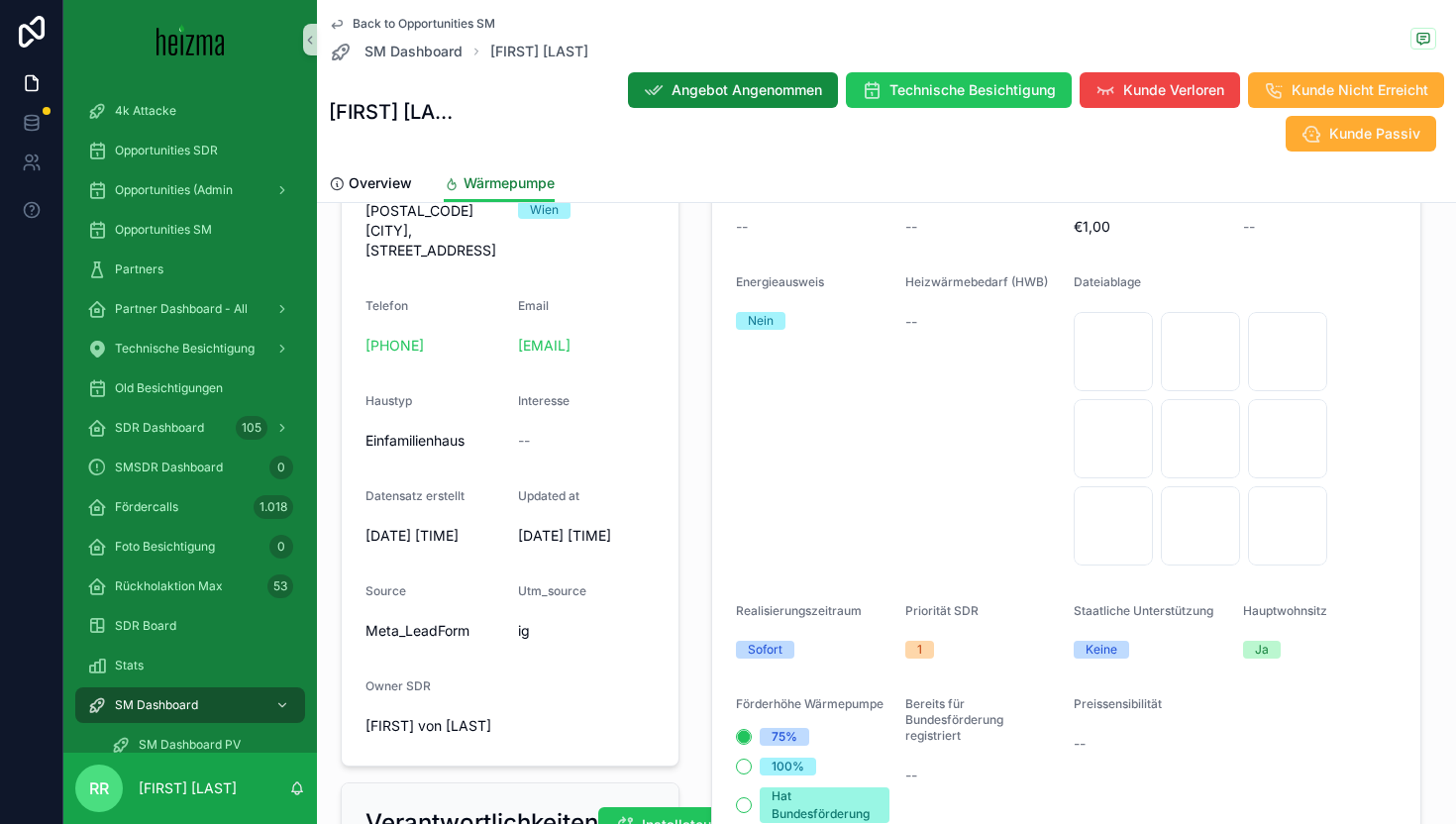 scroll, scrollTop: 495, scrollLeft: 0, axis: vertical 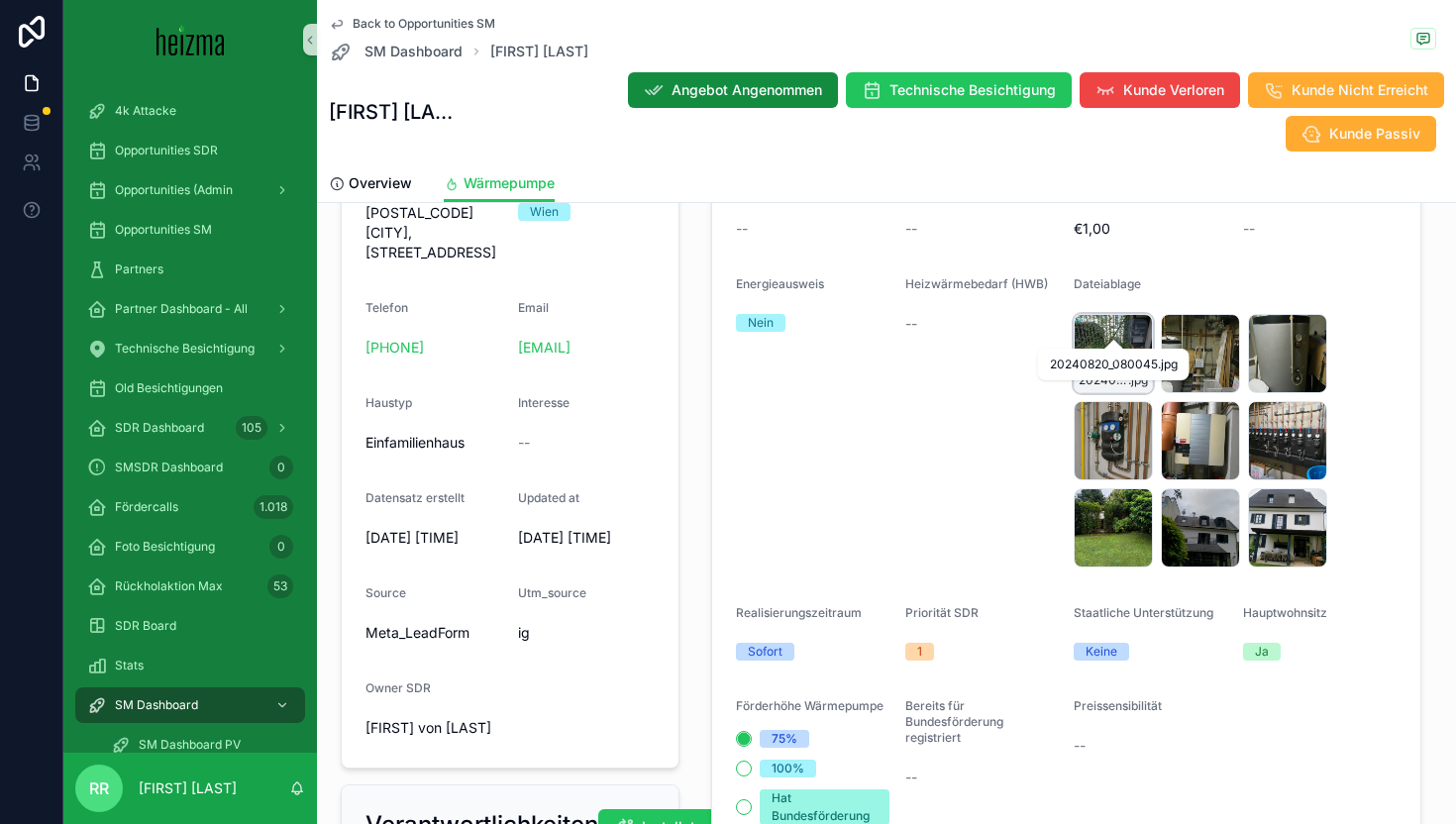 click on ".jpg" at bounding box center (1138, 380) 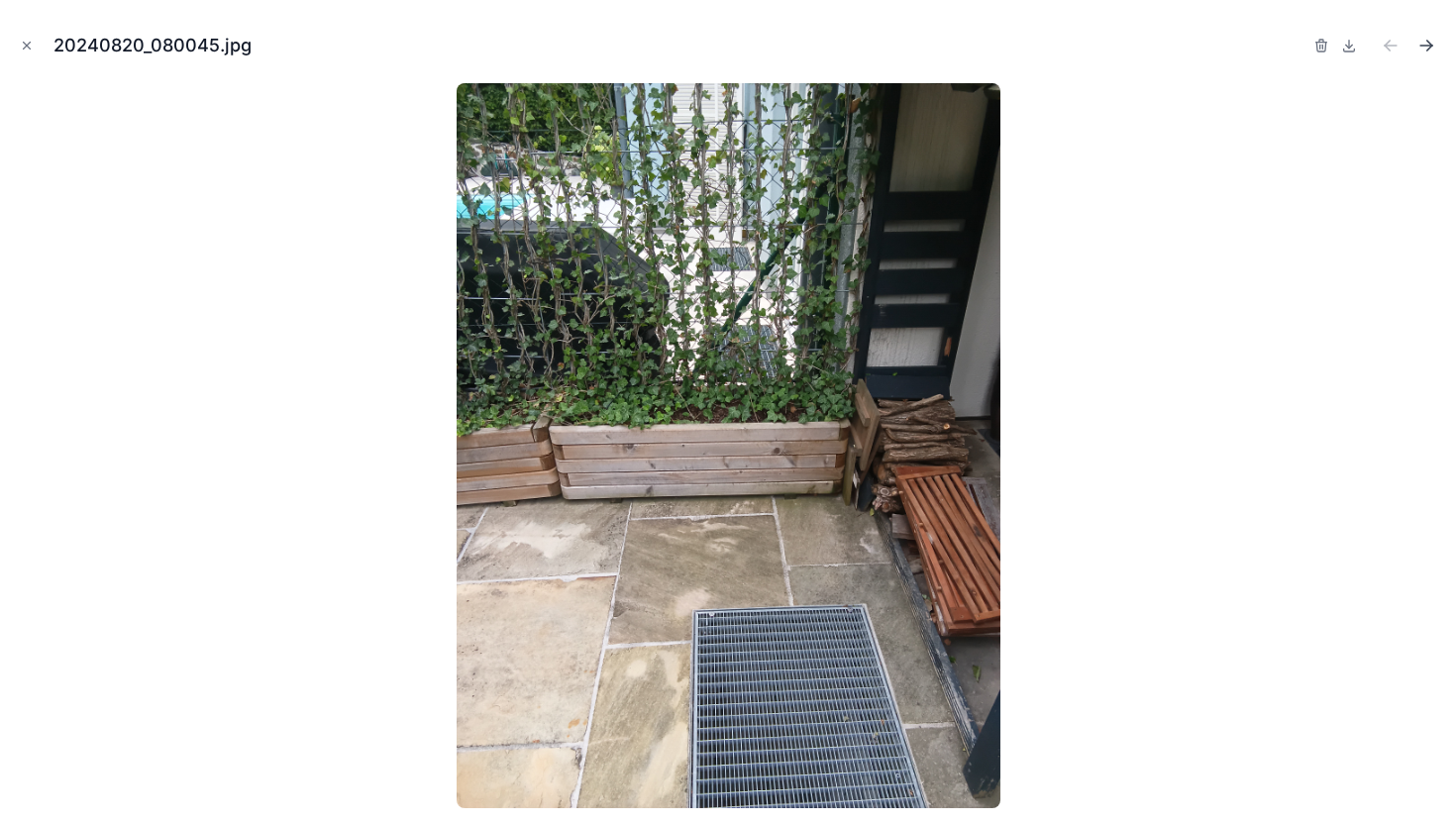 click 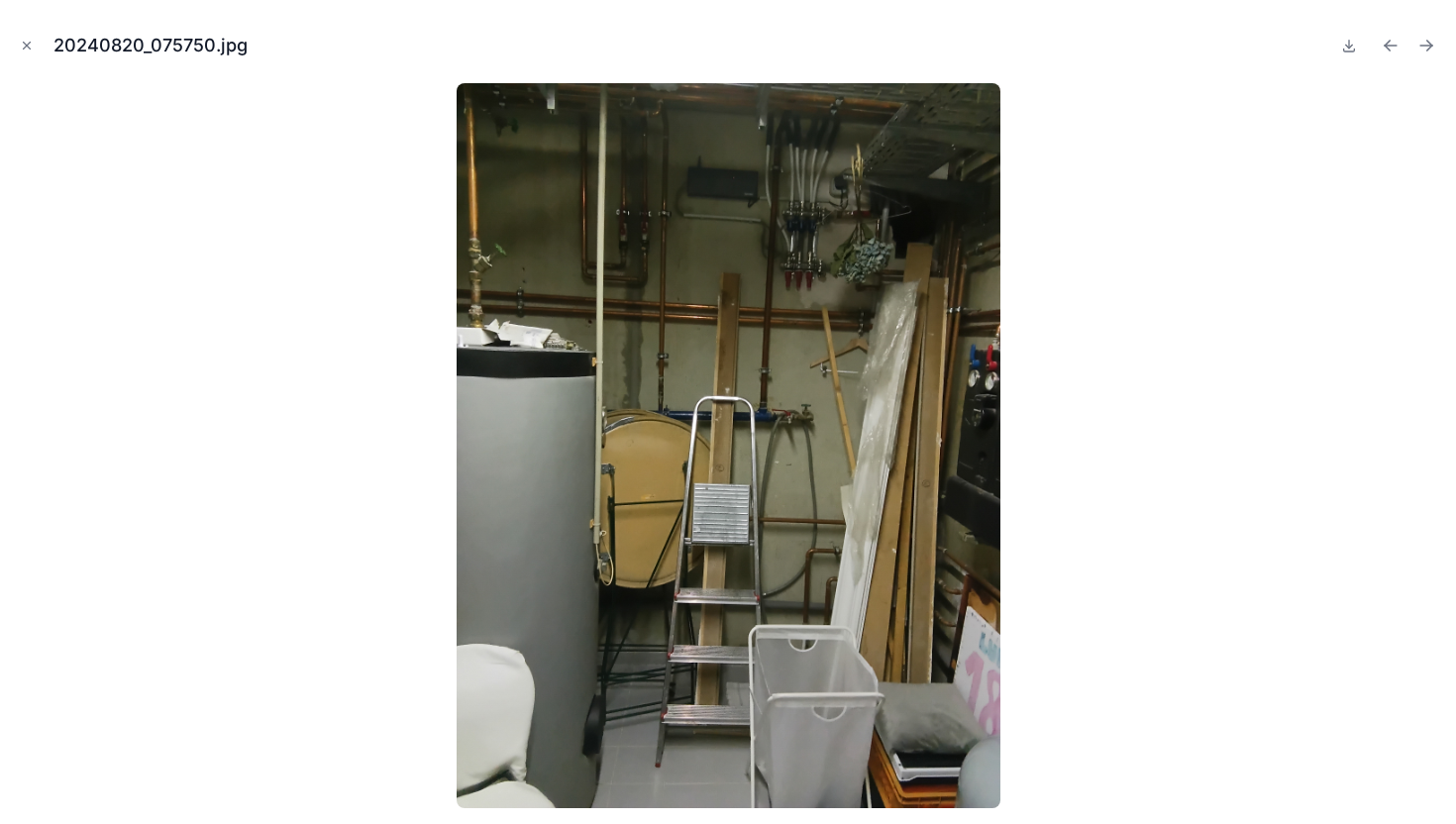 click 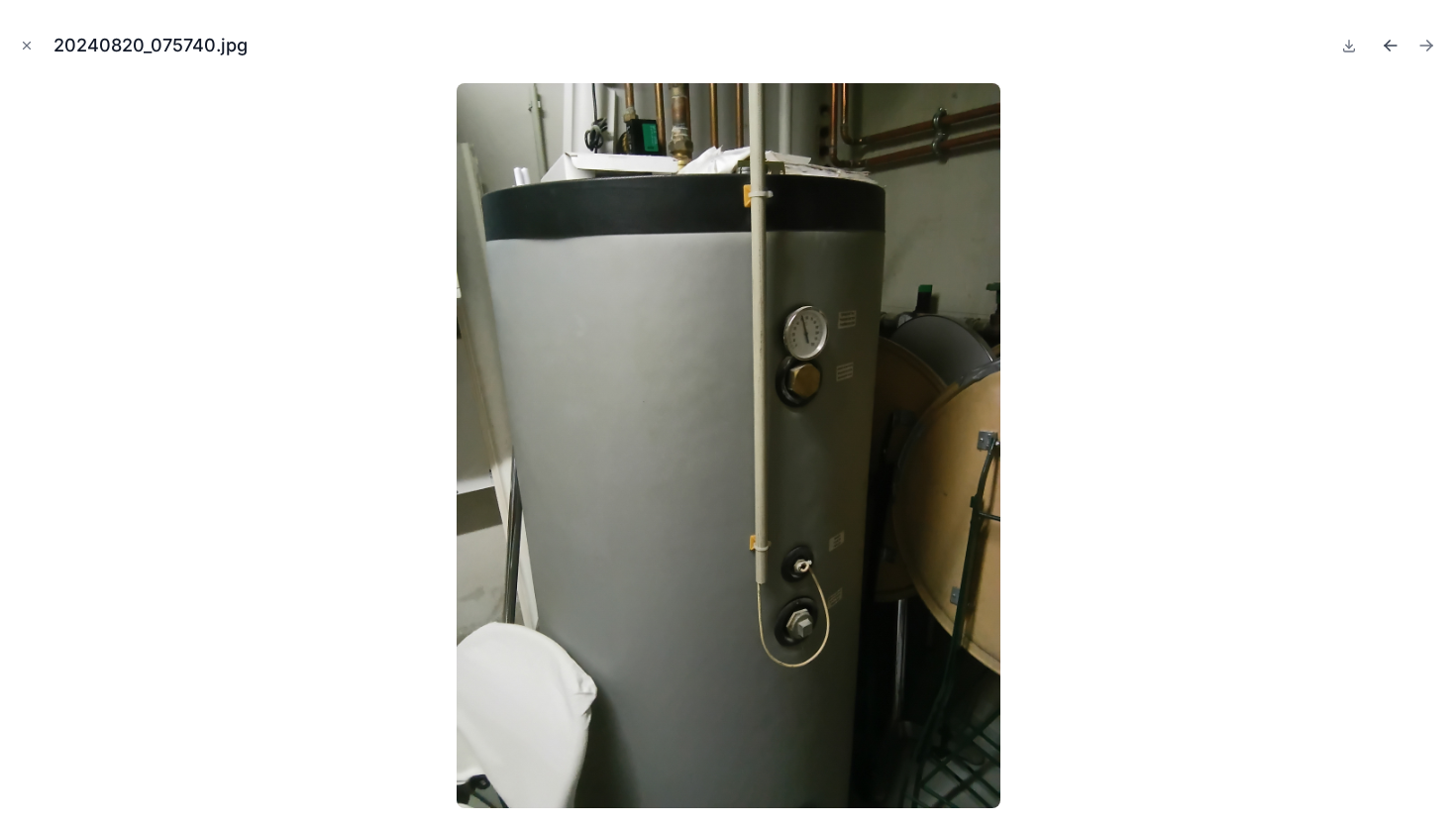 click 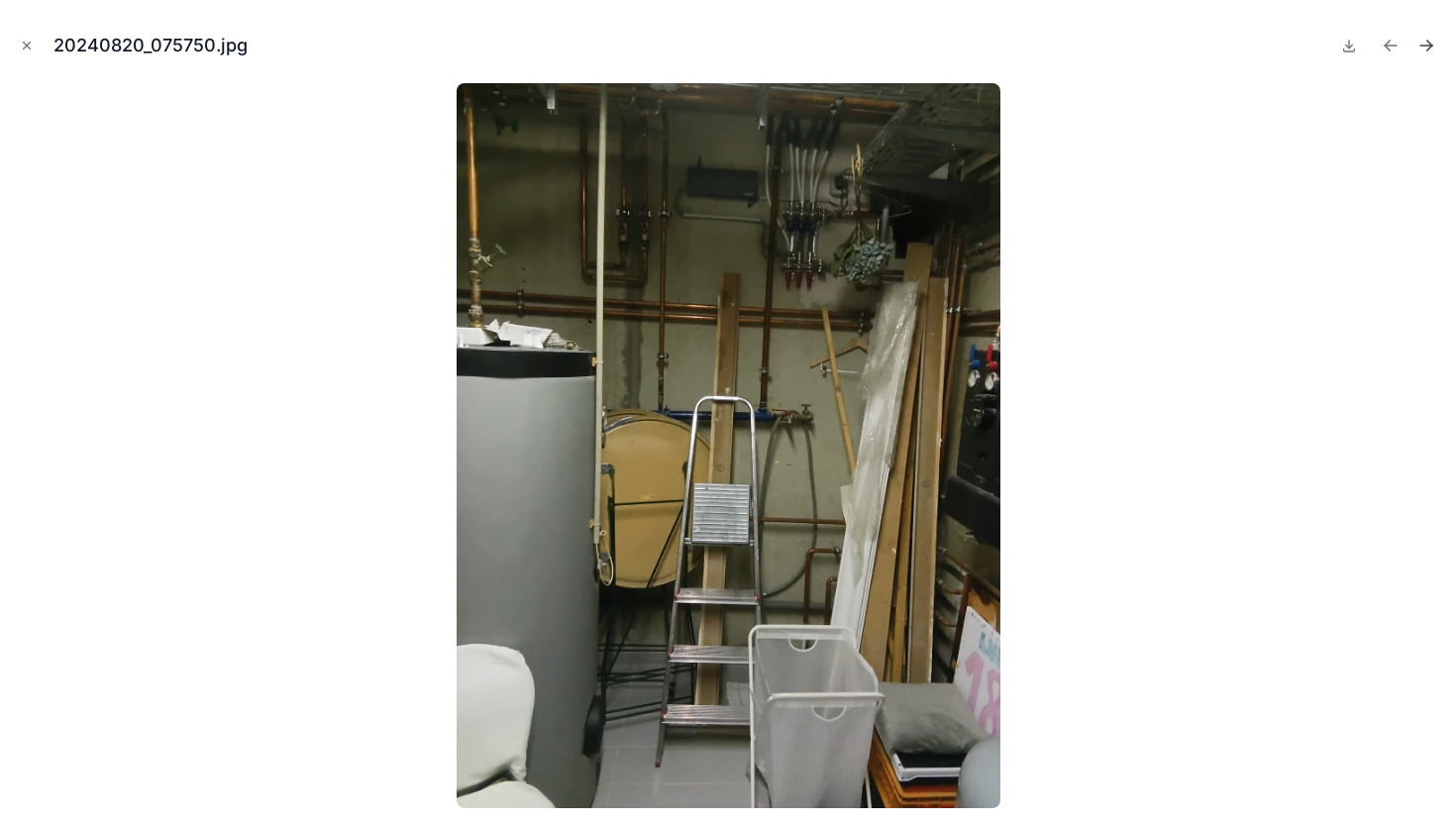 click 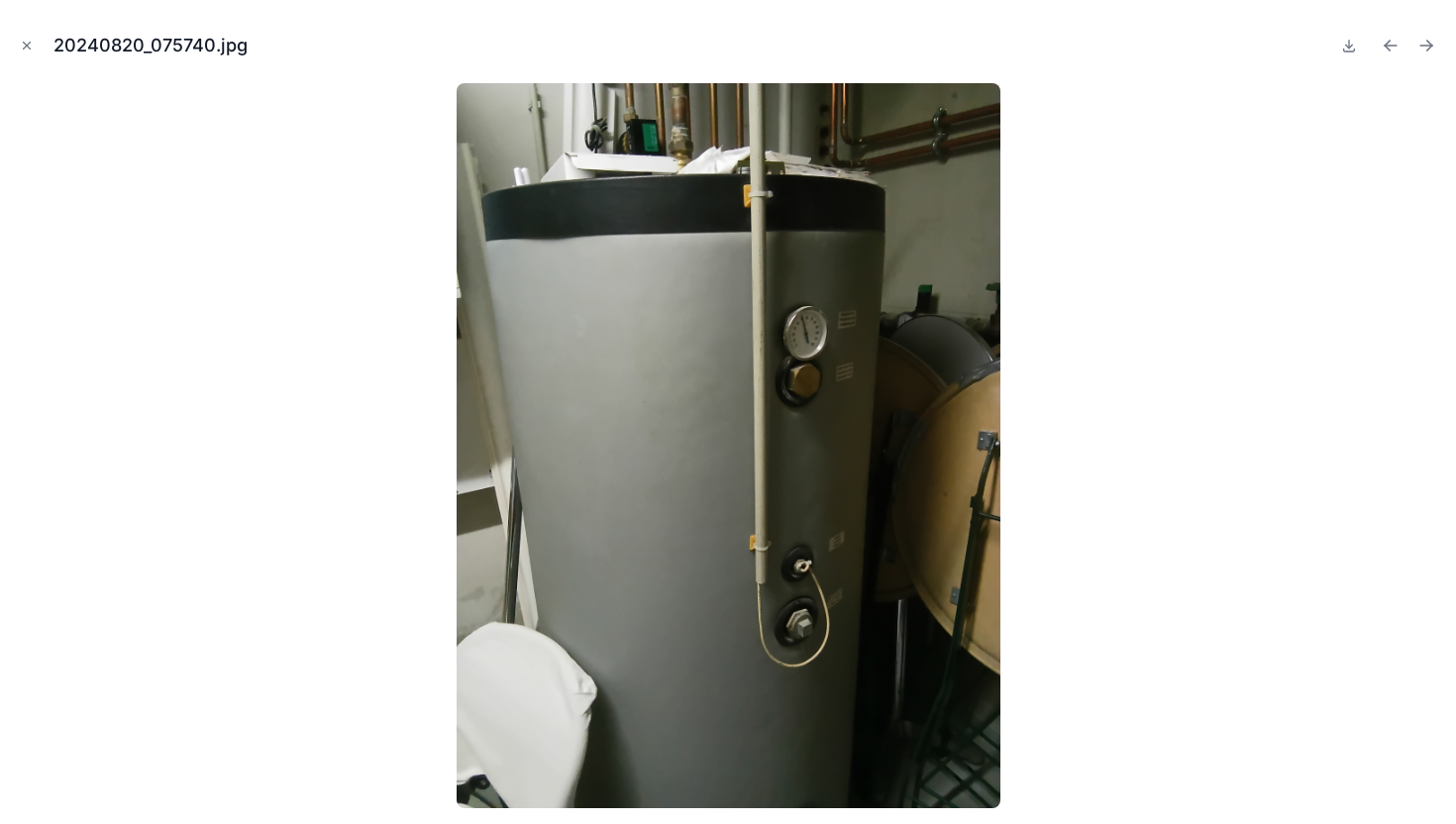 click 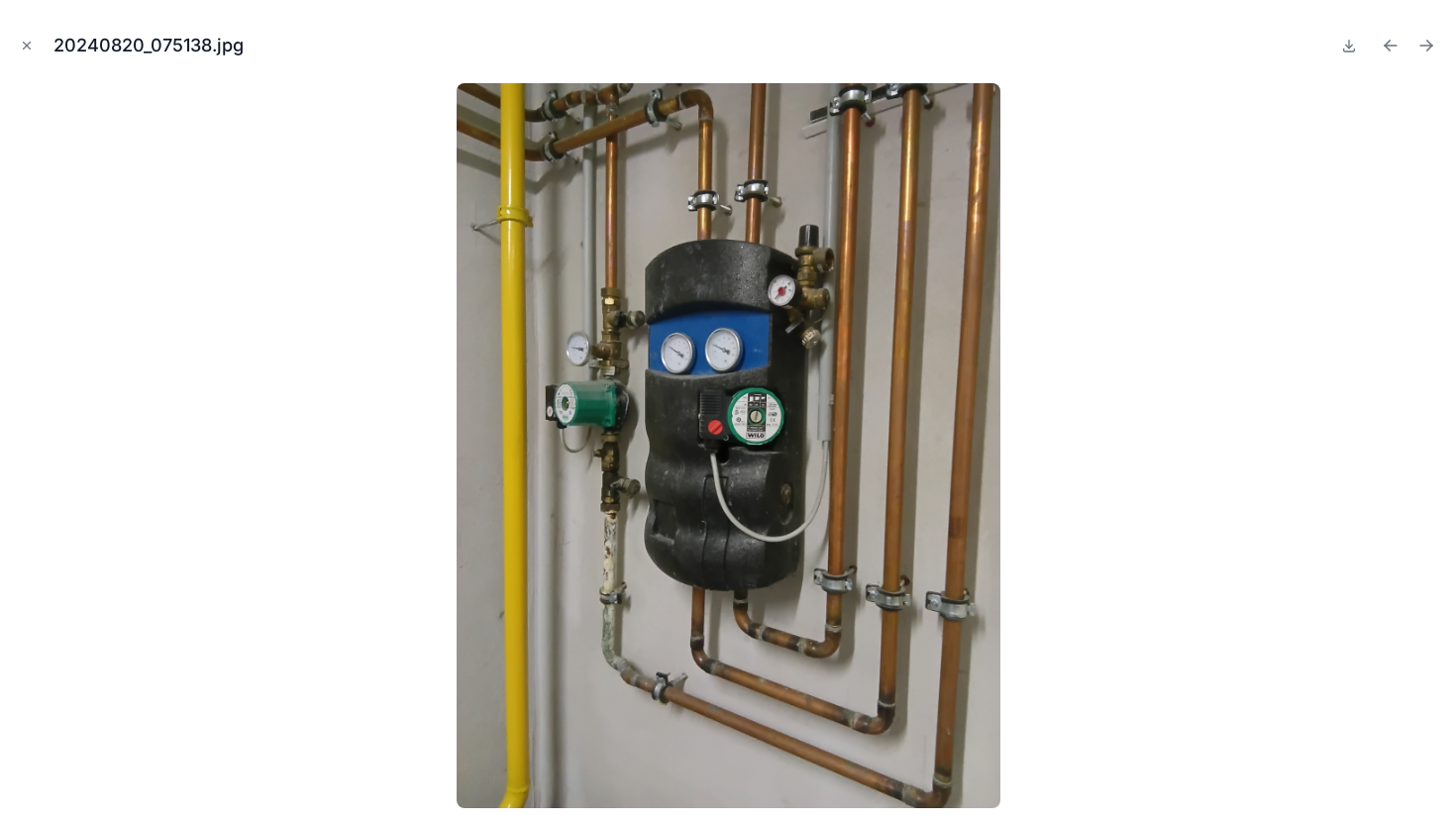 click 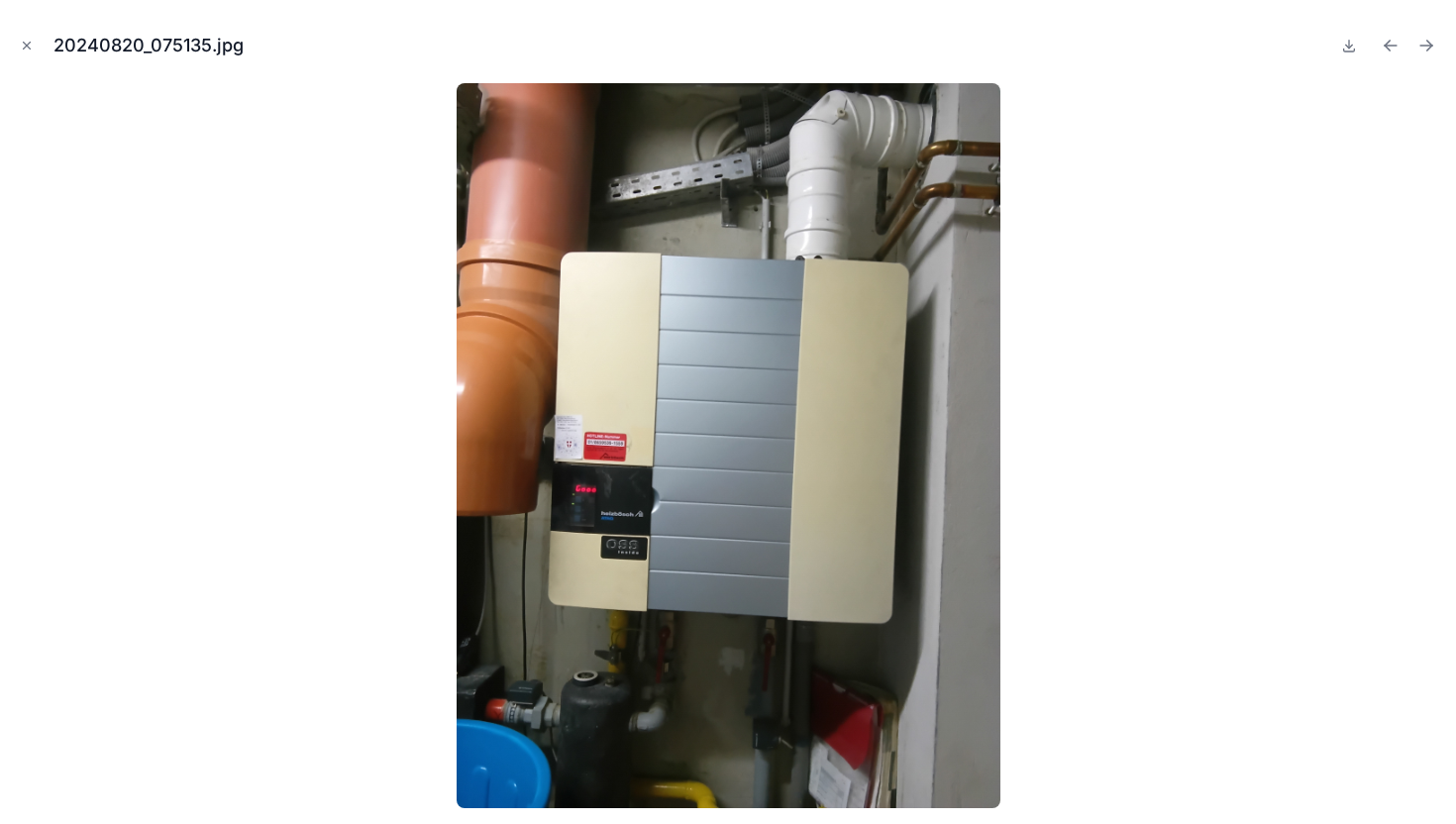 click 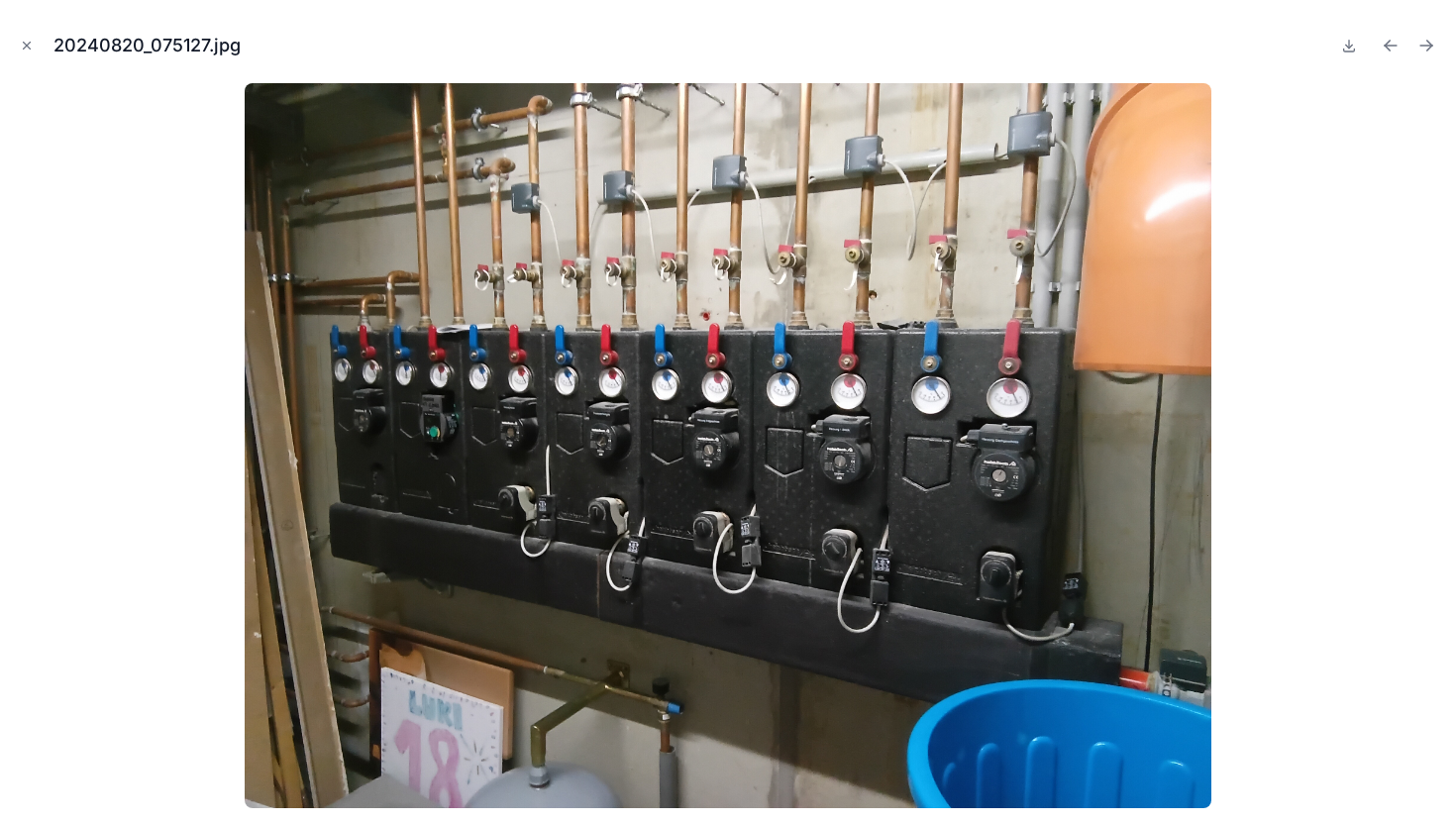 click 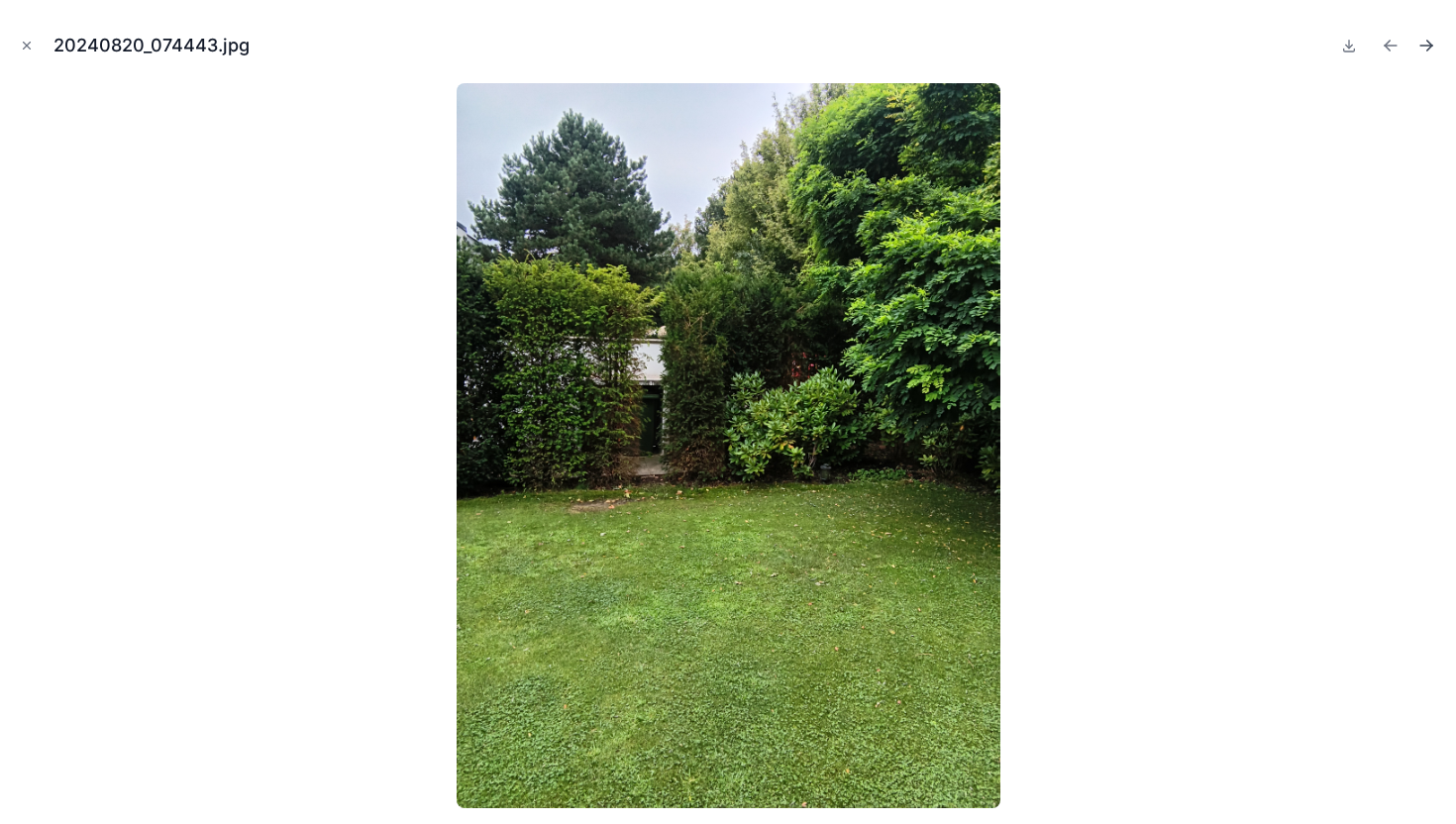 click 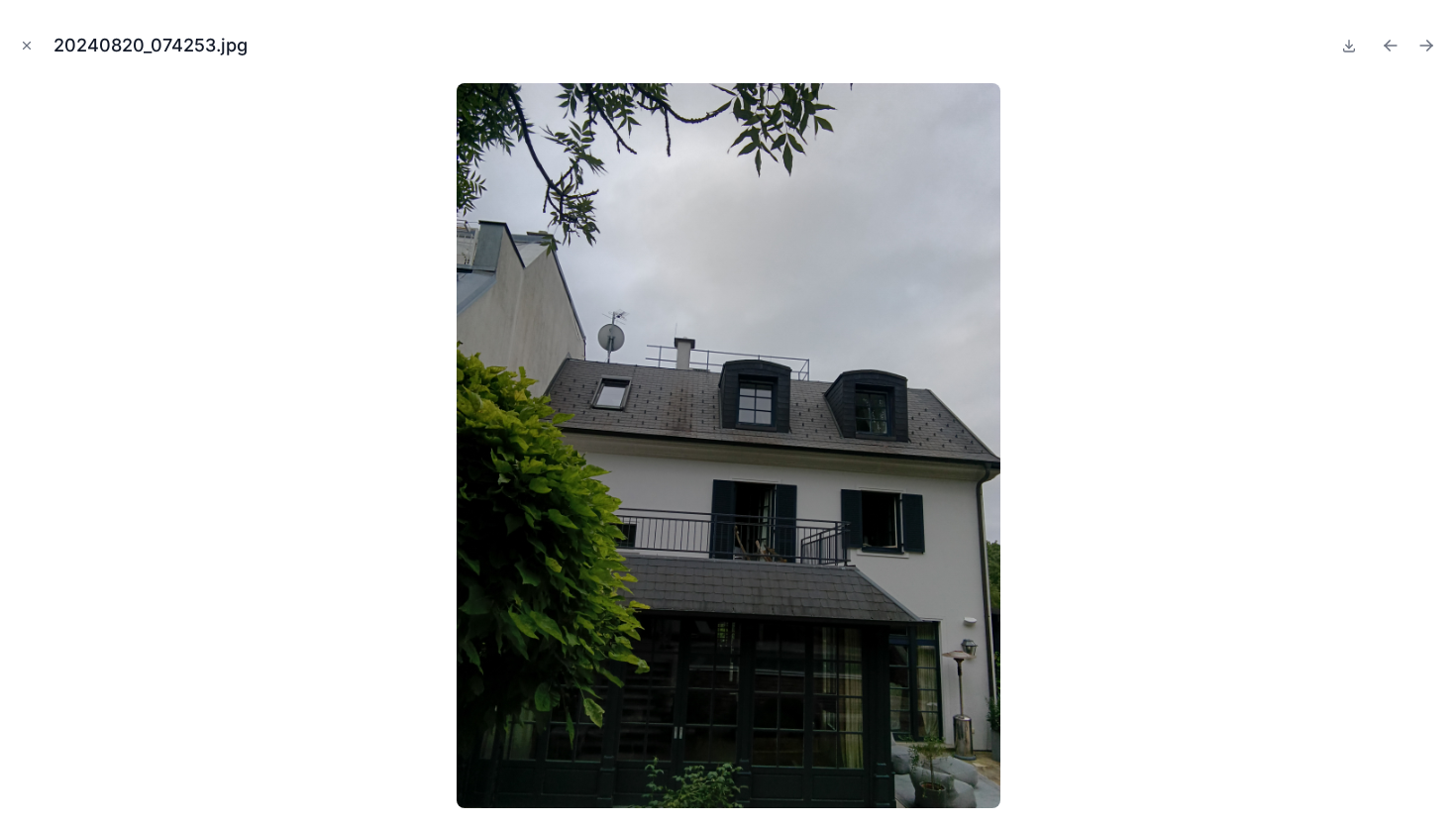 click 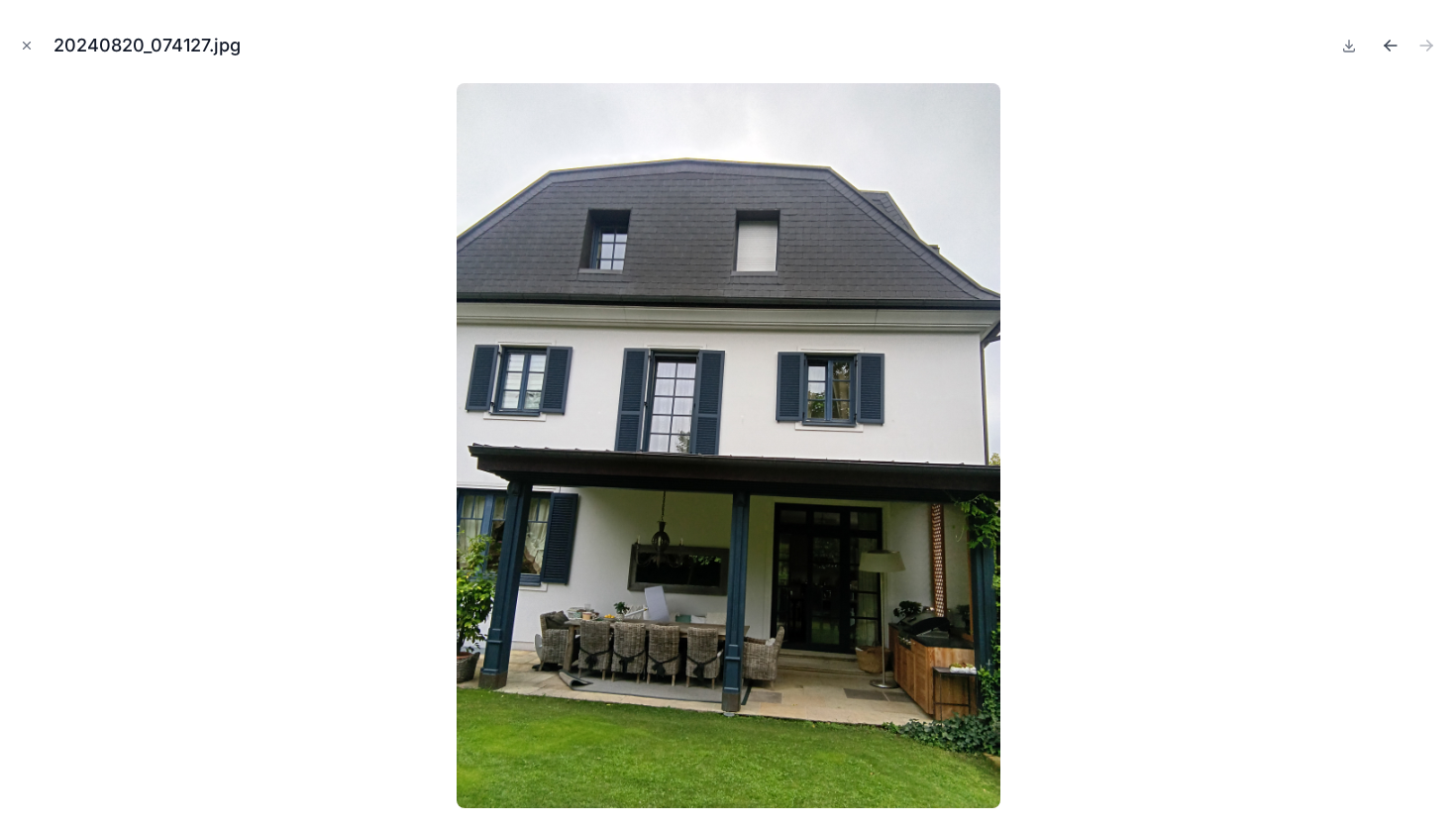 click at bounding box center [1391, 46] 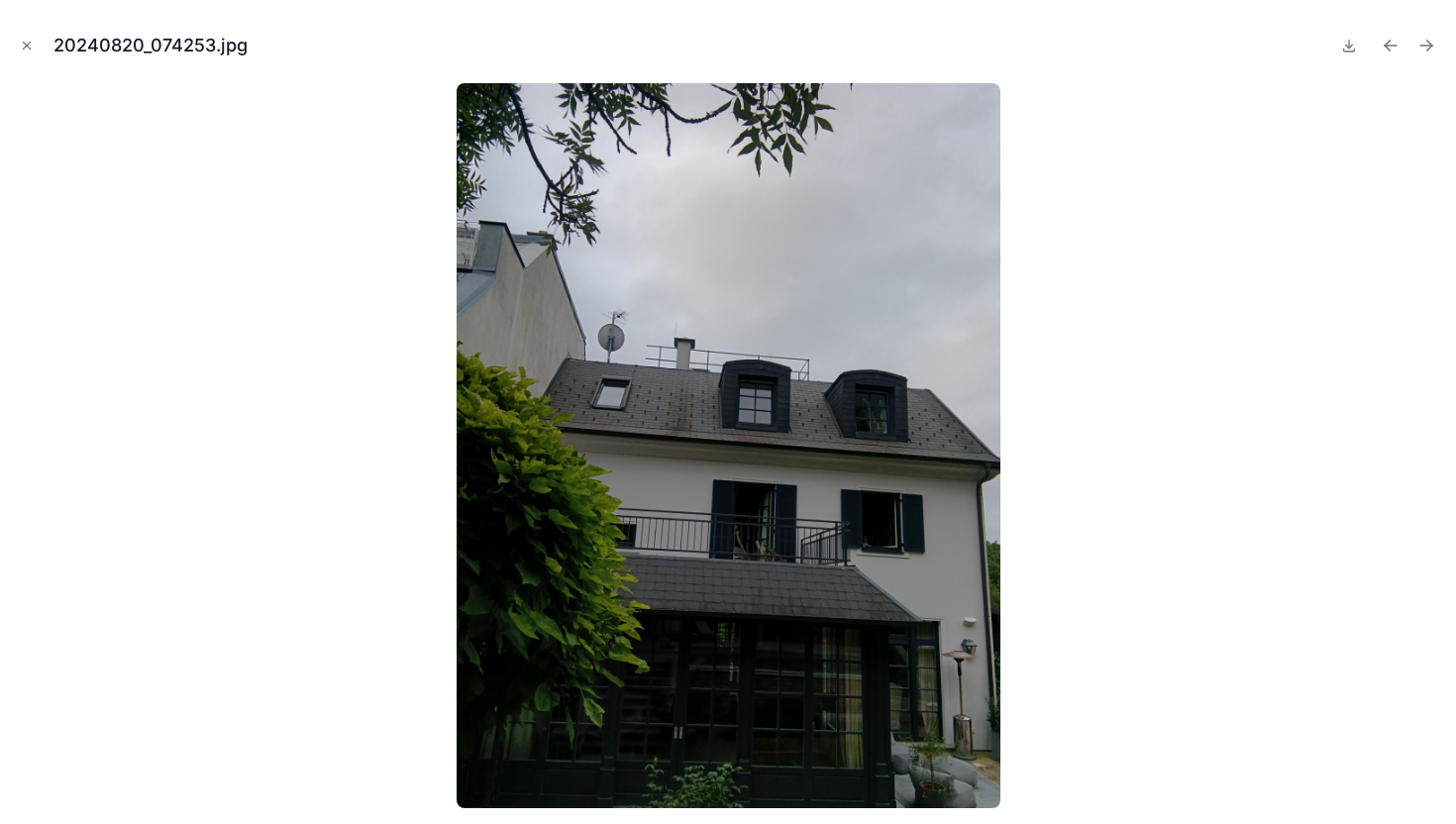 click at bounding box center [1391, 46] 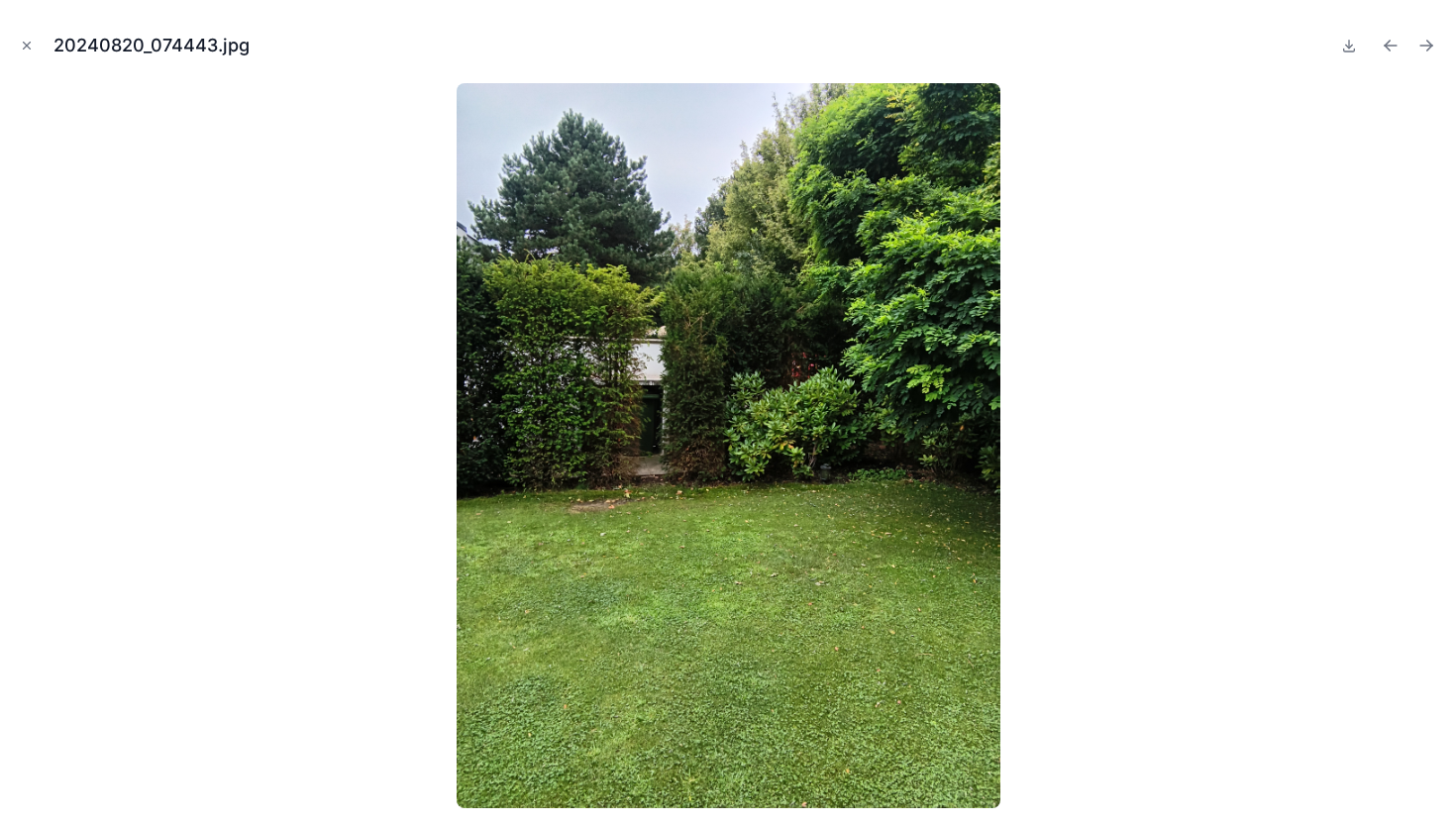 click at bounding box center [1391, 46] 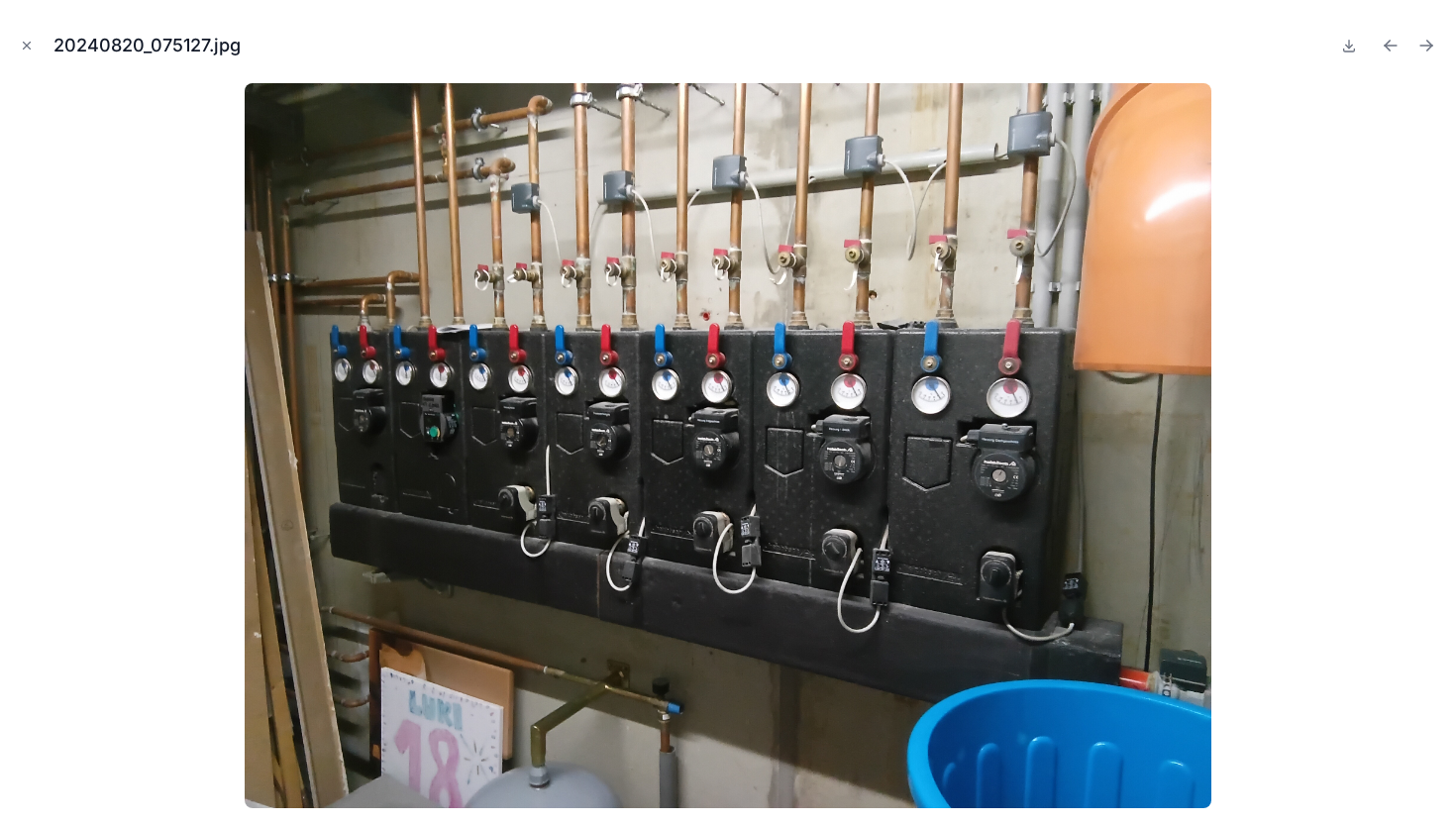 click at bounding box center (1391, 46) 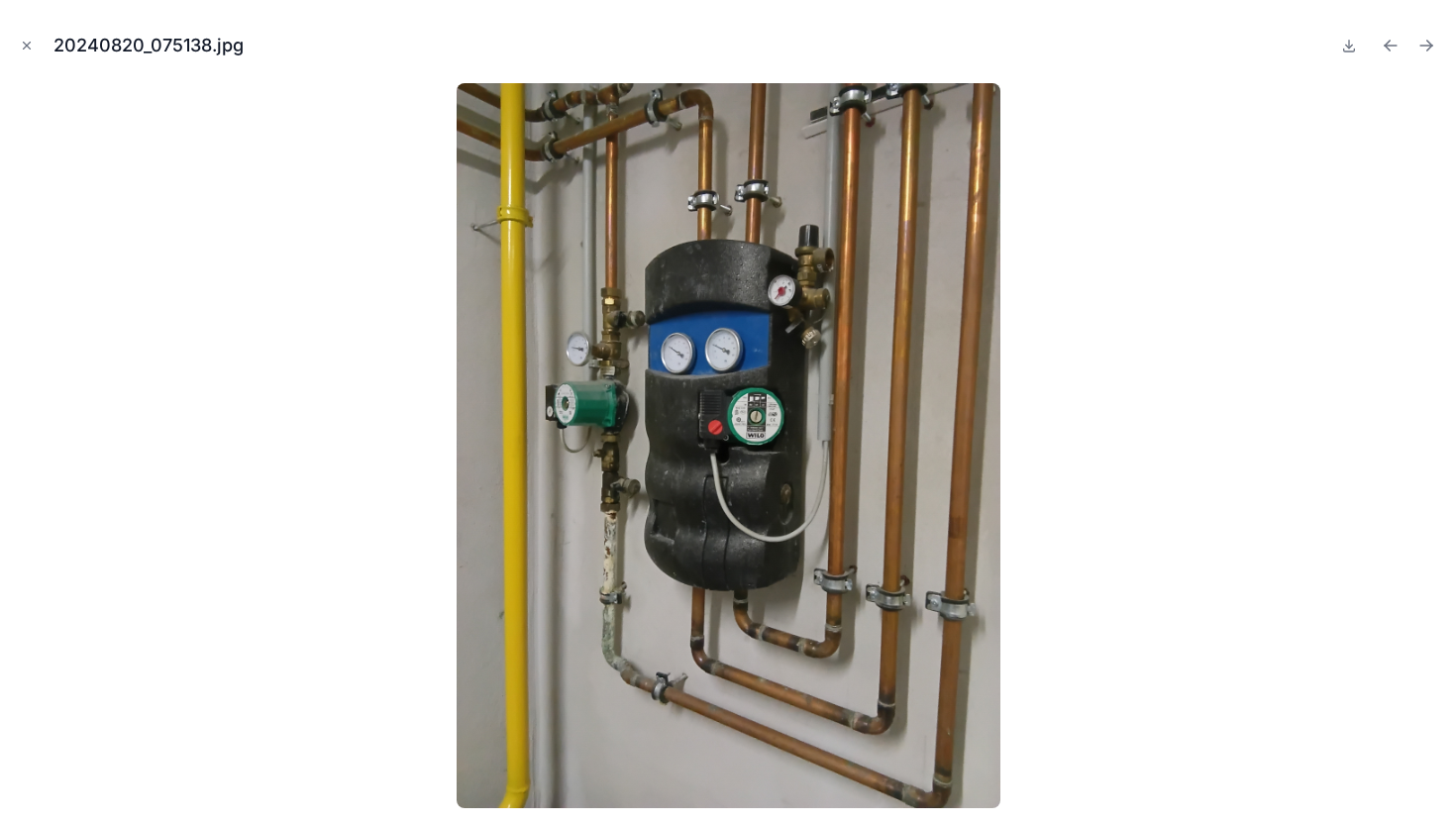 click at bounding box center (1391, 46) 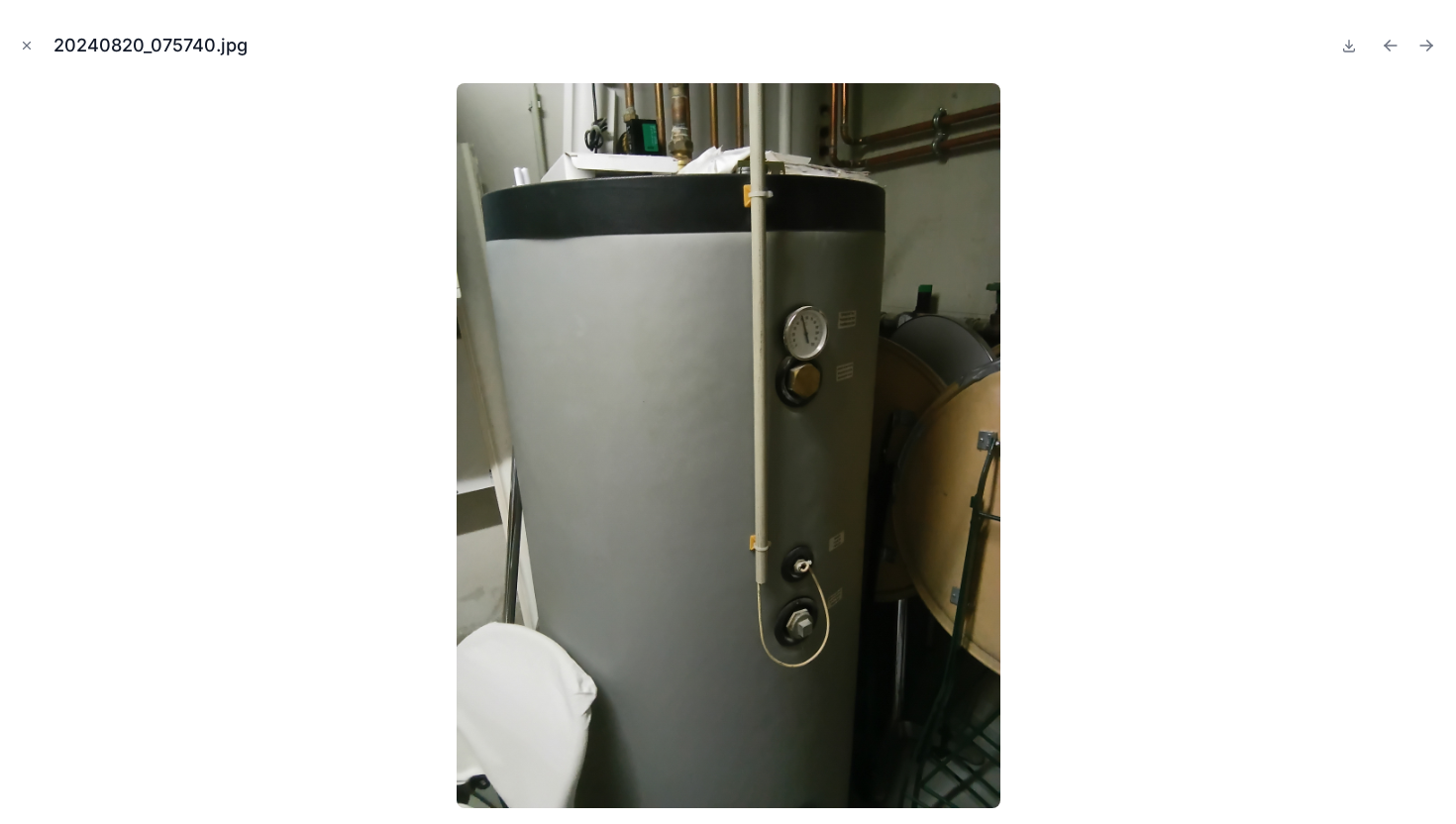click at bounding box center [1391, 46] 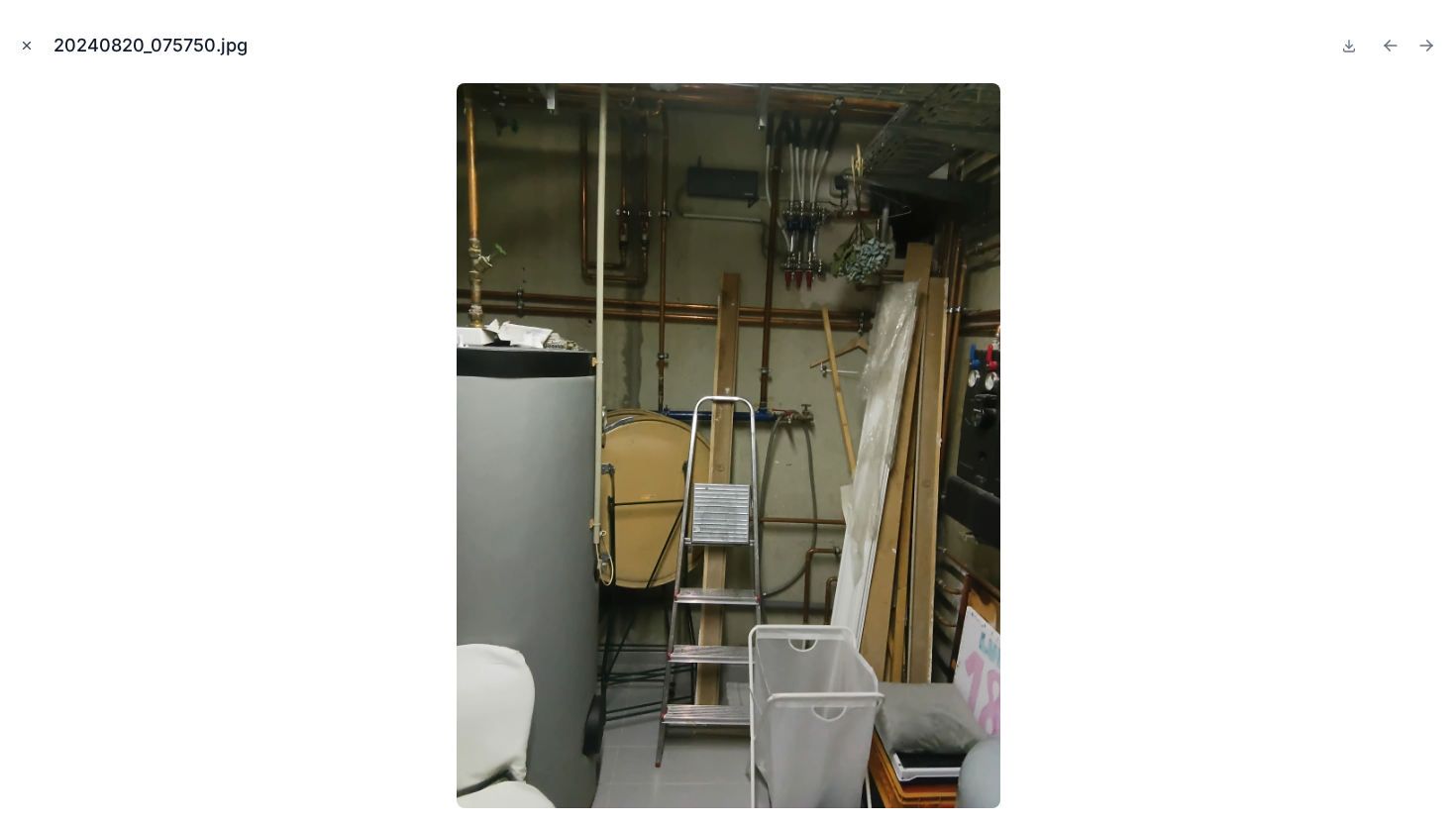 click at bounding box center (27, 46) 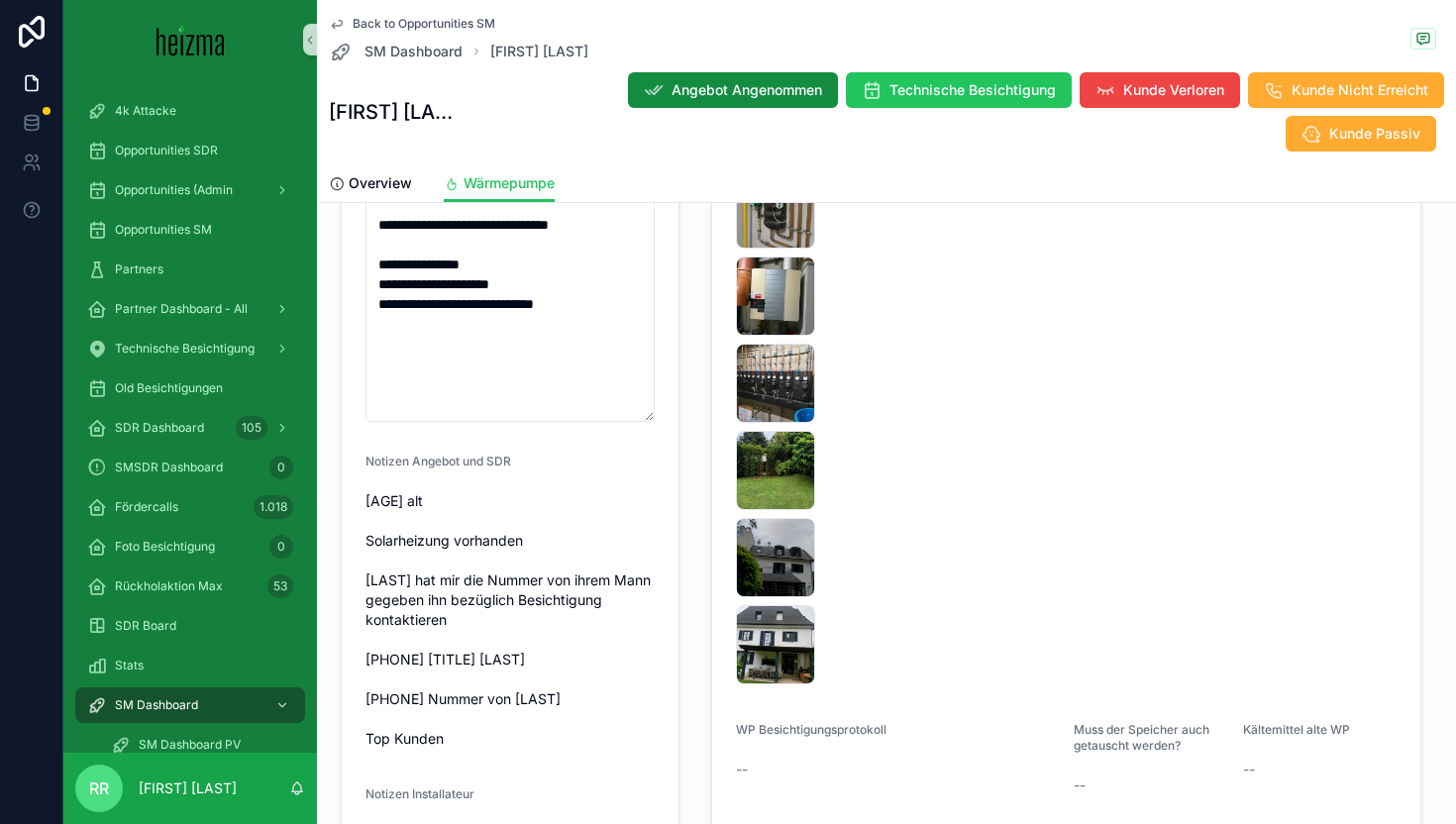 scroll, scrollTop: 2421, scrollLeft: 0, axis: vertical 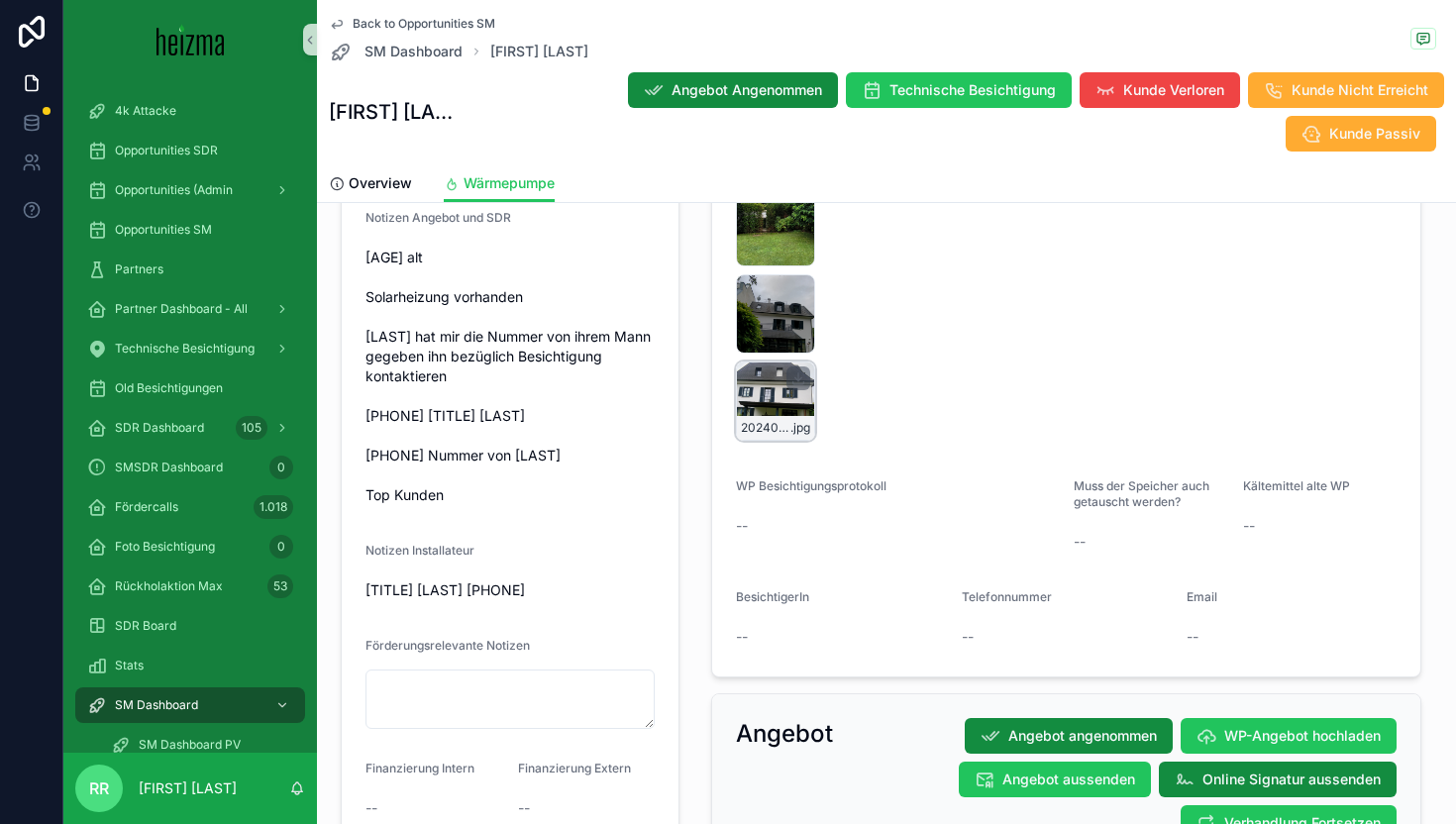 click on "20240820_074127 .jpg" at bounding box center (776, 401) 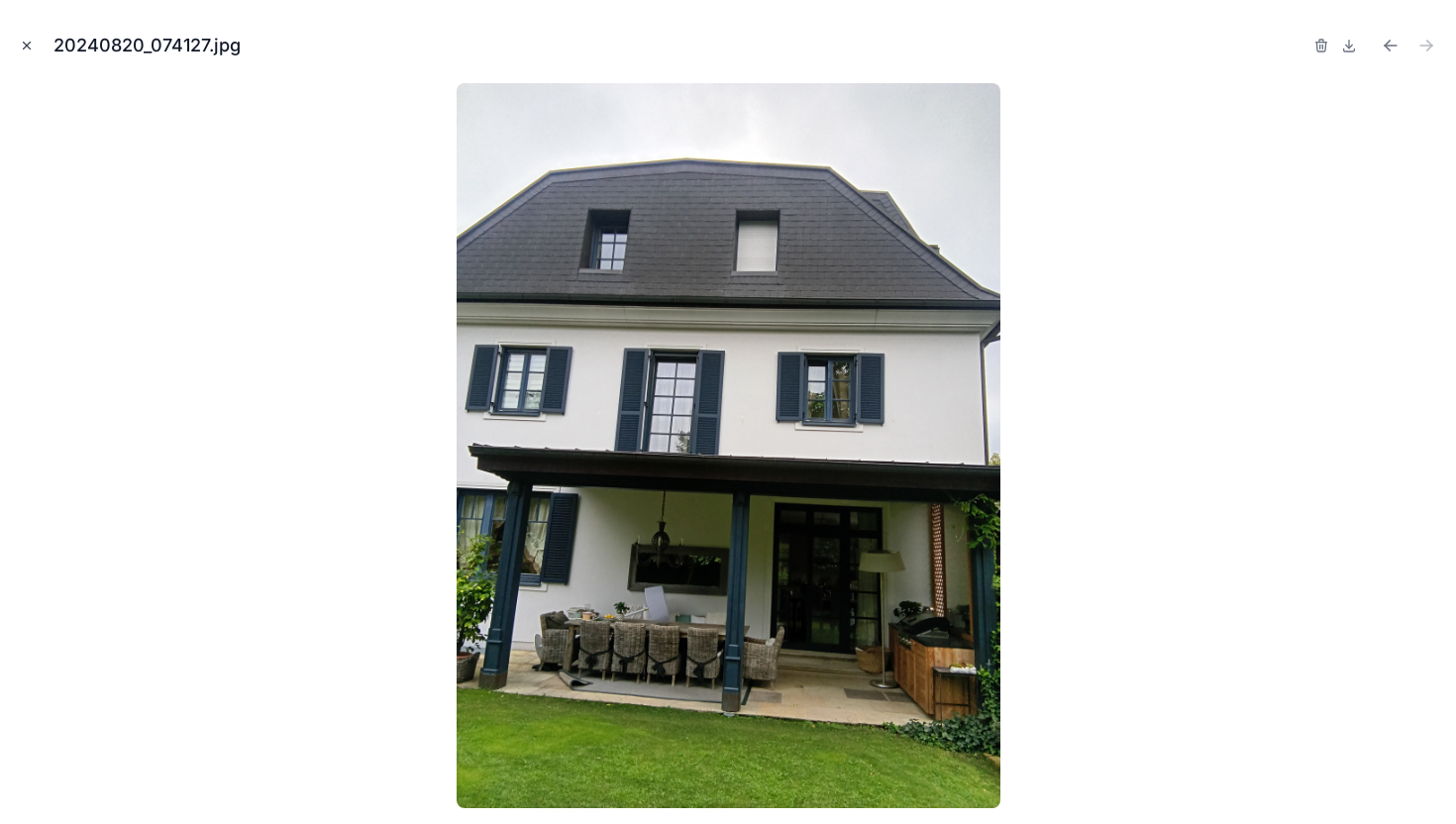 click 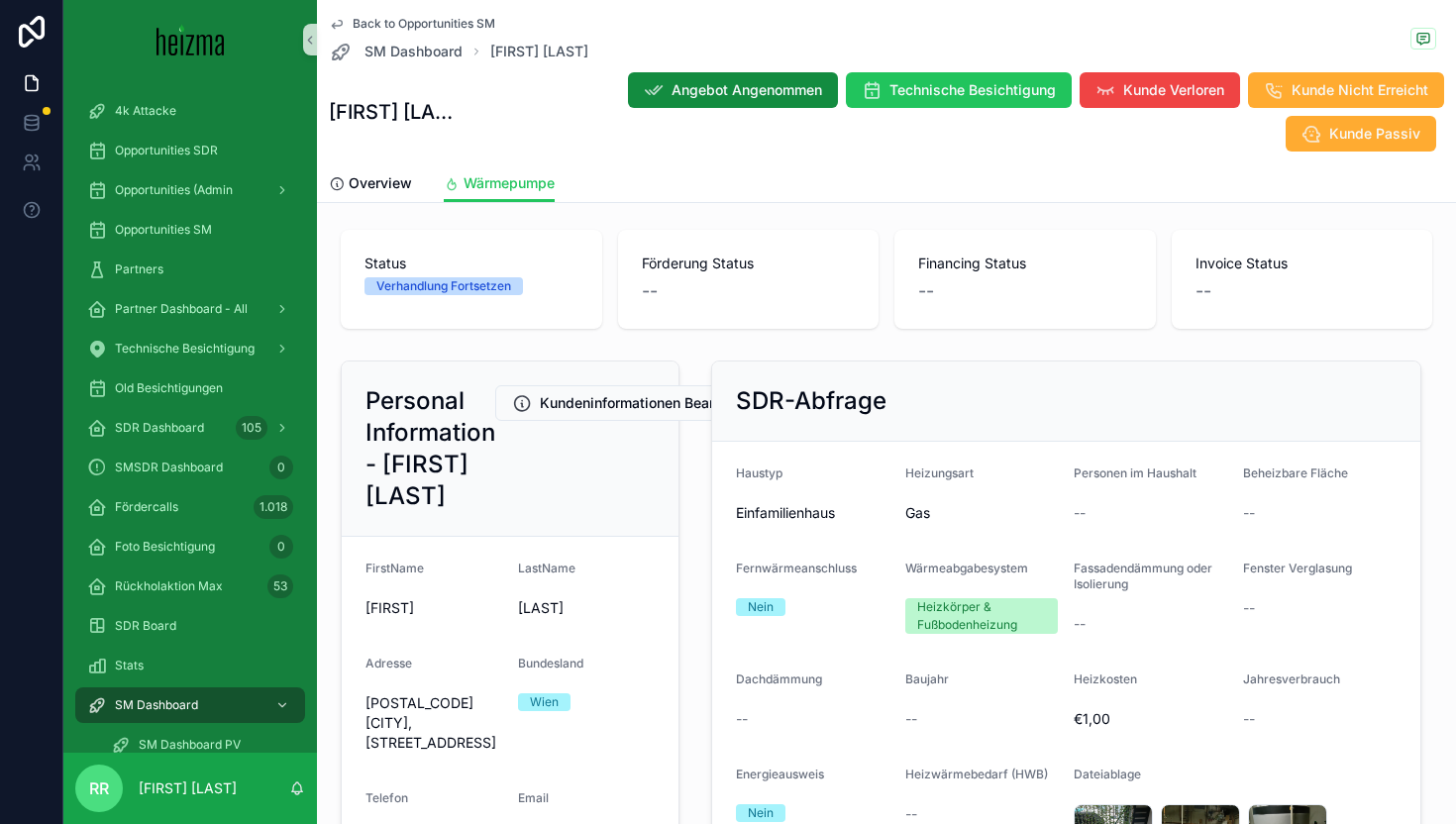 scroll, scrollTop: 0, scrollLeft: 0, axis: both 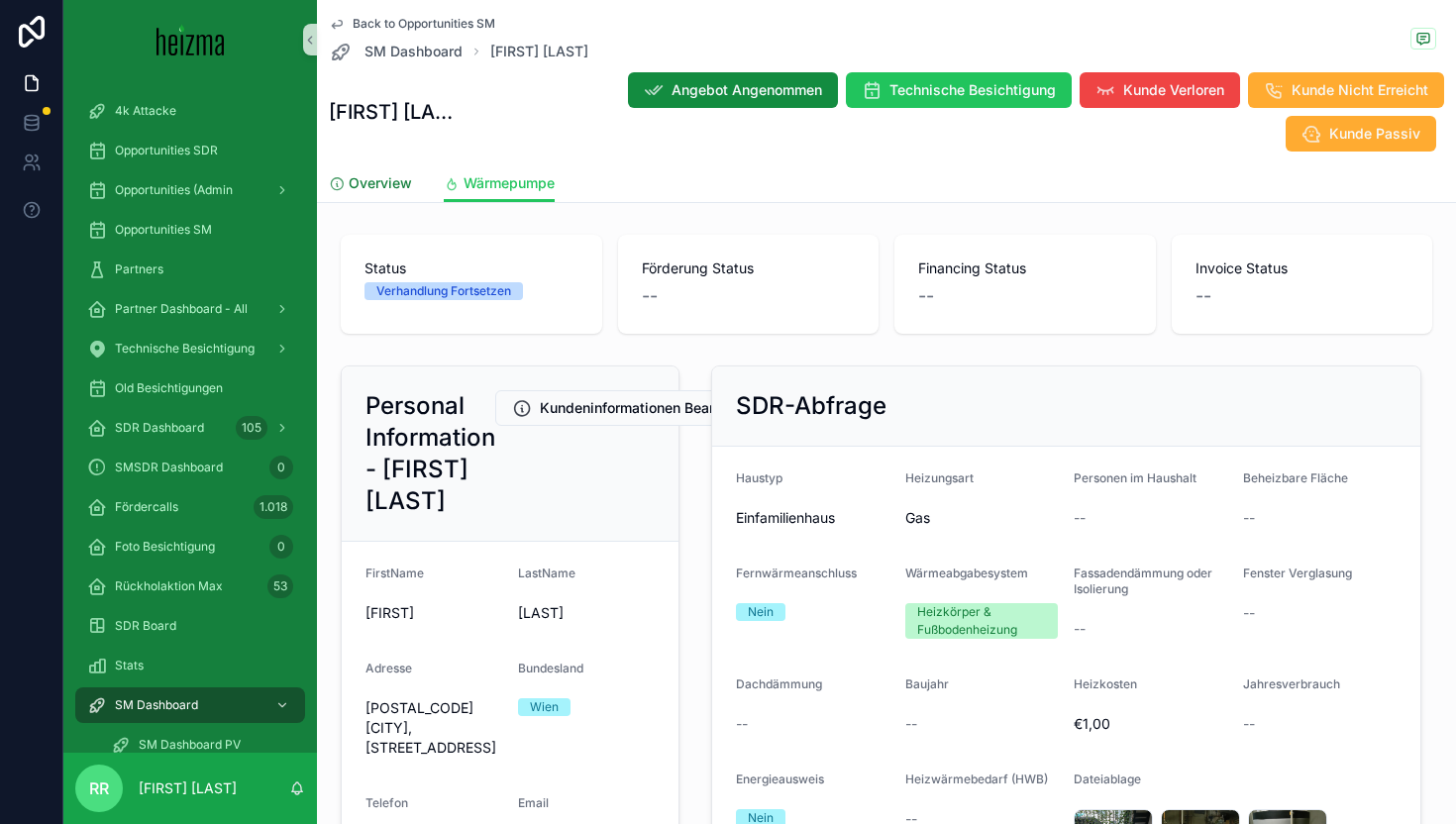 click on "Overview" at bounding box center (380, 183) 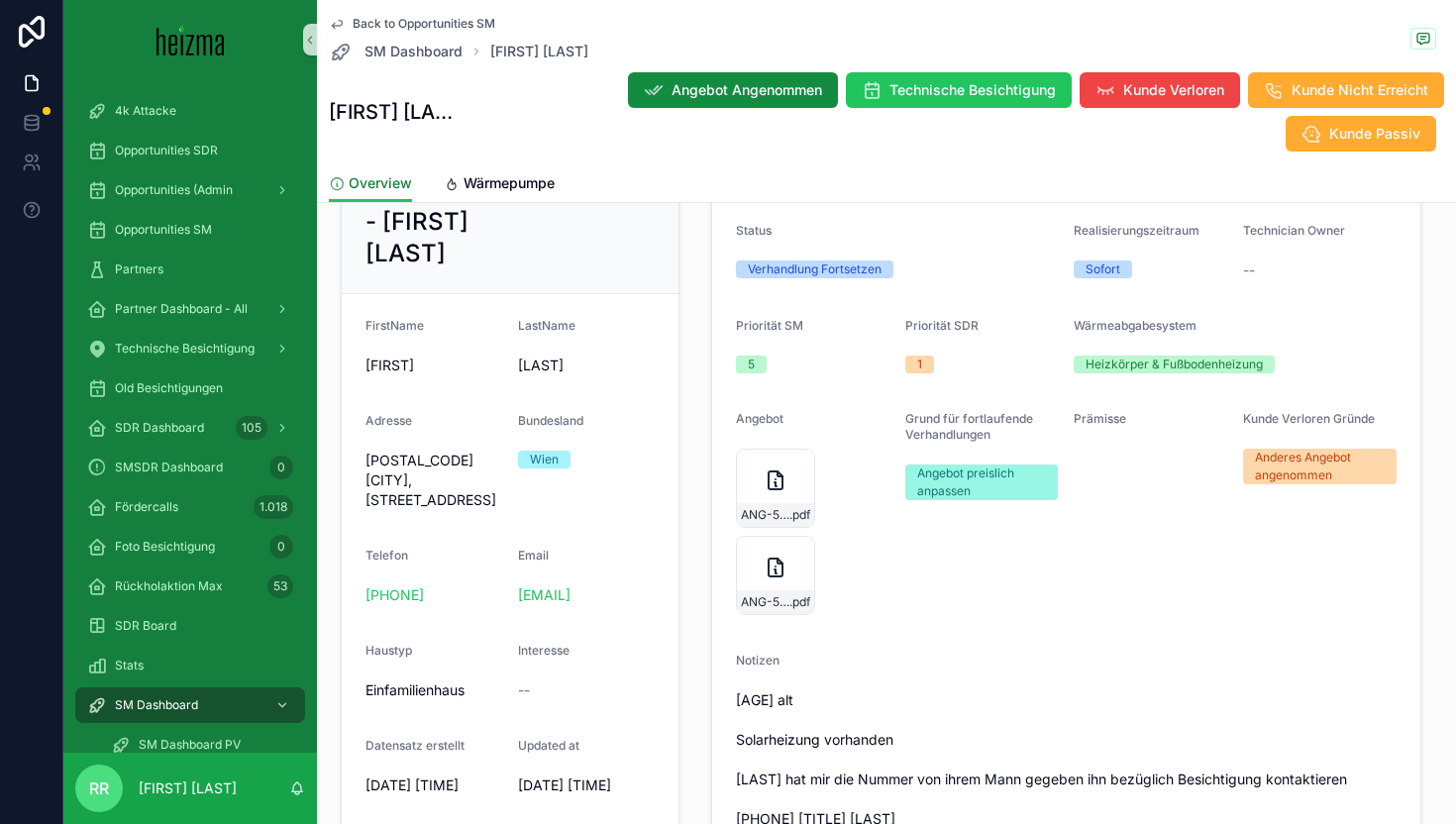 scroll, scrollTop: 321, scrollLeft: 0, axis: vertical 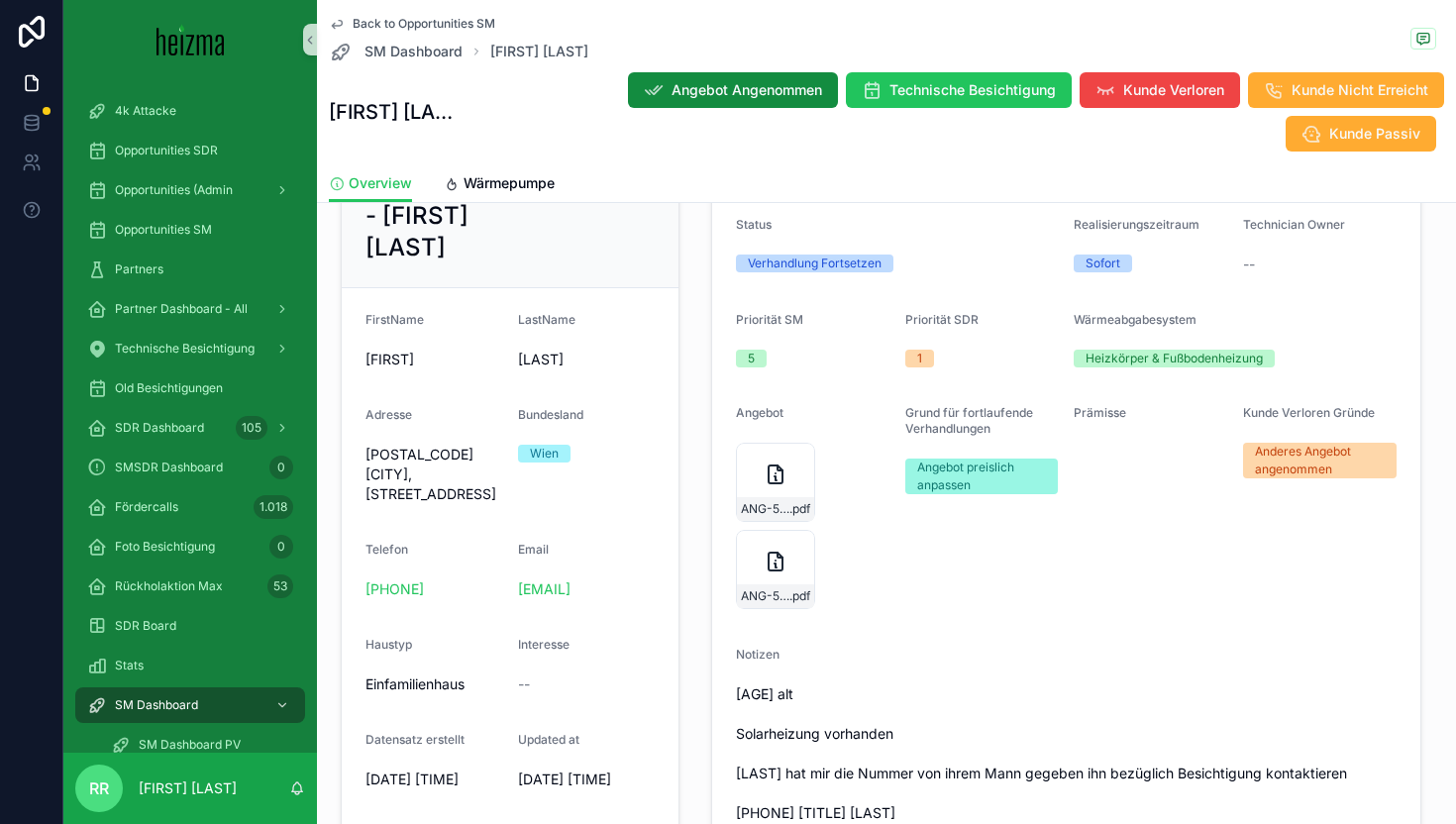 click on "[AGE] alt
Solarheizung vorhanden
[LAST] hat mir die Nummer von ihrem Mann gegeben ihn bezüglich Besichtigung kontaktieren
[PHONE] [TITLE] [LAST]
[PHONE] Nummer von [LAST]
Top Kunden" at bounding box center [1066, 793] 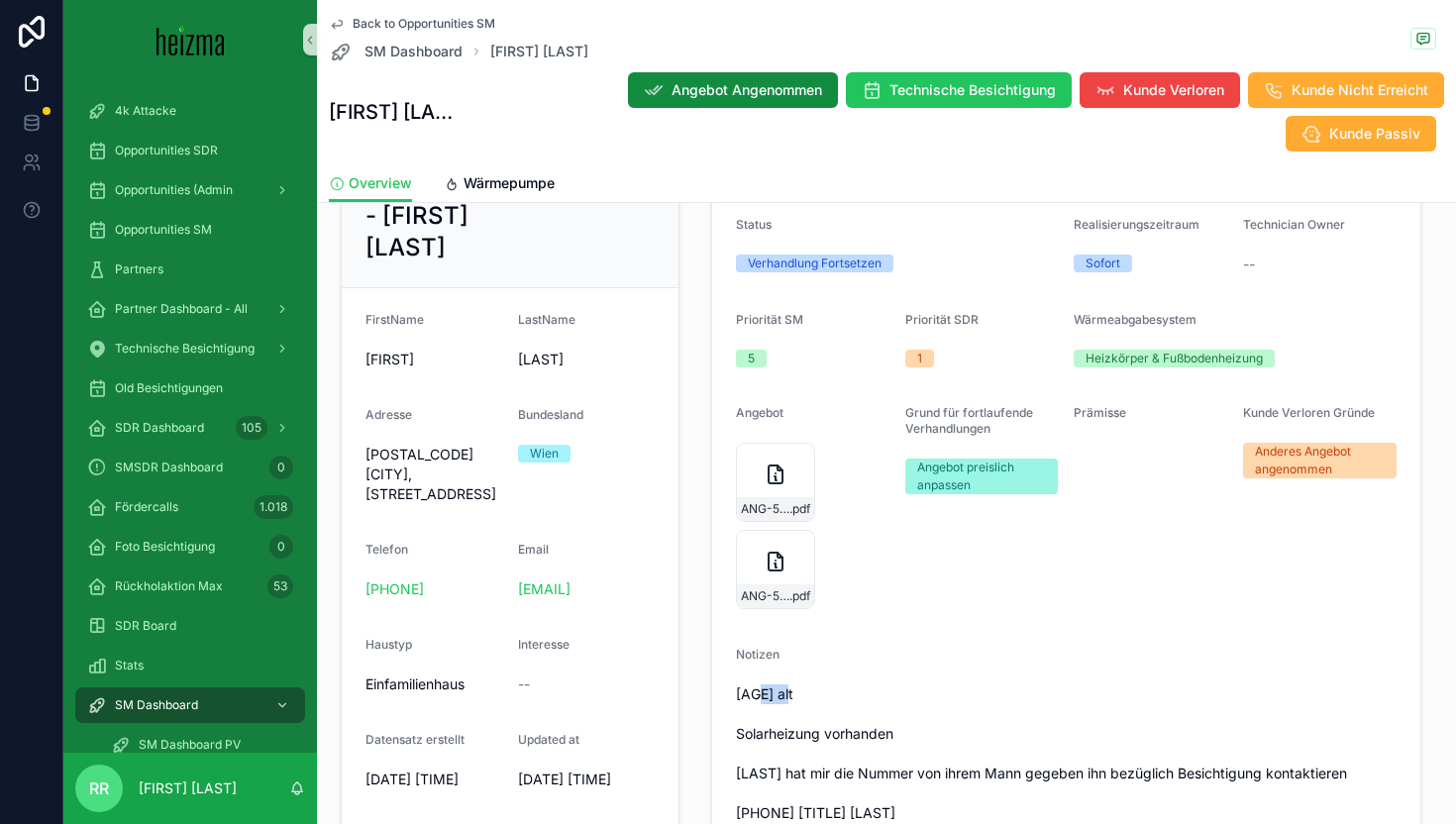 click on "[AGE] alt
Solarheizung vorhanden
[LAST] hat mir die Nummer von ihrem Mann gegeben ihn bezüglich Besichtigung kontaktieren
[PHONE] [TITLE] [LAST]
[PHONE] Nummer von [LAST]
Top Kunden" at bounding box center [1066, 793] 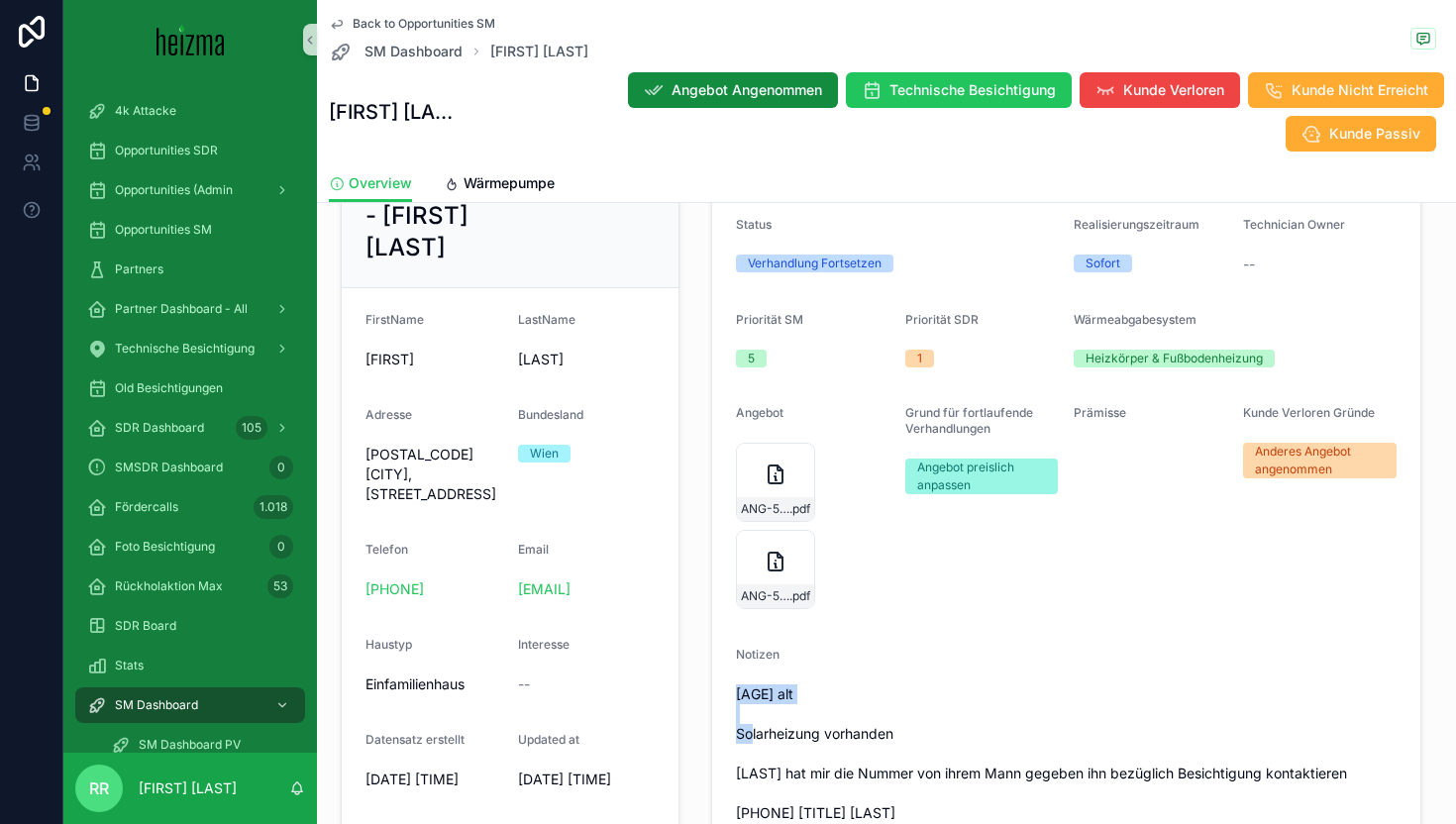 click on "[AGE] alt
Solarheizung vorhanden
[LAST] hat mir die Nummer von ihrem Mann gegeben ihn bezüglich Besichtigung kontaktieren
[PHONE] [TITLE] [LAST]
[PHONE] Nummer von [LAST]
Top Kunden" at bounding box center (1066, 793) 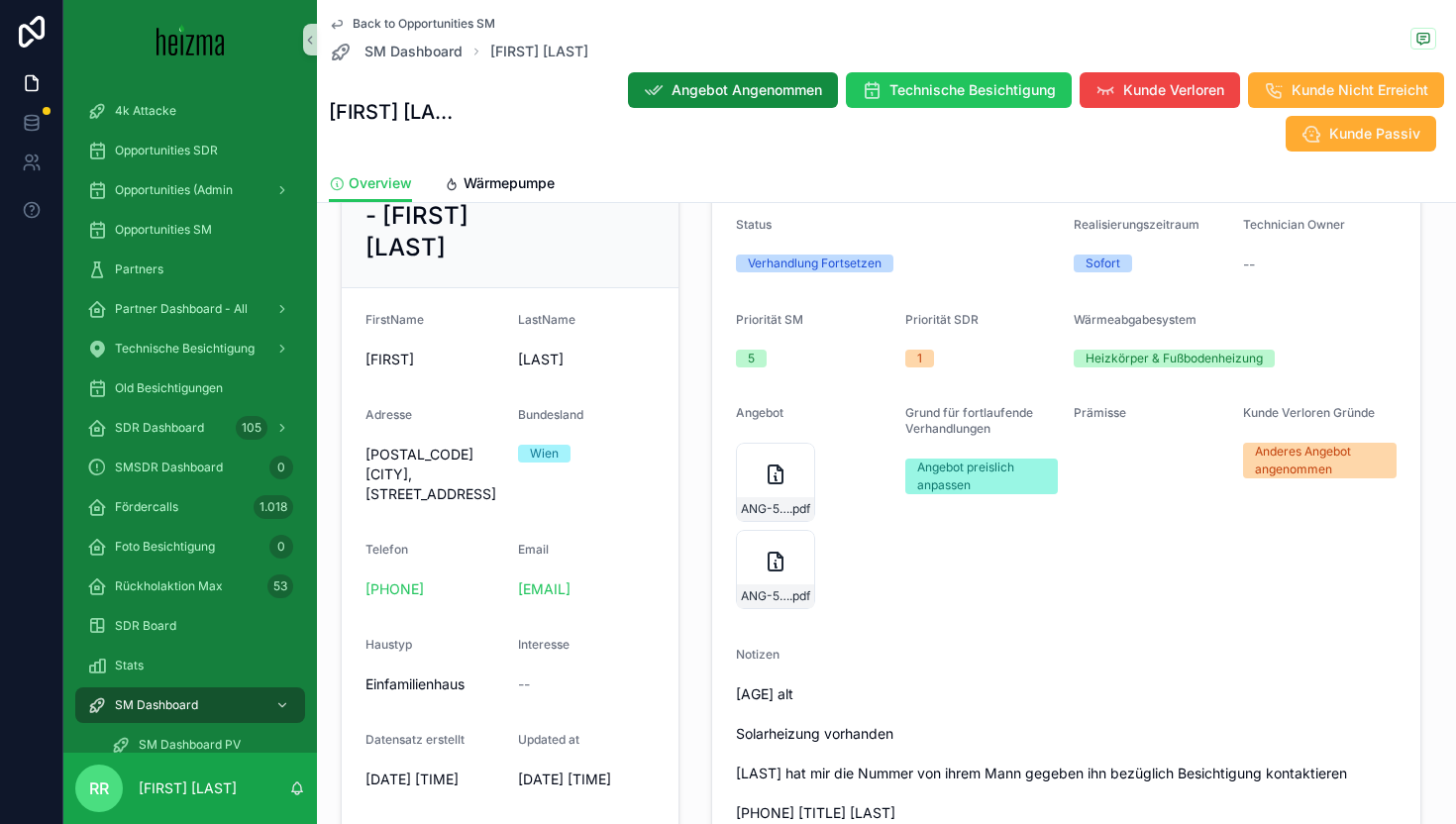 click on "Notizen" at bounding box center (758, 654) 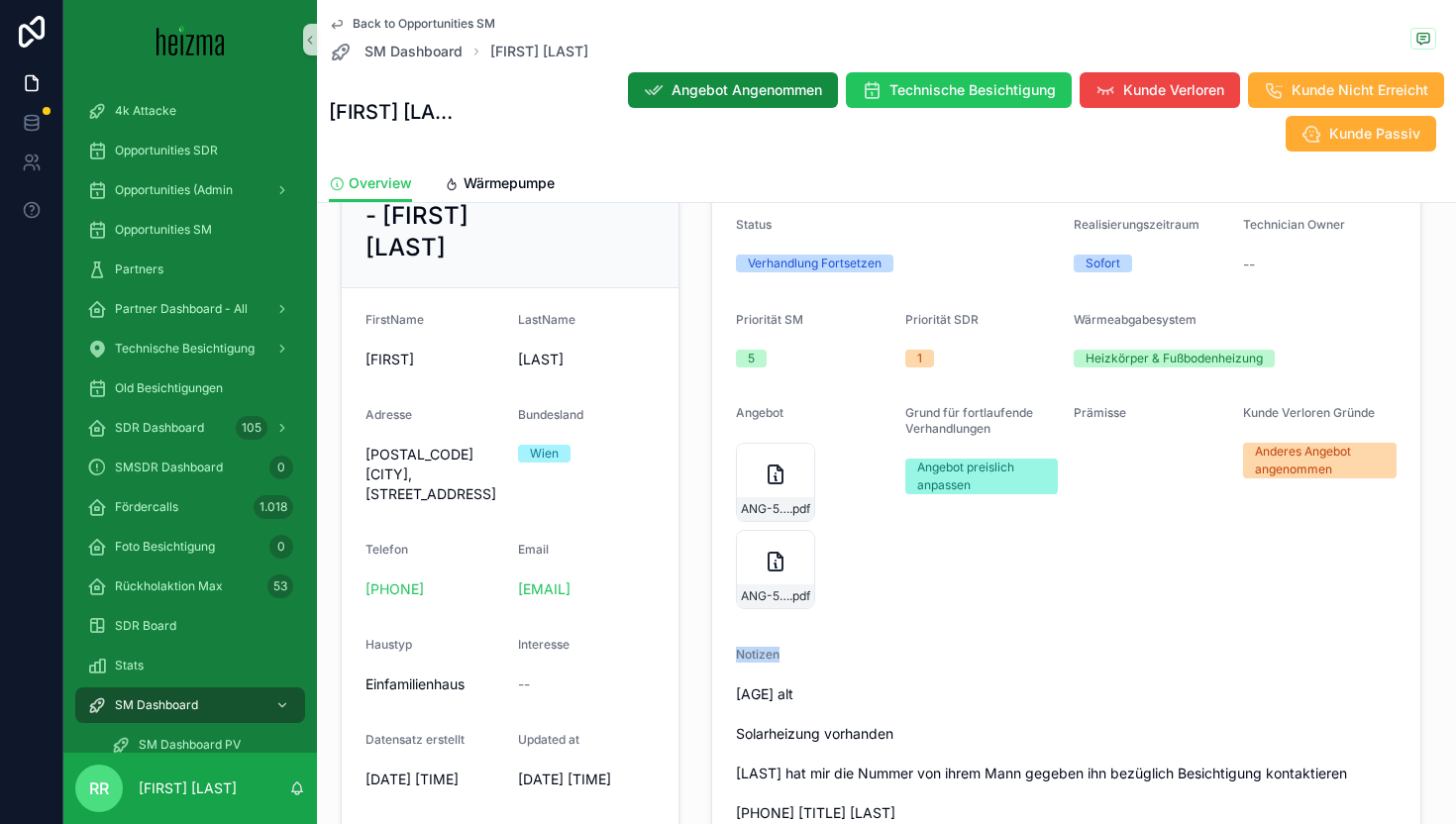 click on "Notizen" at bounding box center [758, 654] 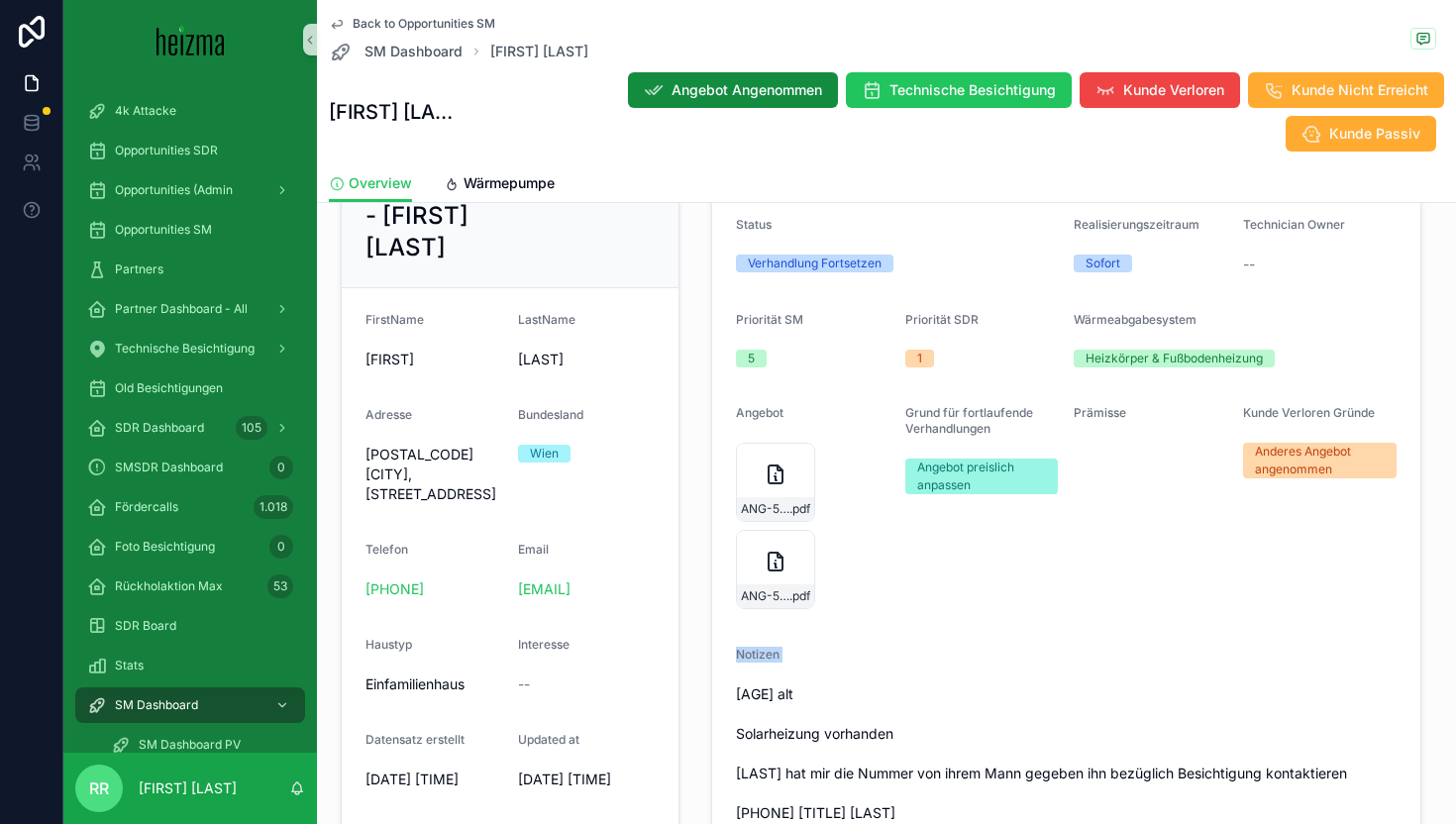 click on "Notizen" at bounding box center (758, 654) 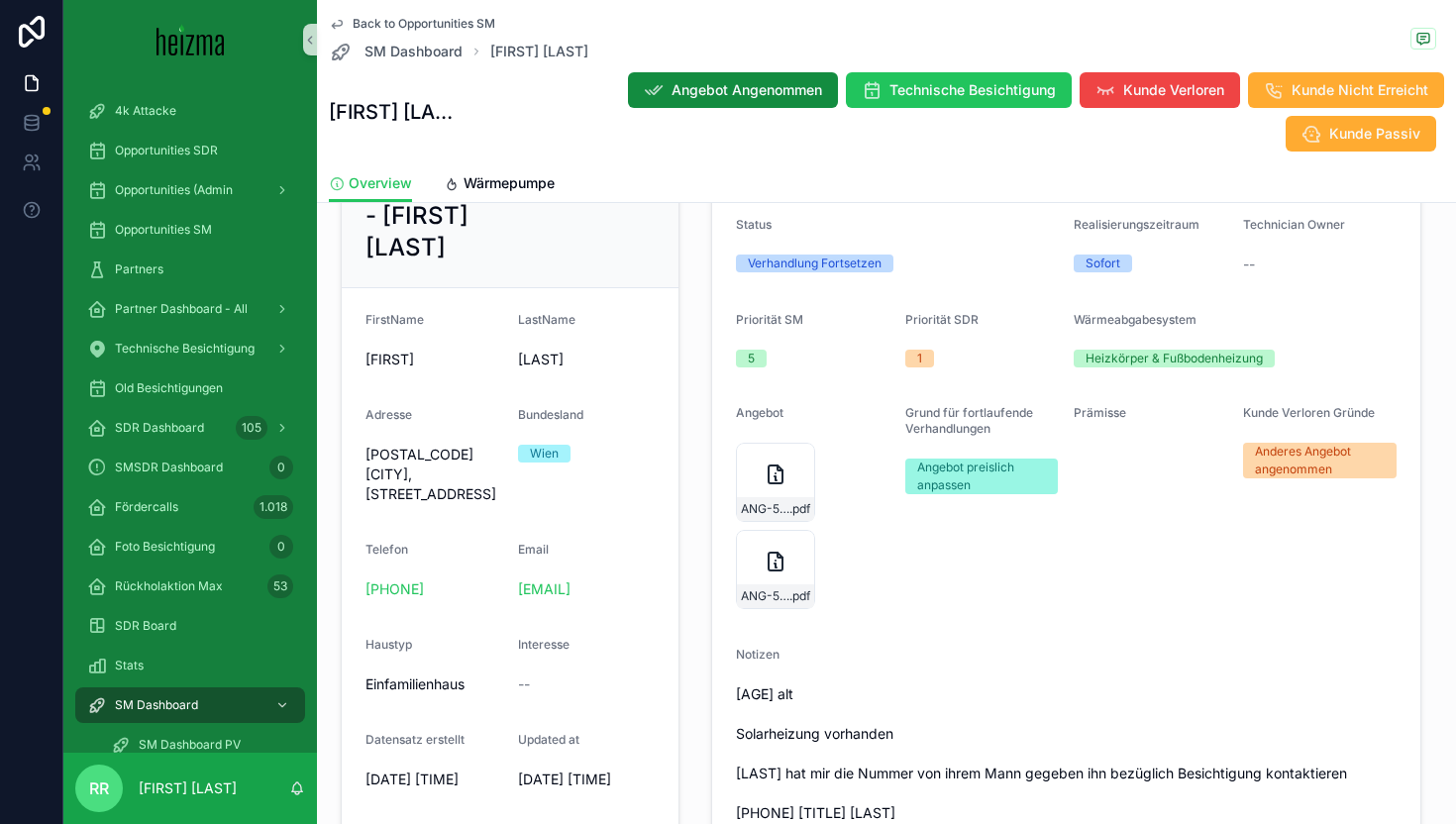 click on "[AGE] alt
Solarheizung vorhanden
[LAST] hat mir die Nummer von ihrem Mann gegeben ihn bezüglich Besichtigung kontaktieren
[PHONE] [TITLE] [LAST]
[PHONE] Nummer von [LAST]
Top Kunden" at bounding box center (1066, 793) 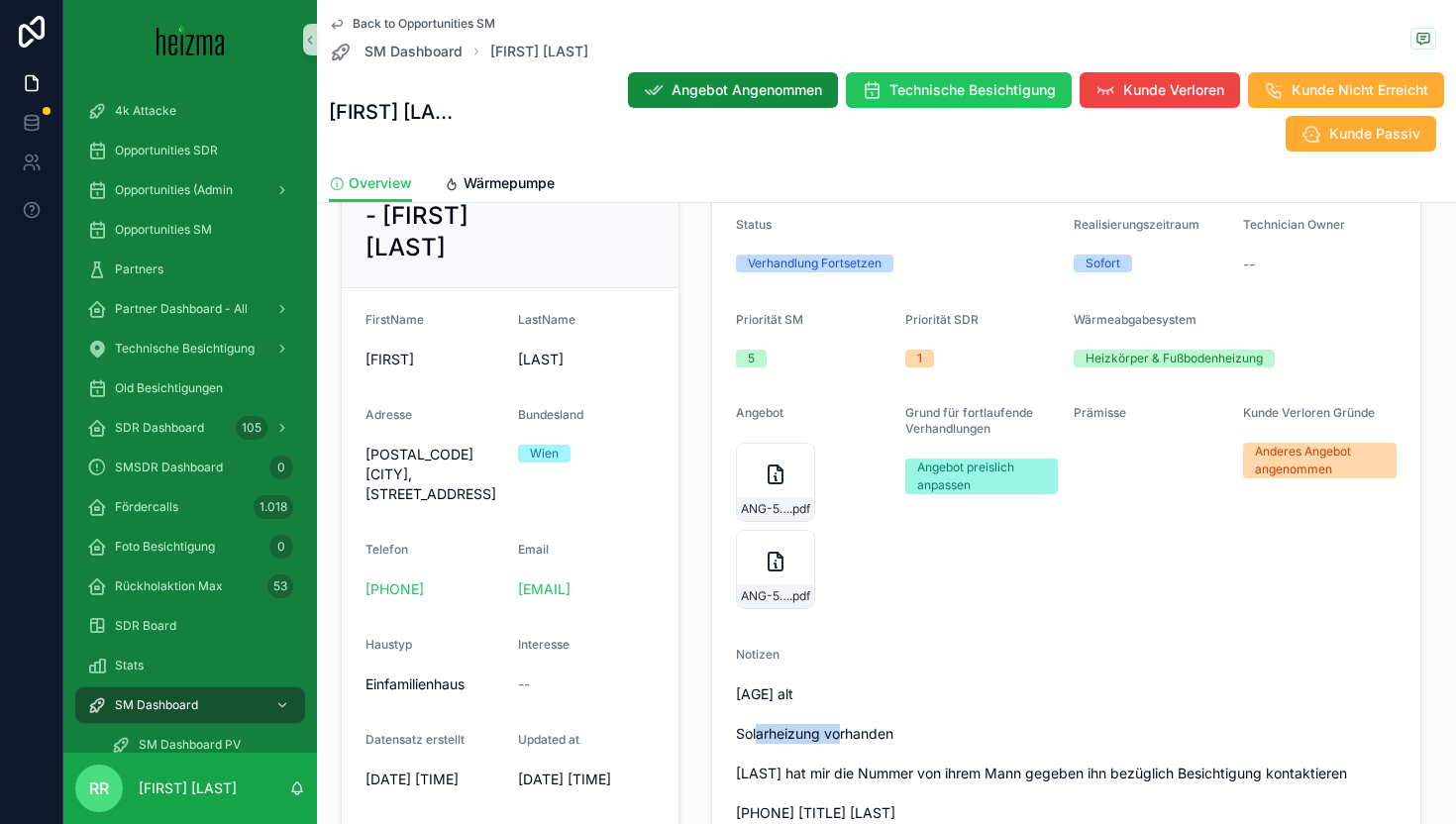 click on "[AGE] alt
Solarheizung vorhanden
[LAST] hat mir die Nummer von ihrem Mann gegeben ihn bezüglich Besichtigung kontaktieren
[PHONE] [TITLE] [LAST]
[PHONE] Nummer von [LAST]
Top Kunden" at bounding box center [1066, 793] 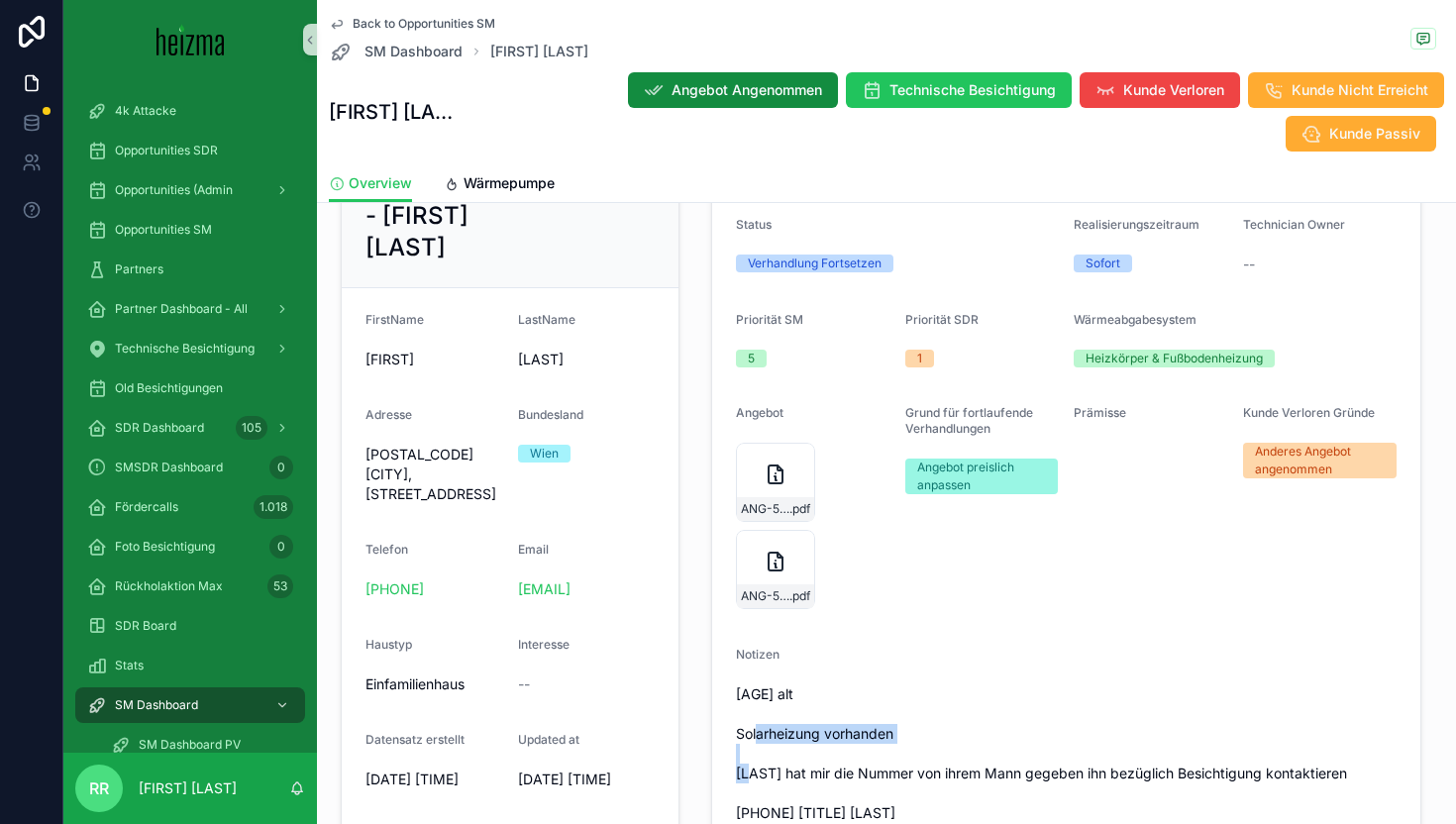 click on "[AGE] alt
Solarheizung vorhanden
[LAST] hat mir die Nummer von ihrem Mann gegeben ihn bezüglich Besichtigung kontaktieren
[PHONE] [TITLE] [LAST]
[PHONE] Nummer von [LAST]
Top Kunden" at bounding box center [1066, 793] 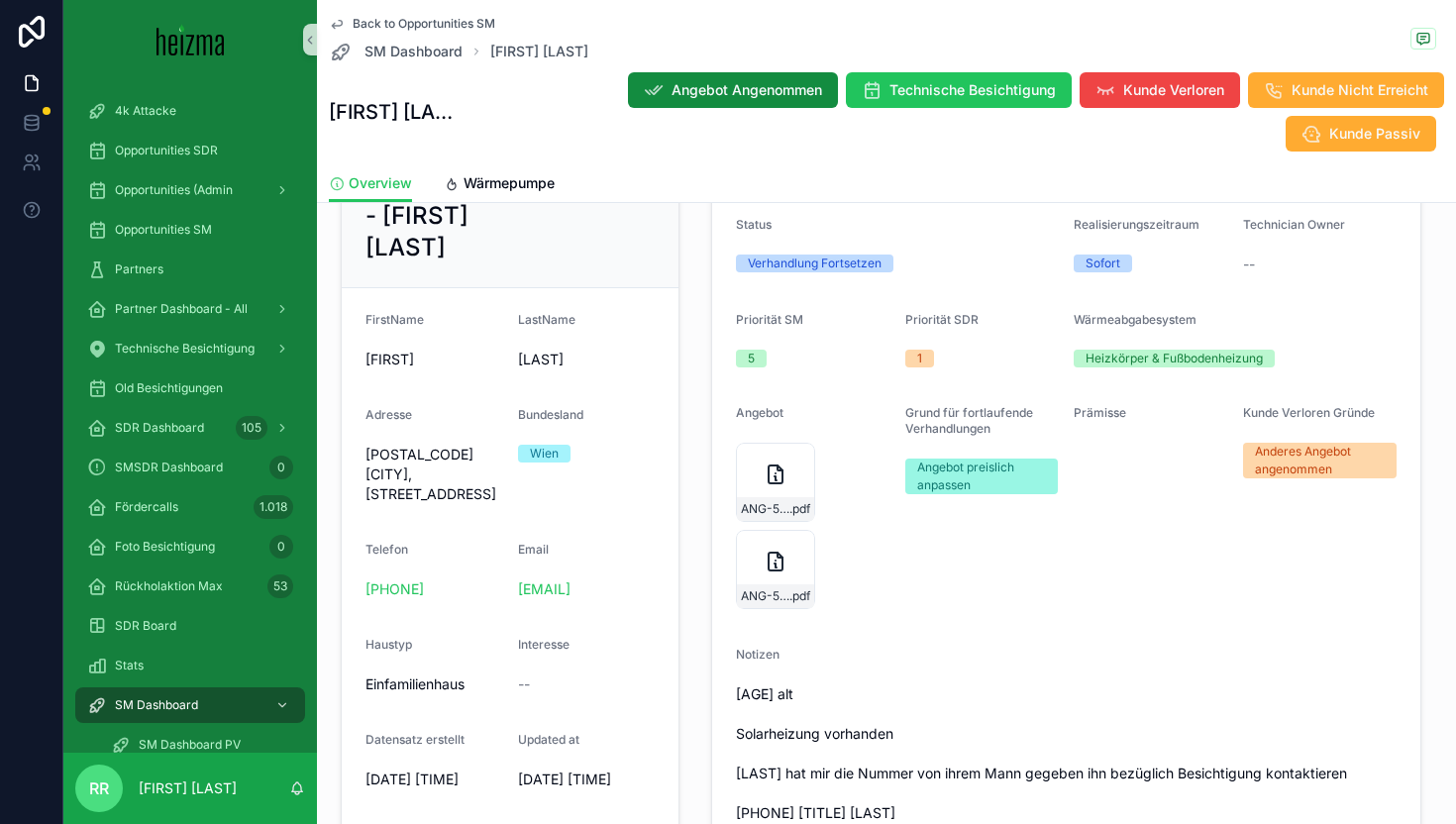 click on "[AGE] alt
Solarheizung vorhanden
[LAST] hat mir die Nummer von ihrem Mann gegeben ihn bezüglich Besichtigung kontaktieren
[PHONE] [TITLE] [LAST]
[PHONE] Nummer von [LAST]
Top Kunden" at bounding box center [1066, 793] 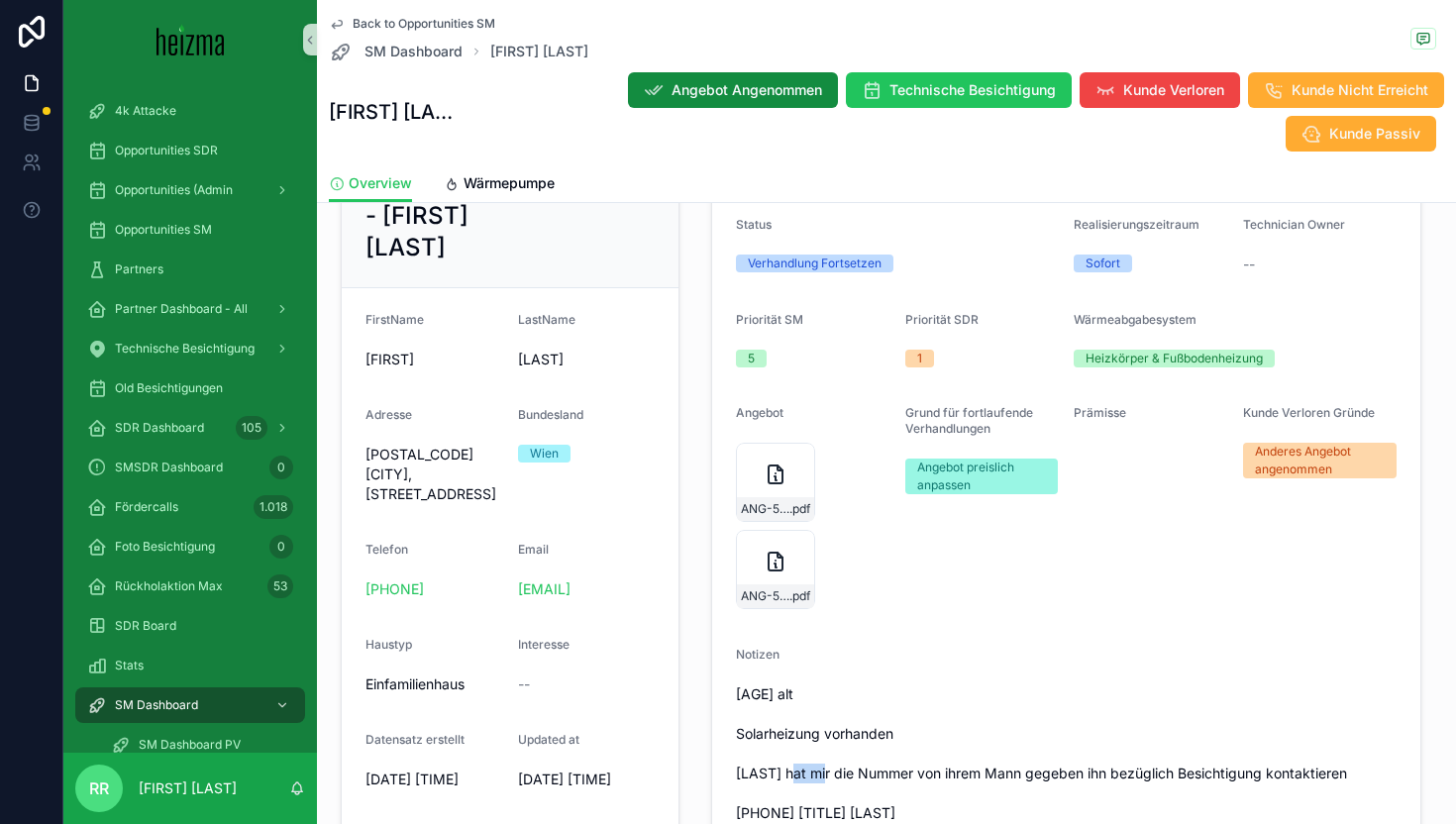 click on "[AGE] alt
Solarheizung vorhanden
[LAST] hat mir die Nummer von ihrem Mann gegeben ihn bezüglich Besichtigung kontaktieren
[PHONE] [TITLE] [LAST]
[PHONE] Nummer von [LAST]
Top Kunden" at bounding box center [1066, 793] 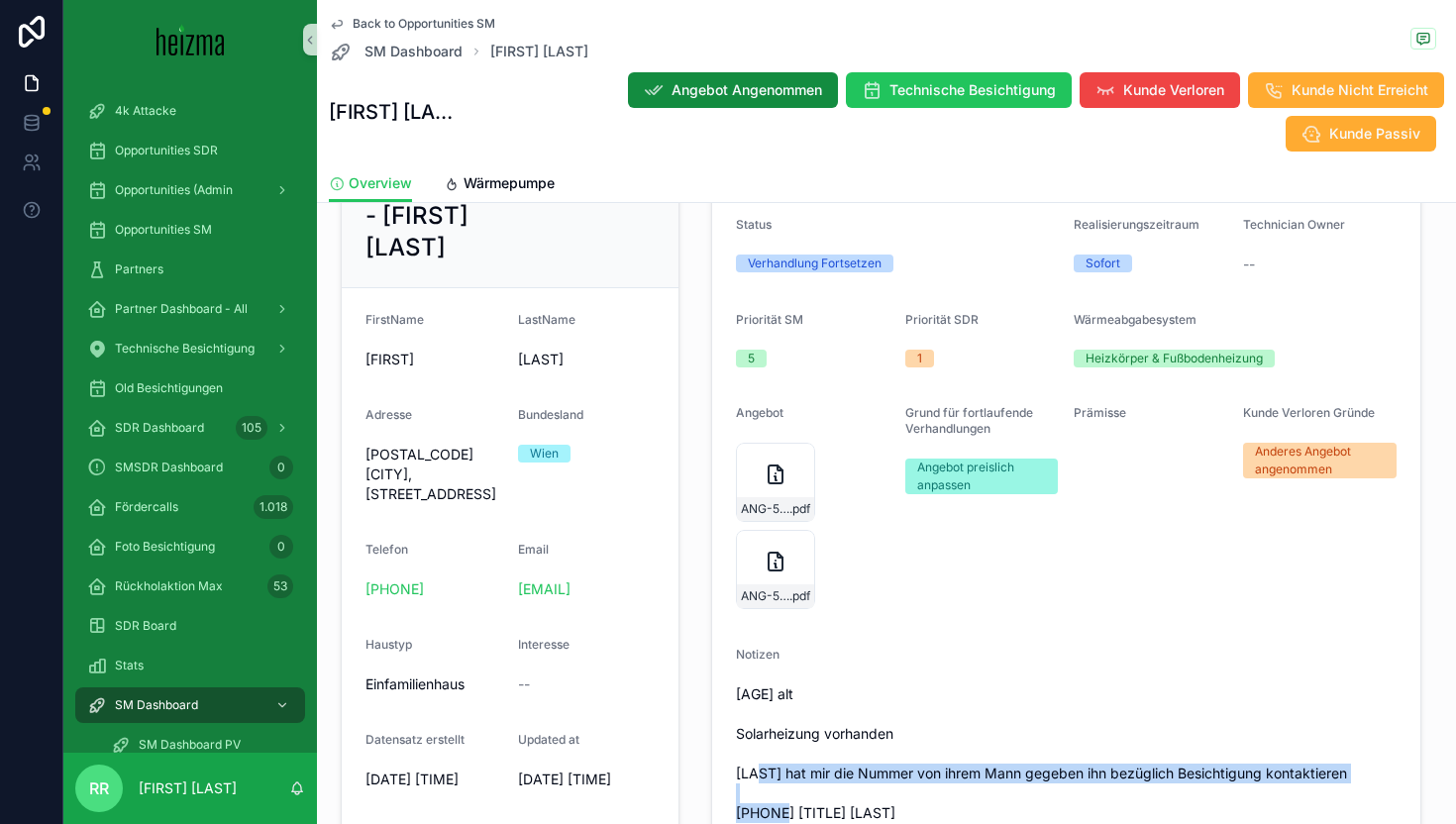 click on "[AGE] alt
Solarheizung vorhanden
[LAST] hat mir die Nummer von ihrem Mann gegeben ihn bezüglich Besichtigung kontaktieren
[PHONE] [TITLE] [LAST]
[PHONE] Nummer von [LAST]
Top Kunden" at bounding box center [1066, 793] 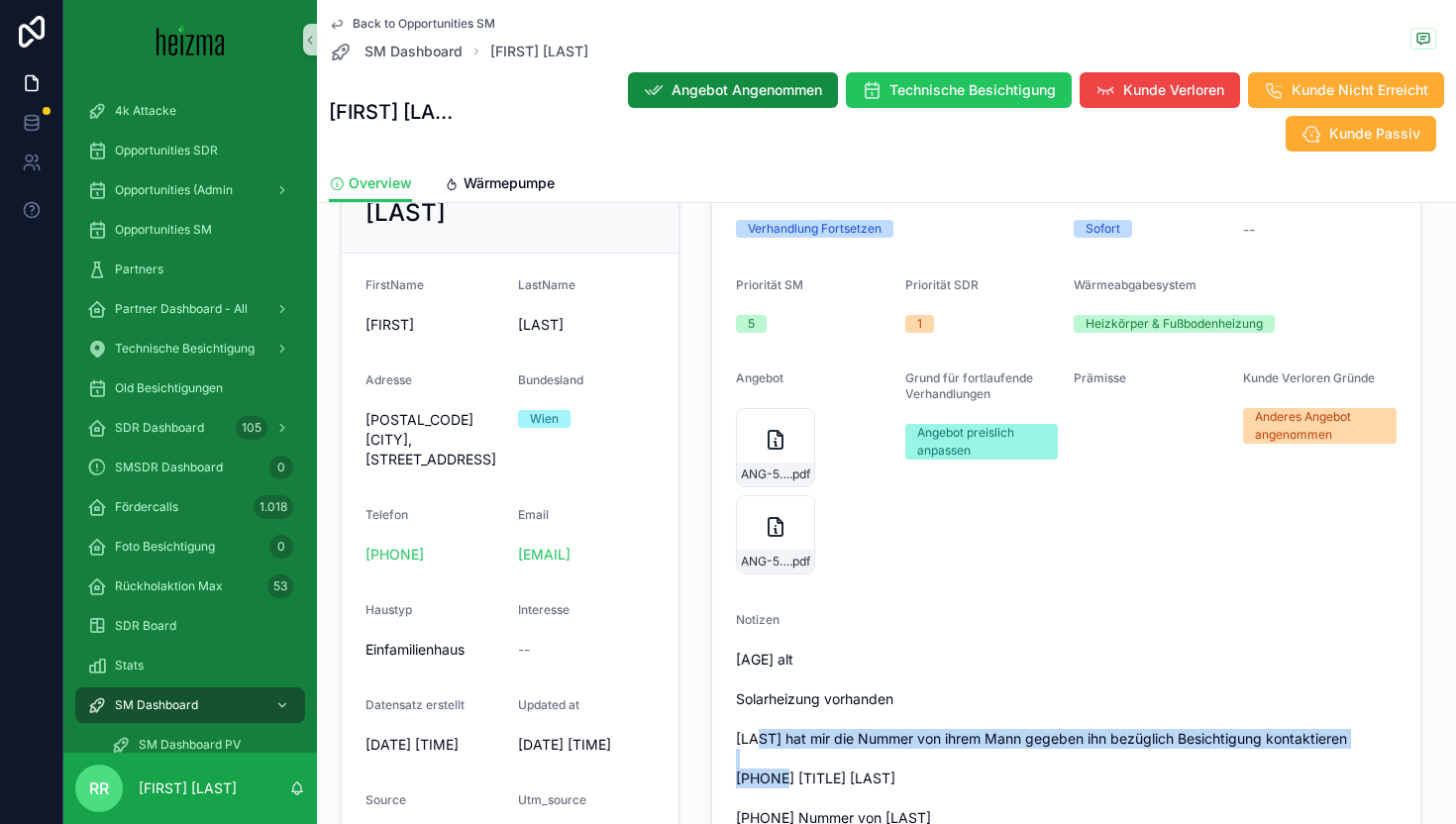 scroll, scrollTop: 424, scrollLeft: 0, axis: vertical 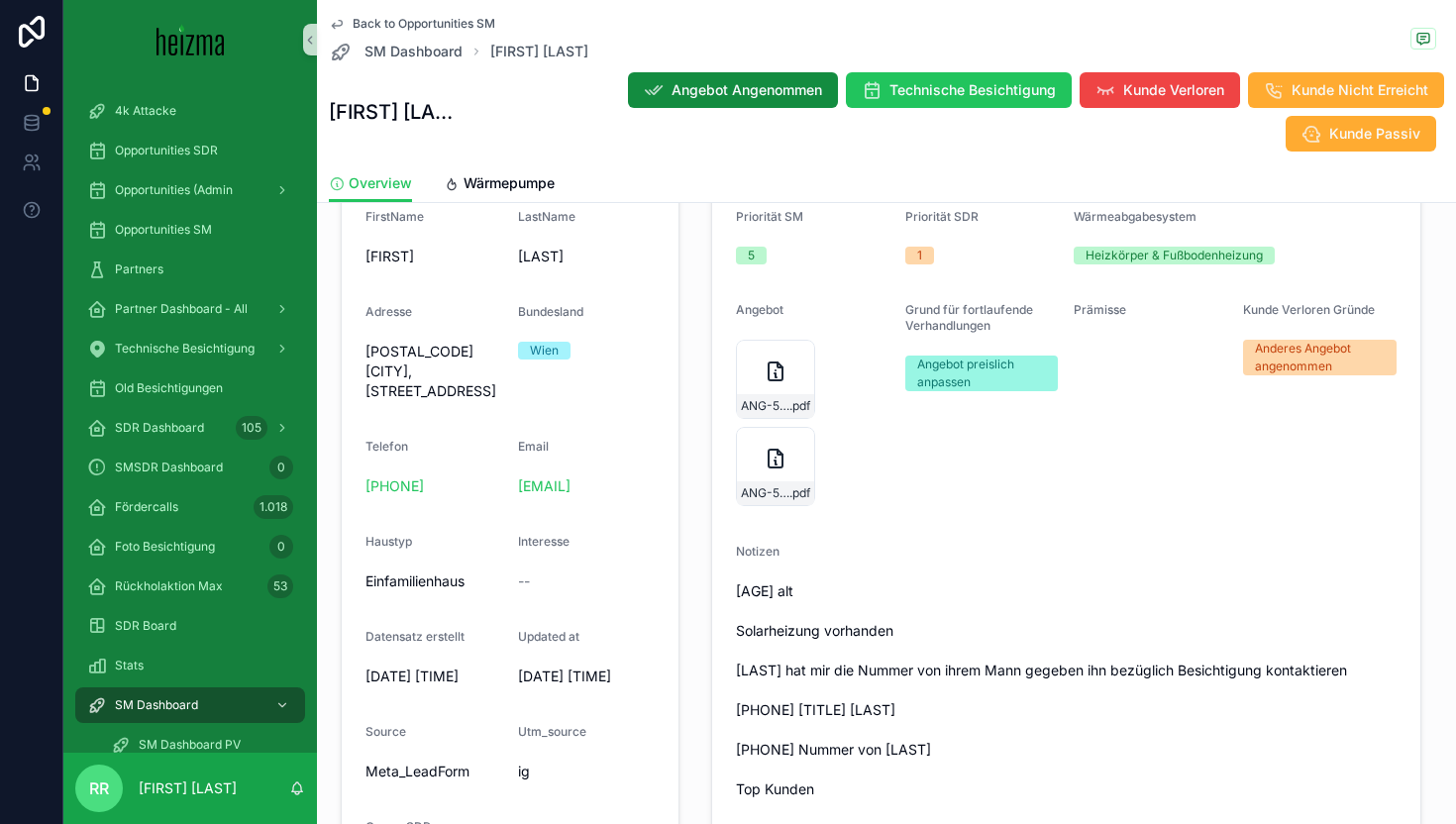 click on "[AGE] alt
Solarheizung vorhanden
[LAST] hat mir die Nummer von ihrem Mann gegeben ihn bezüglich Besichtigung kontaktieren
[PHONE] [TITLE] [LAST]
[PHONE] Nummer von [LAST]
Top Kunden" at bounding box center (1066, 690) 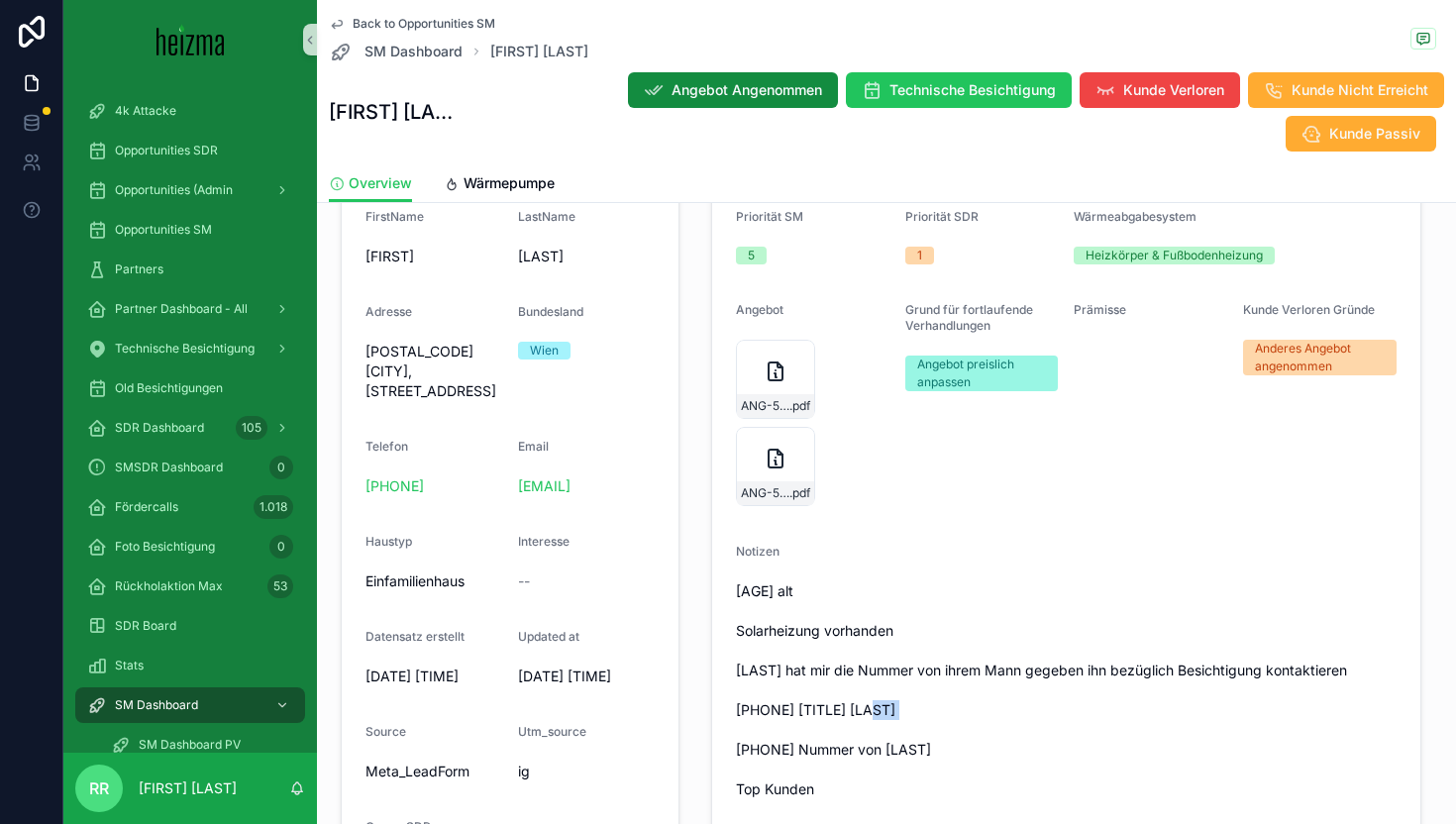 click on "[AGE] alt
Solarheizung vorhanden
[LAST] hat mir die Nummer von ihrem Mann gegeben ihn bezüglich Besichtigung kontaktieren
[PHONE] [TITLE] [LAST]
[PHONE] Nummer von [LAST]
Top Kunden" at bounding box center [1066, 690] 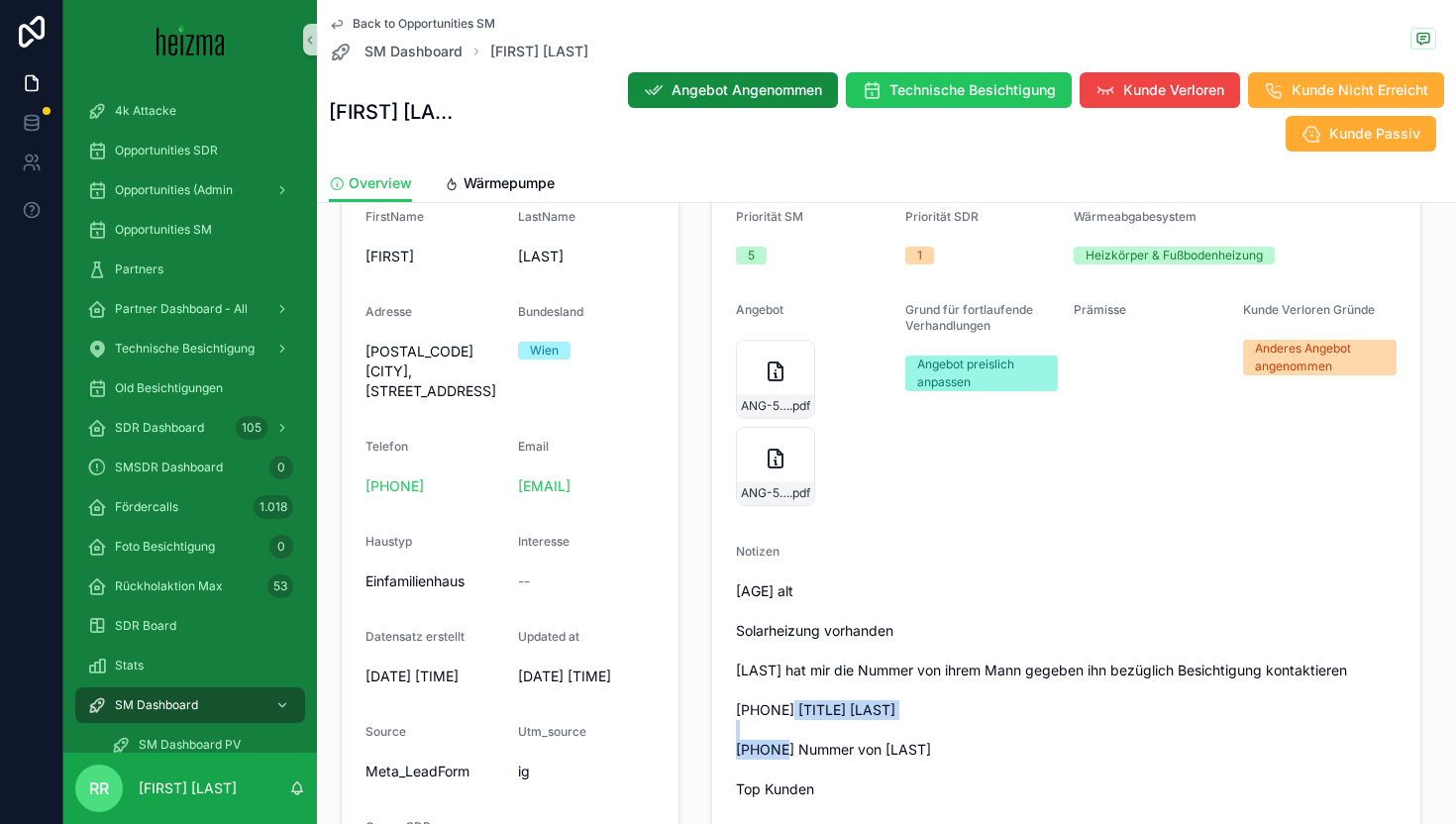 click on "[AGE] alt
Solarheizung vorhanden
[LAST] hat mir die Nummer von ihrem Mann gegeben ihn bezüglich Besichtigung kontaktieren
[PHONE] [TITLE] [LAST]
[PHONE] Nummer von [LAST]
Top Kunden" at bounding box center [1066, 690] 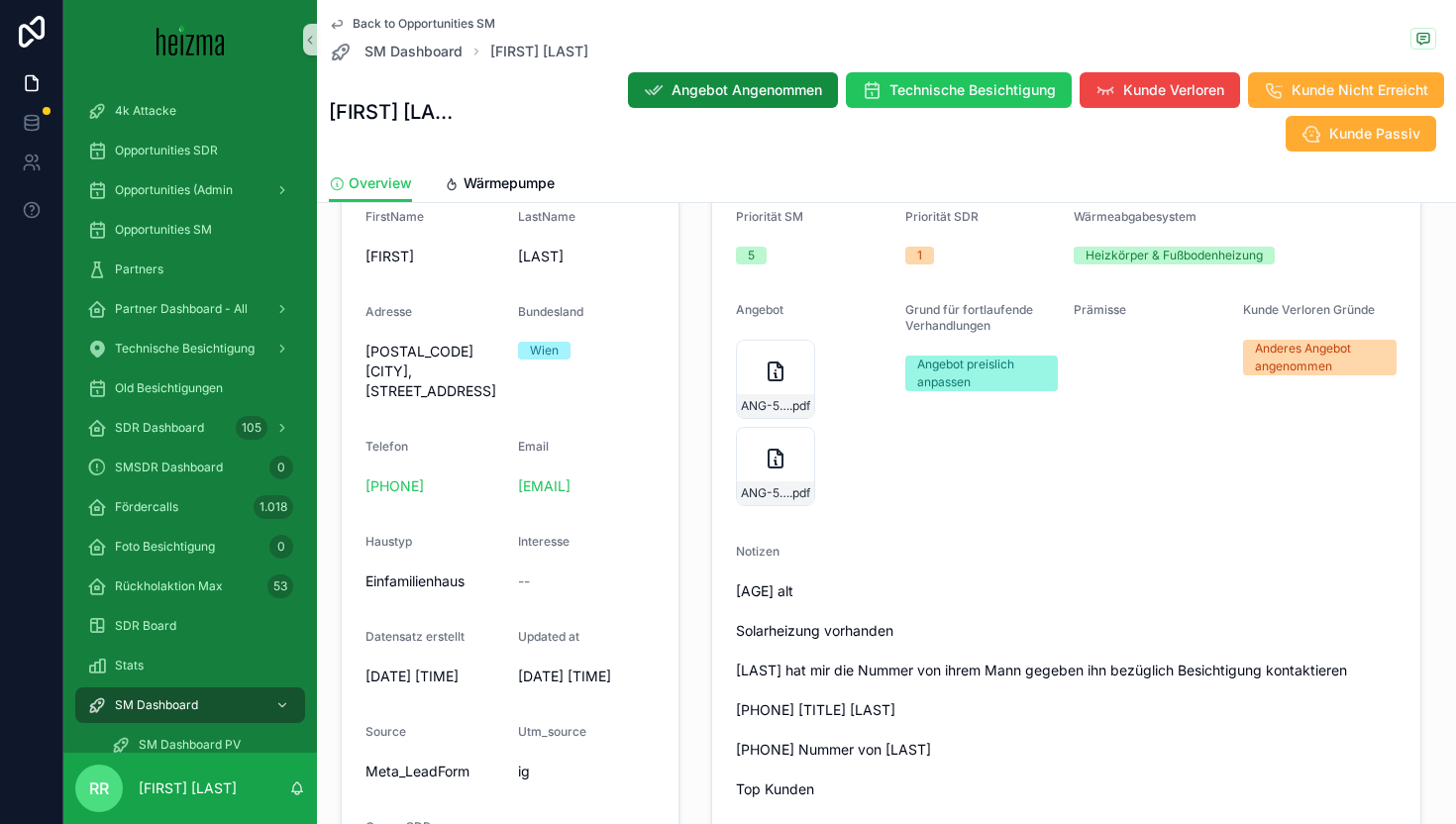 click on "[AGE] alt
Solarheizung vorhanden
[LAST] hat mir die Nummer von ihrem Mann gegeben ihn bezüglich Besichtigung kontaktieren
[PHONE] [TITLE] [LAST]
[PHONE] Nummer von [LAST]
Top Kunden" at bounding box center [1066, 690] 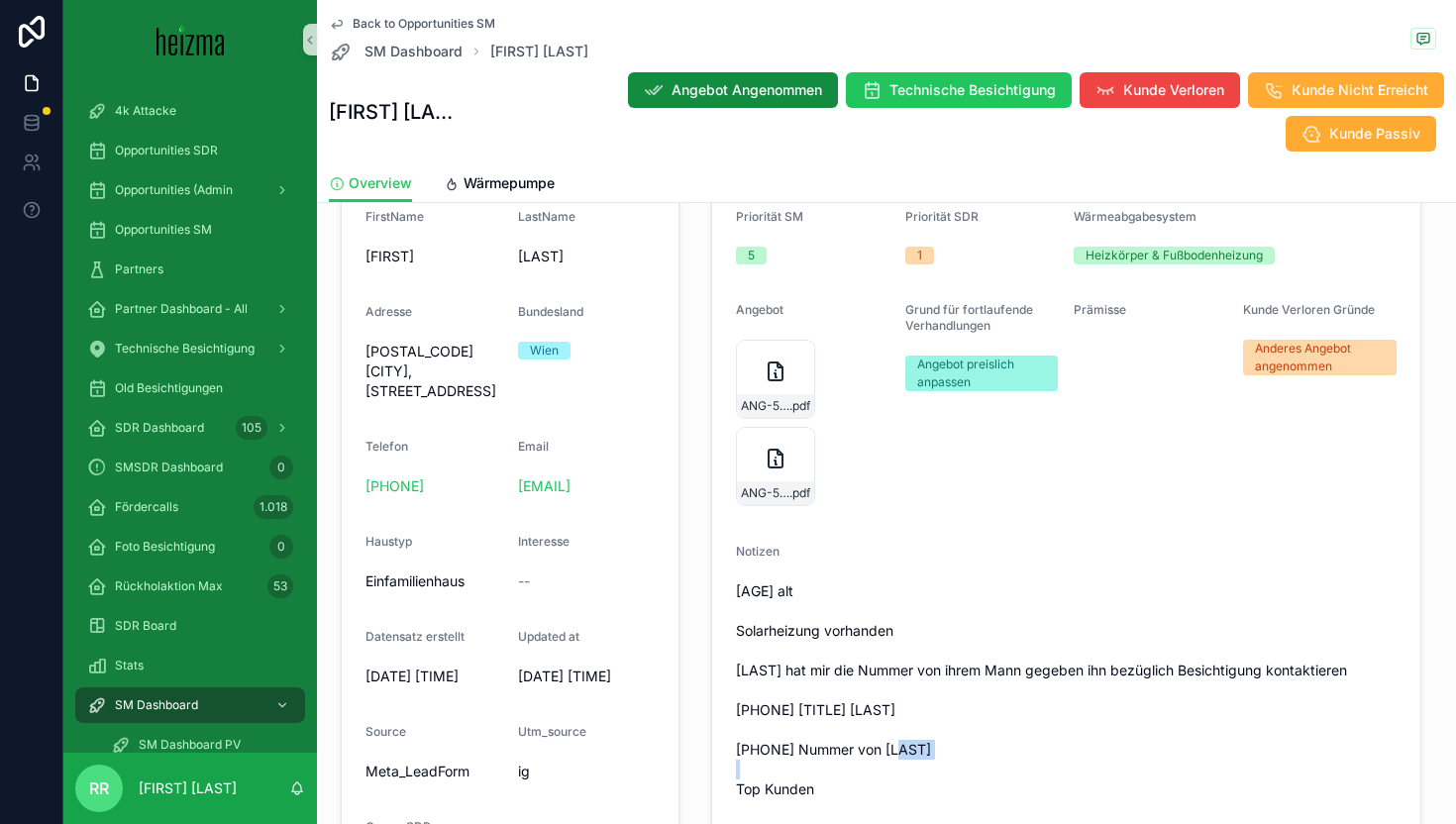 click on "[AGE] alt
Solarheizung vorhanden
[LAST] hat mir die Nummer von ihrem Mann gegeben ihn bezüglich Besichtigung kontaktieren
[PHONE] [TITLE] [LAST]
[PHONE] Nummer von [LAST]
Top Kunden" at bounding box center (1066, 690) 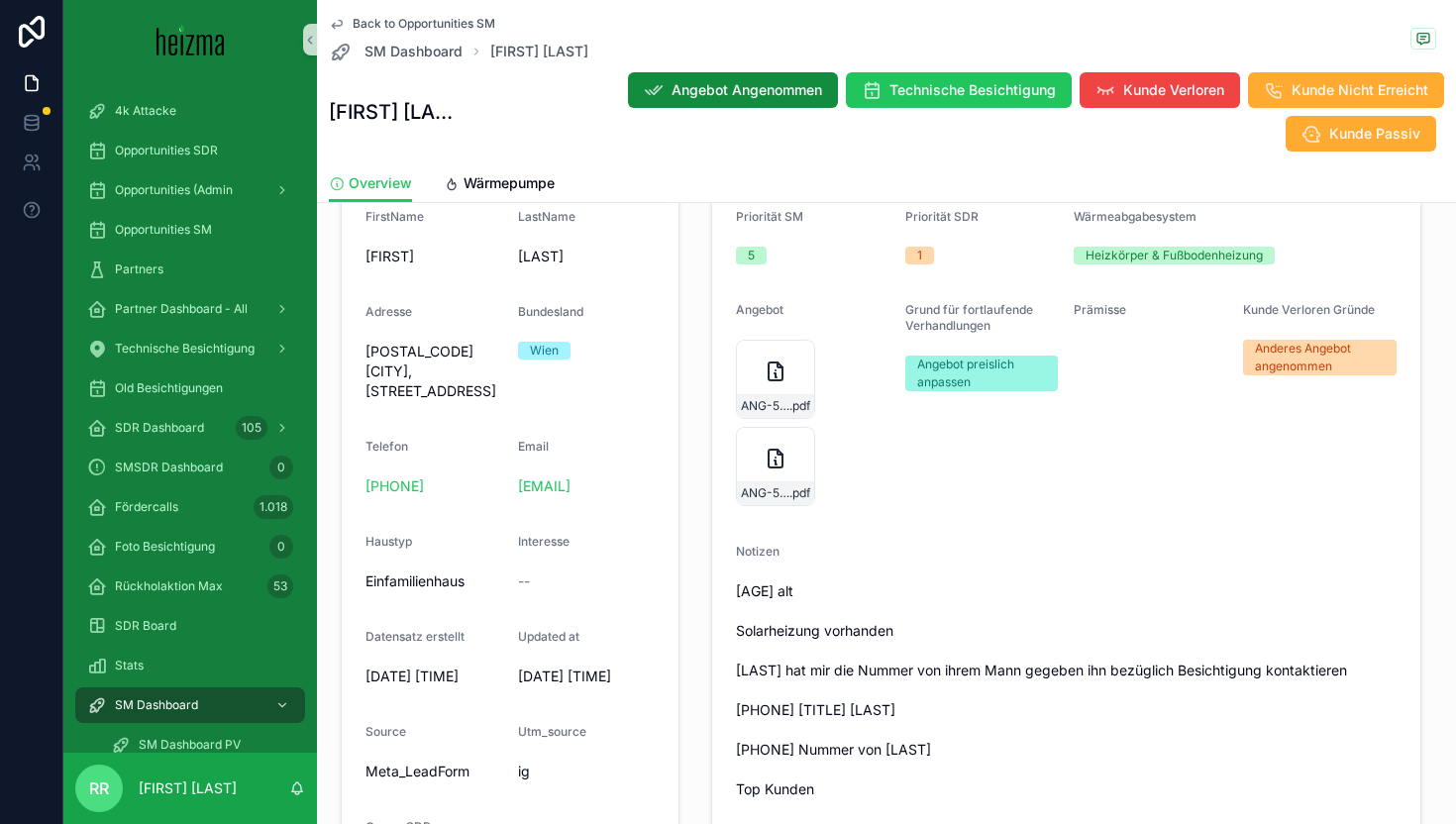 click on "[AGE] alt
Solarheizung vorhanden
[LAST] hat mir die Nummer von ihrem Mann gegeben ihn bezüglich Besichtigung kontaktieren
[PHONE] [TITLE] [LAST]
[PHONE] Nummer von [LAST]
Top Kunden" at bounding box center [1066, 690] 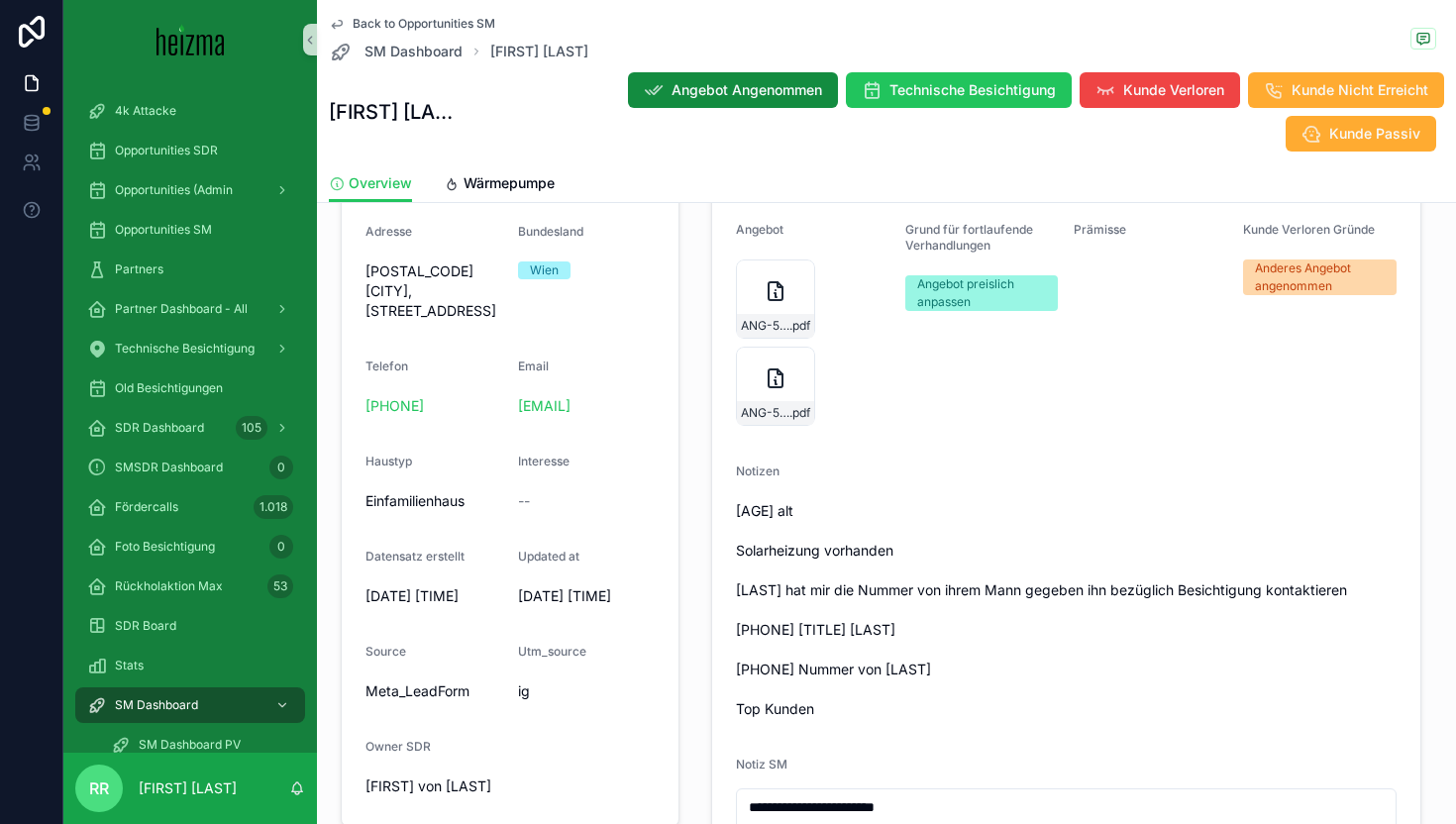 scroll, scrollTop: 513, scrollLeft: 0, axis: vertical 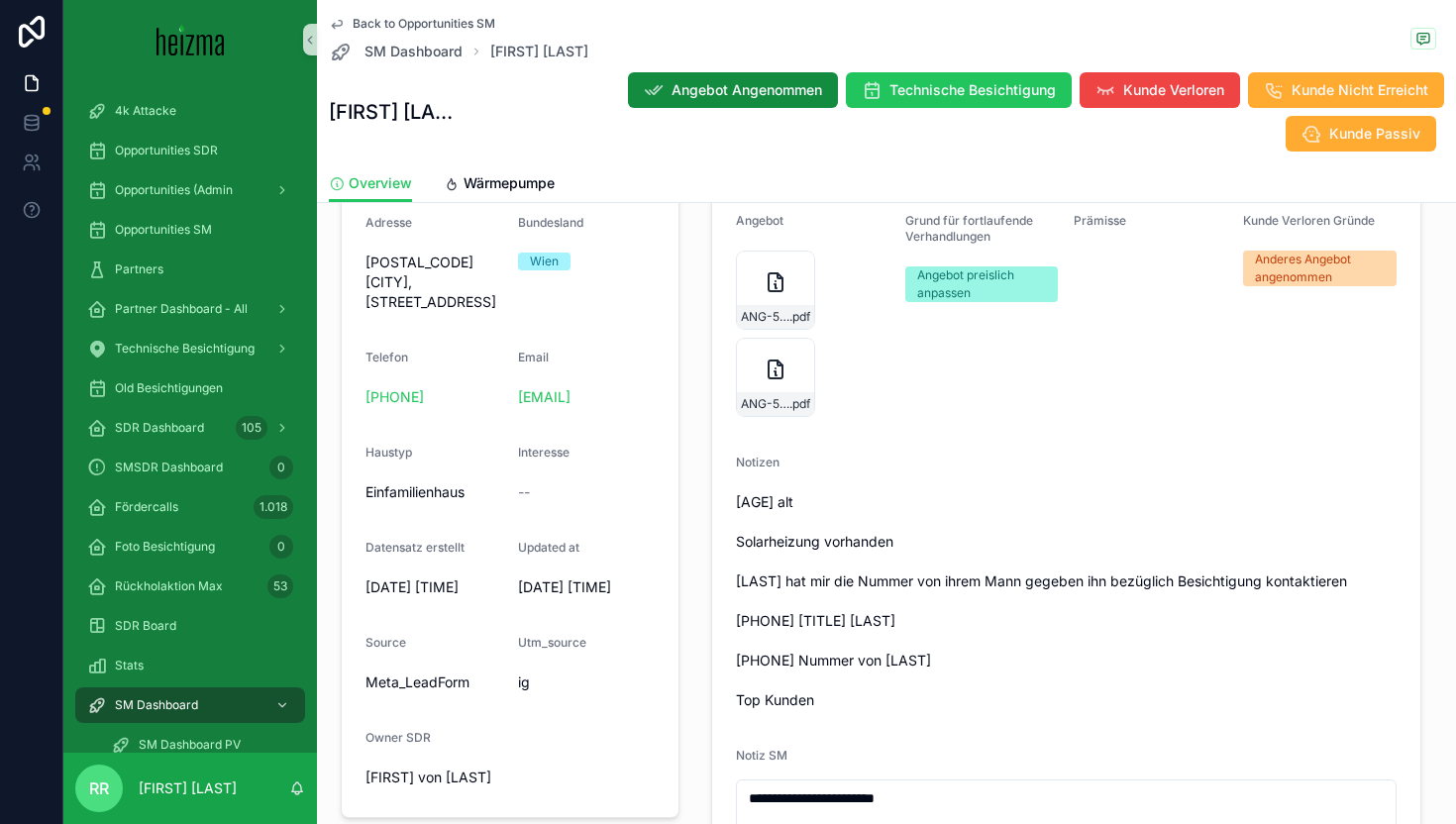 click on "Notiz SM" at bounding box center (762, 755) 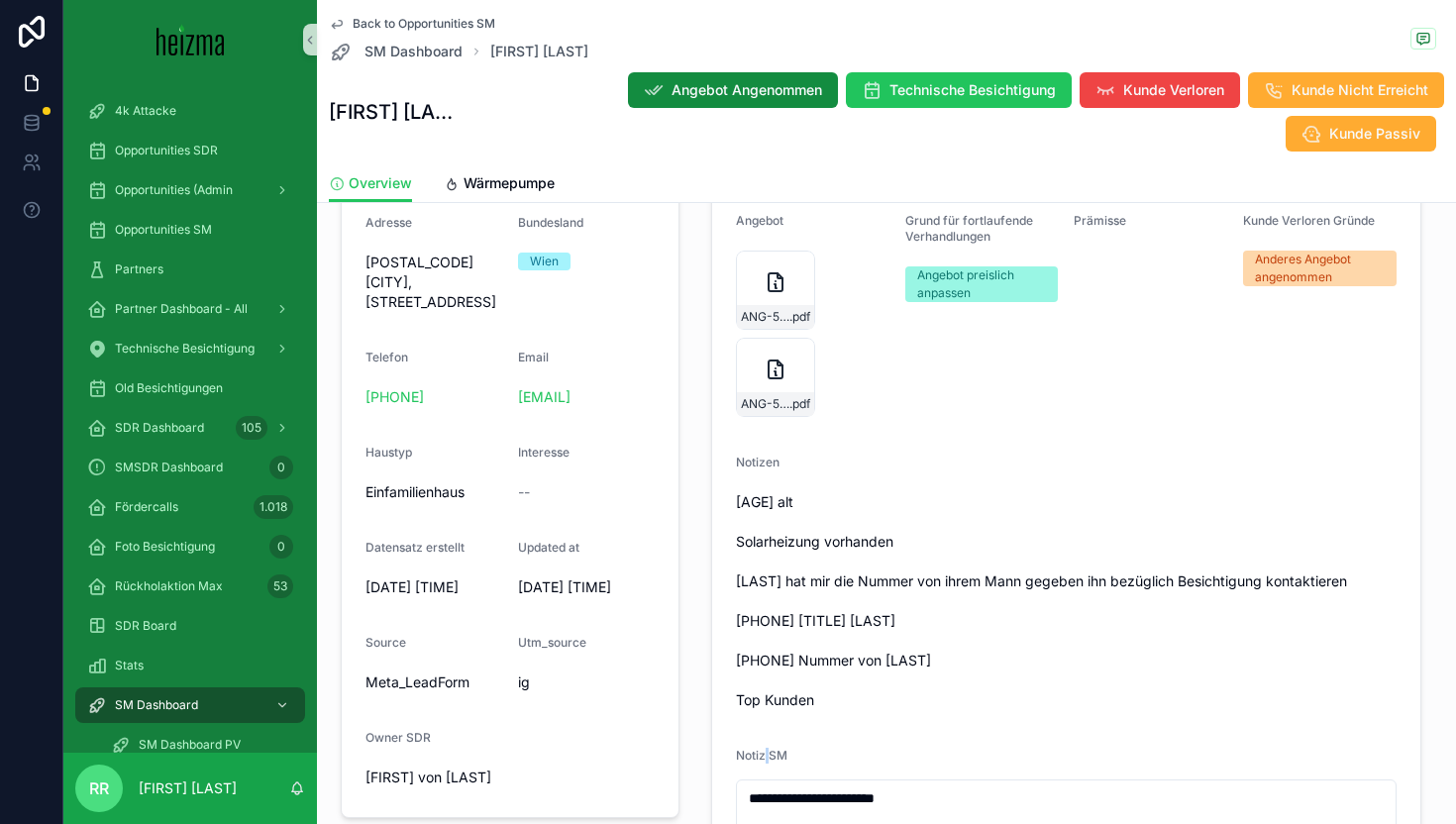 click on "Notiz SM" at bounding box center (762, 755) 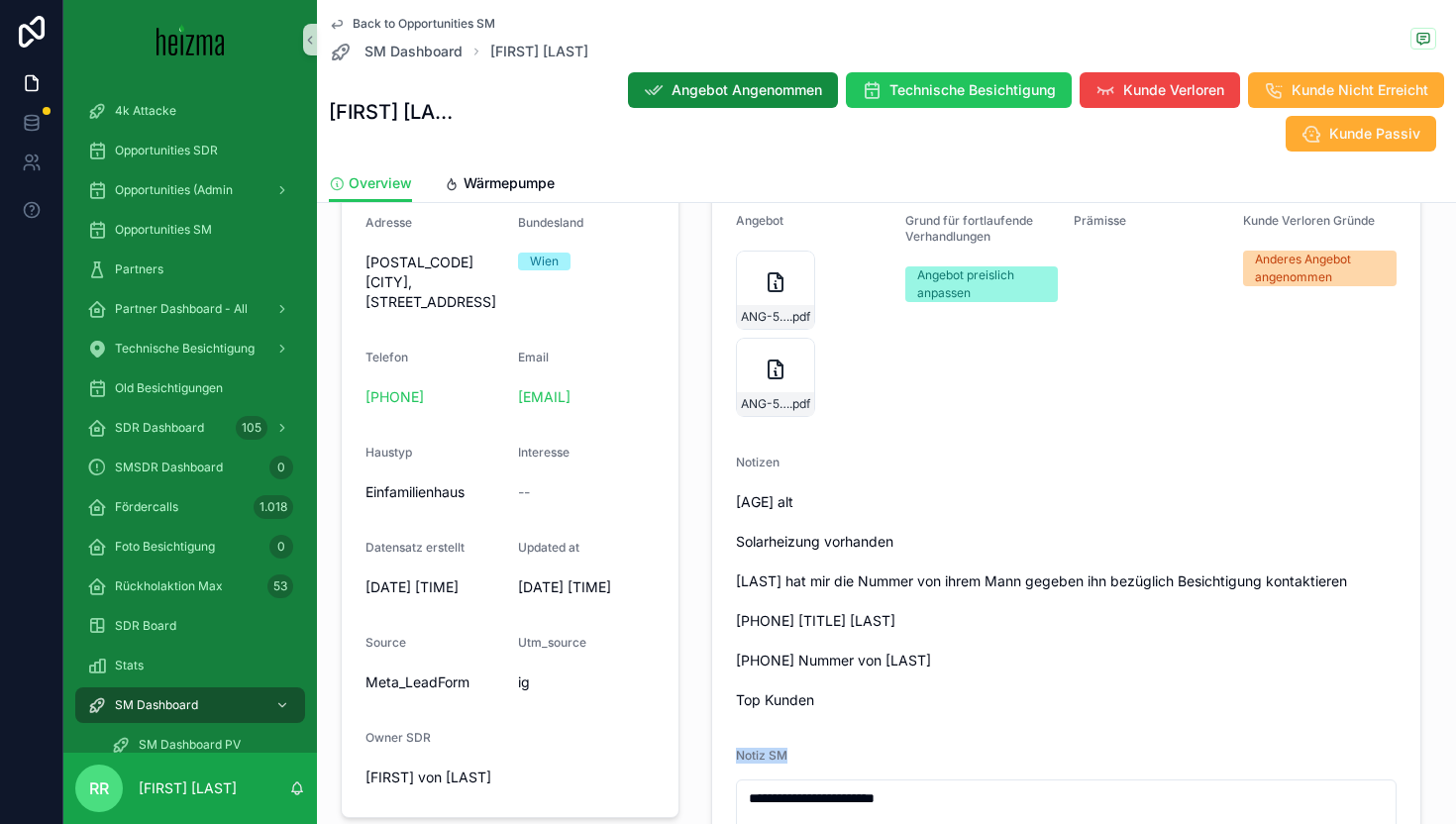 click on "Notiz SM" at bounding box center (762, 755) 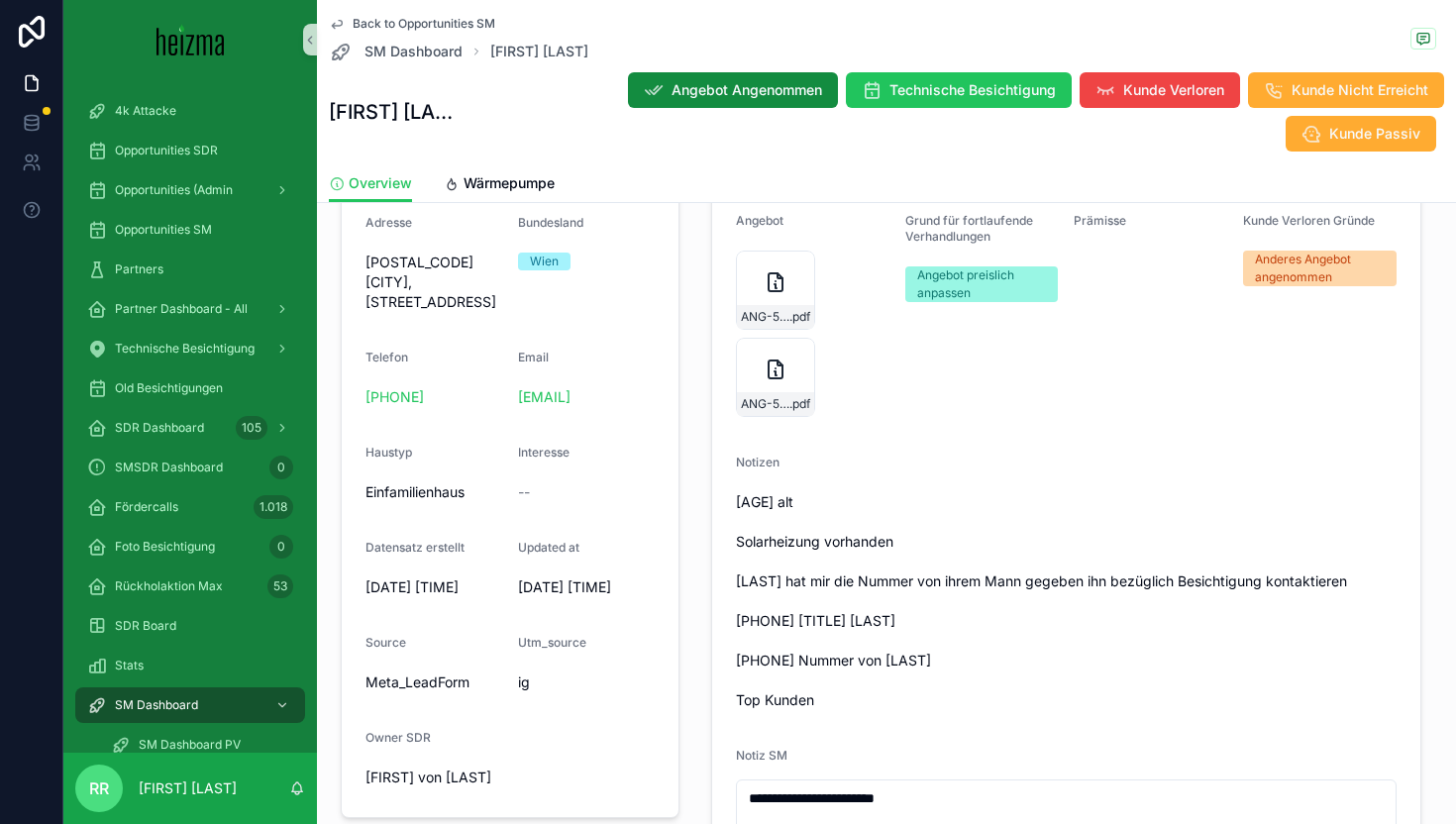 click on "[AGE] alt
Solarheizung vorhanden
[LAST] hat mir die Nummer von ihrem Mann gegeben ihn bezüglich Besichtigung kontaktieren
[PHONE] [TITLE] [LAST]
[PHONE] Nummer von [LAST]
Top Kunden" at bounding box center [1066, 601] 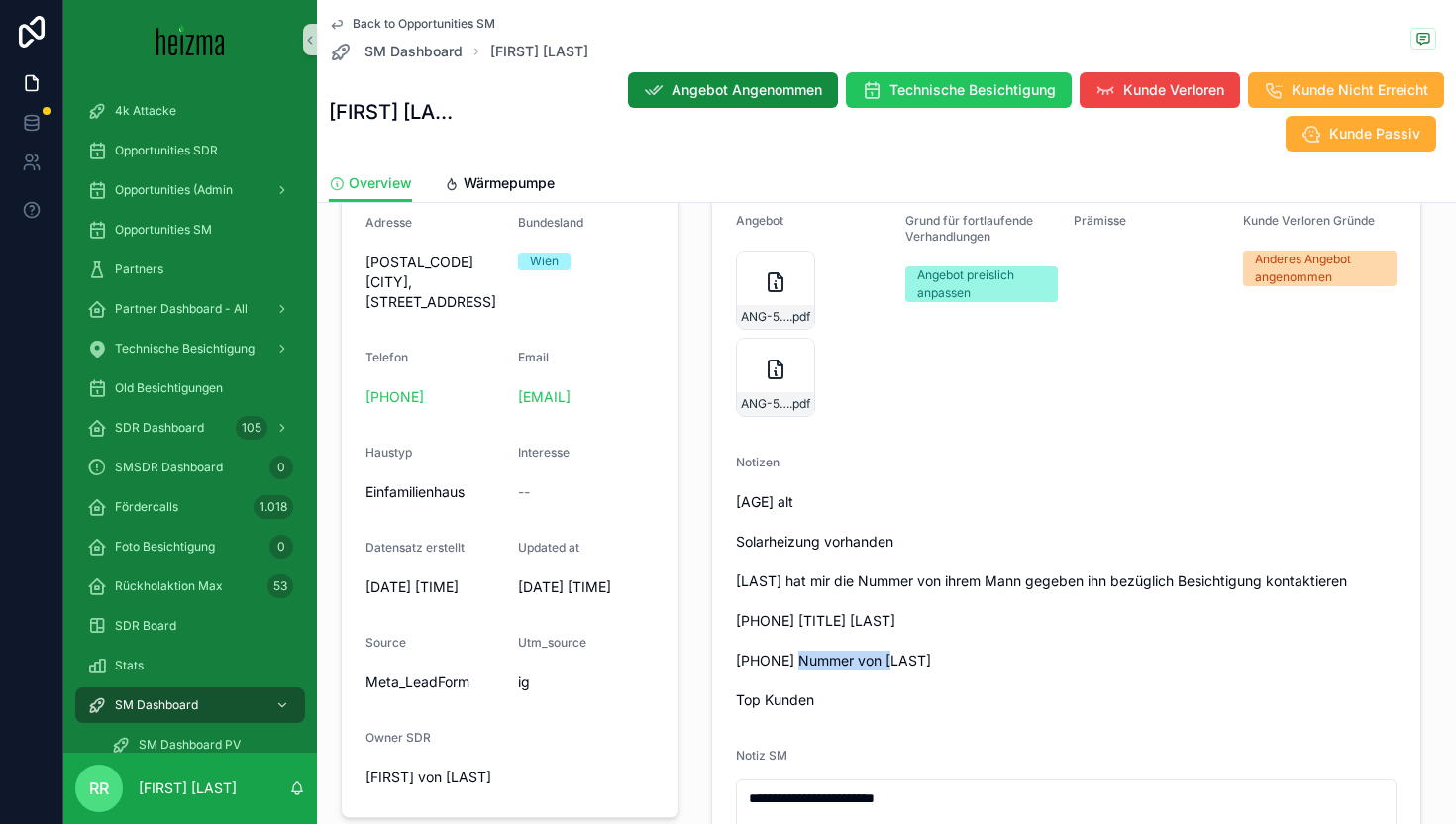 click on "[AGE] alt
Solarheizung vorhanden
[LAST] hat mir die Nummer von ihrem Mann gegeben ihn bezüglich Besichtigung kontaktieren
[PHONE] [TITLE] [LAST]
[PHONE] Nummer von [LAST]
Top Kunden" at bounding box center (1066, 601) 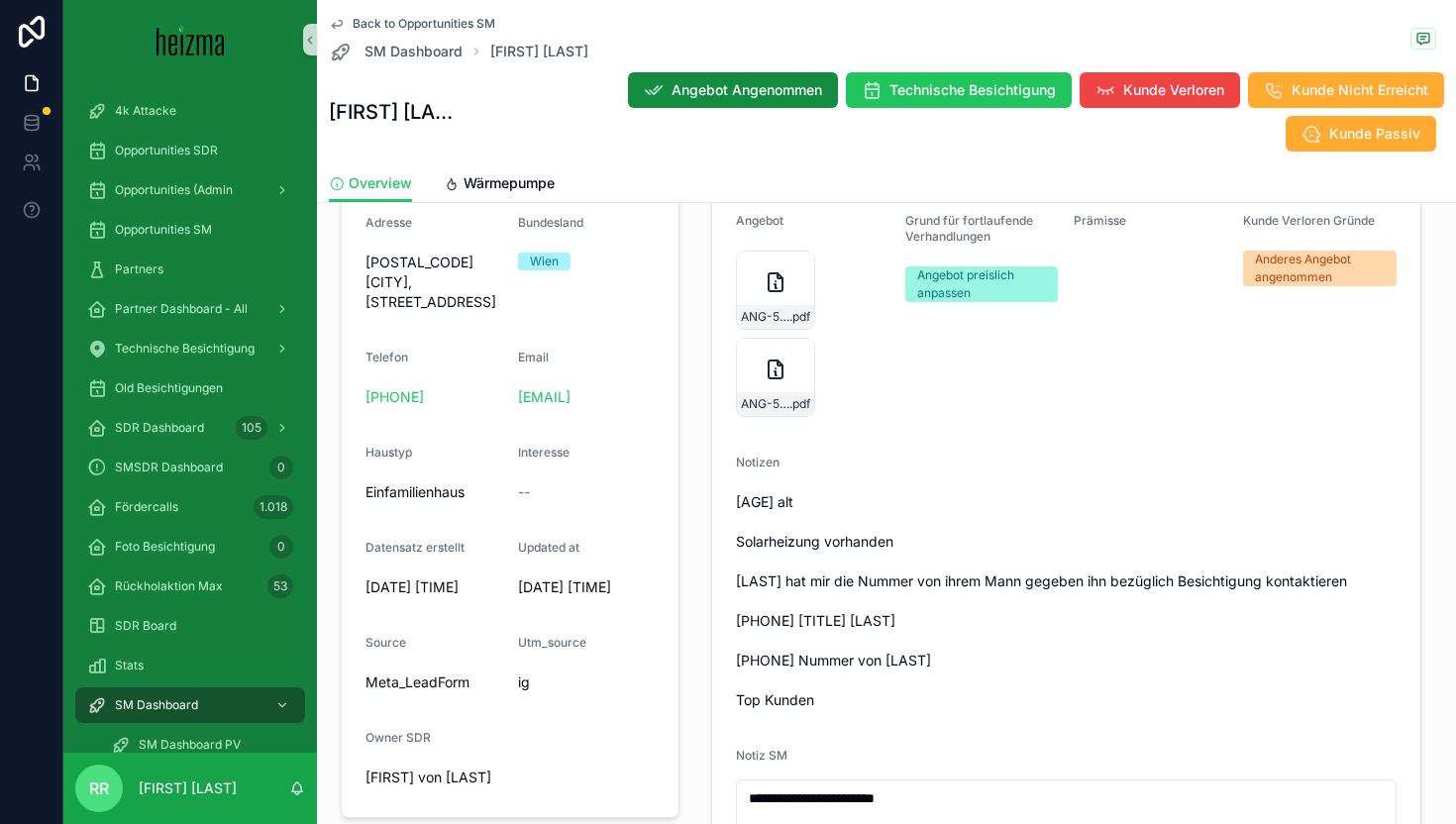 click on "[AGE] alt
Solarheizung vorhanden
[LAST] hat mir die Nummer von ihrem Mann gegeben ihn bezüglich Besichtigung kontaktieren
[PHONE] [TITLE] [LAST]
[PHONE] Nummer von [LAST]
Top Kunden" at bounding box center (1066, 601) 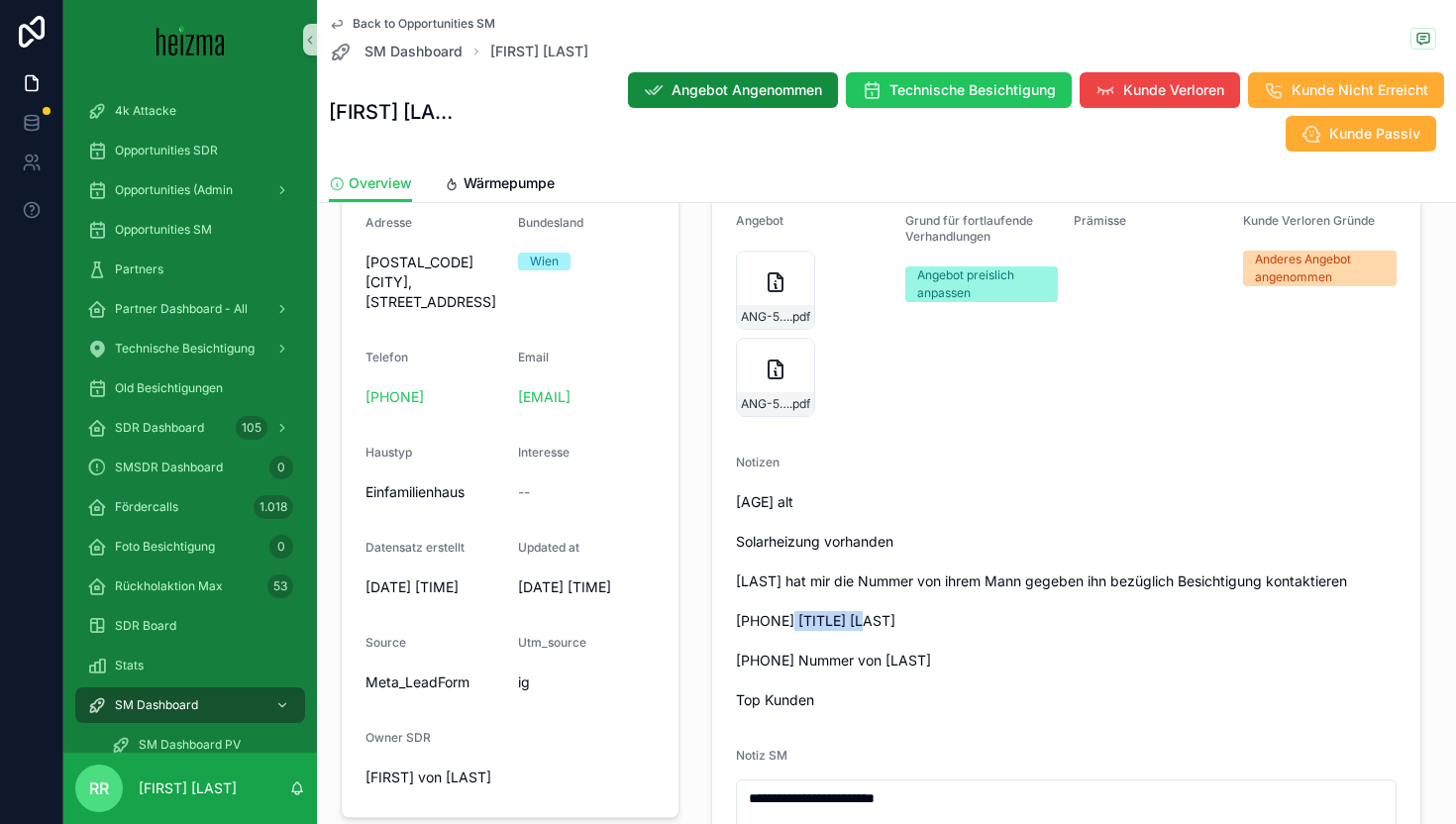 click on "[AGE] alt
Solarheizung vorhanden
[LAST] hat mir die Nummer von ihrem Mann gegeben ihn bezüglich Besichtigung kontaktieren
[PHONE] [TITLE] [LAST]
[PHONE] Nummer von [LAST]
Top Kunden" at bounding box center [1066, 601] 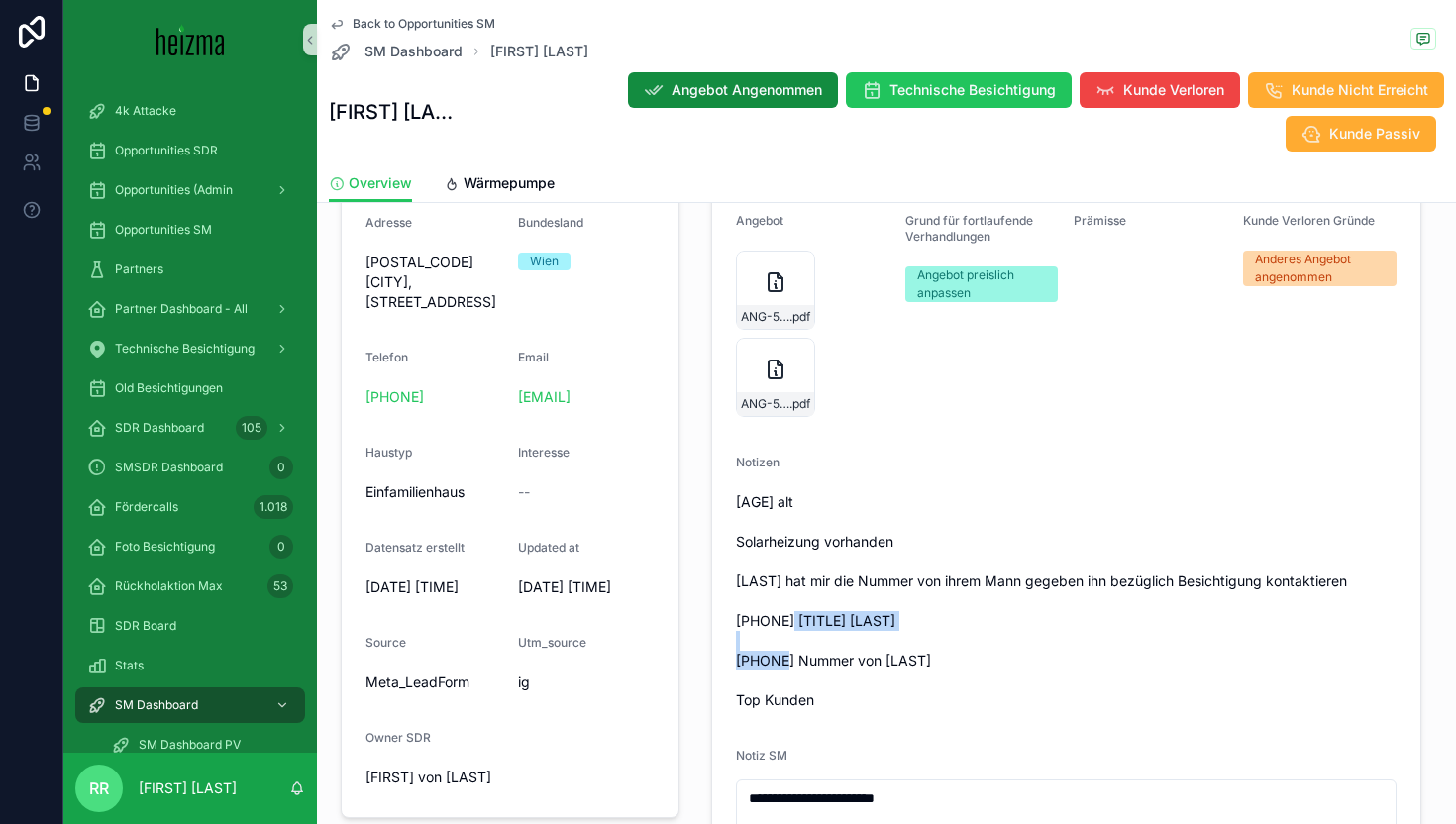 click on "[AGE] alt
Solarheizung vorhanden
[LAST] hat mir die Nummer von ihrem Mann gegeben ihn bezüglich Besichtigung kontaktieren
[PHONE] [TITLE] [LAST]
[PHONE] Nummer von [LAST]
Top Kunden" at bounding box center [1066, 601] 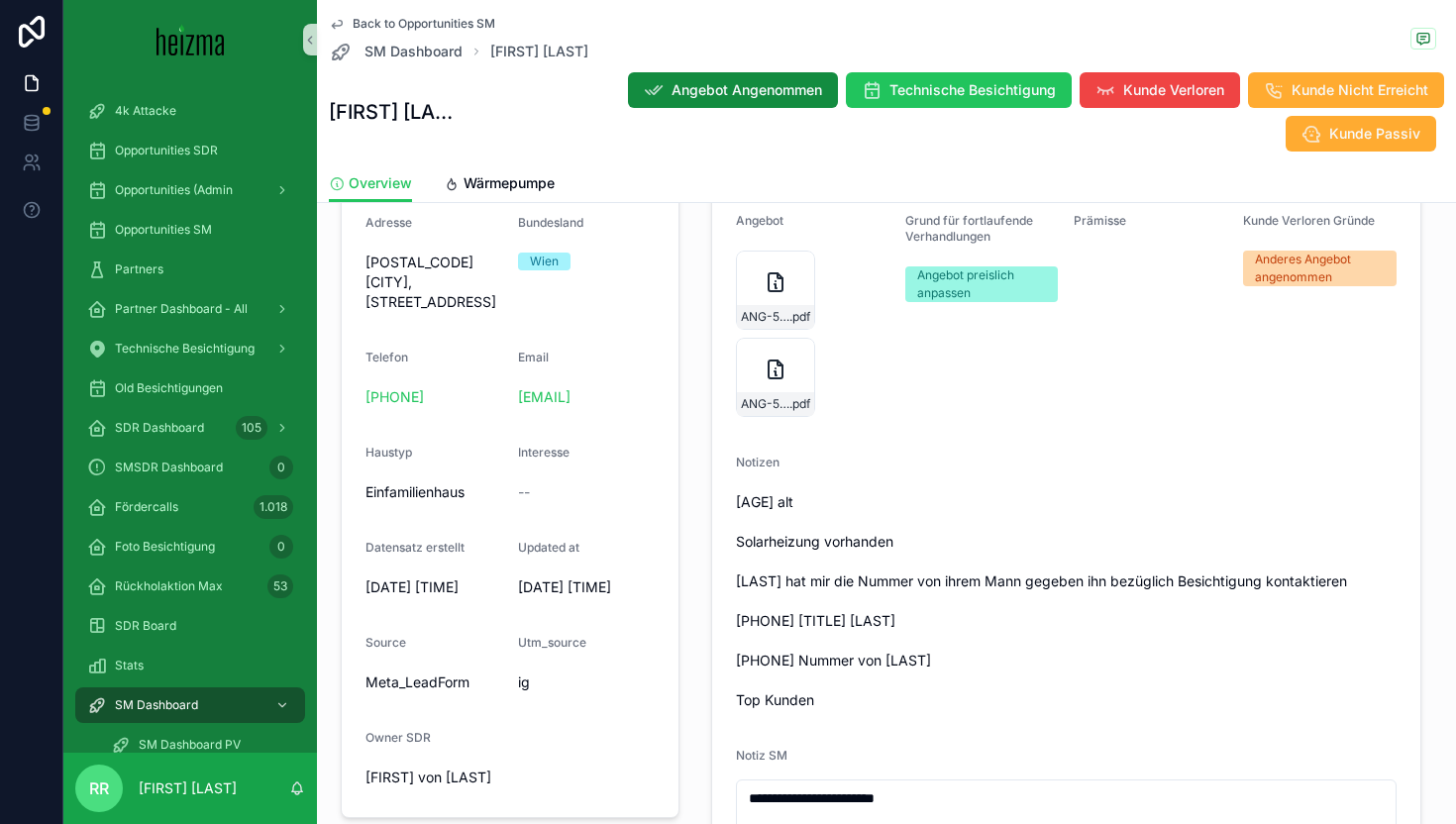 click on "[AGE] alt
Solarheizung vorhanden
[LAST] hat mir die Nummer von ihrem Mann gegeben ihn bezüglich Besichtigung kontaktieren
[PHONE] [TITLE] [LAST]
[PHONE] Nummer von [LAST]
Top Kunden" at bounding box center [1066, 601] 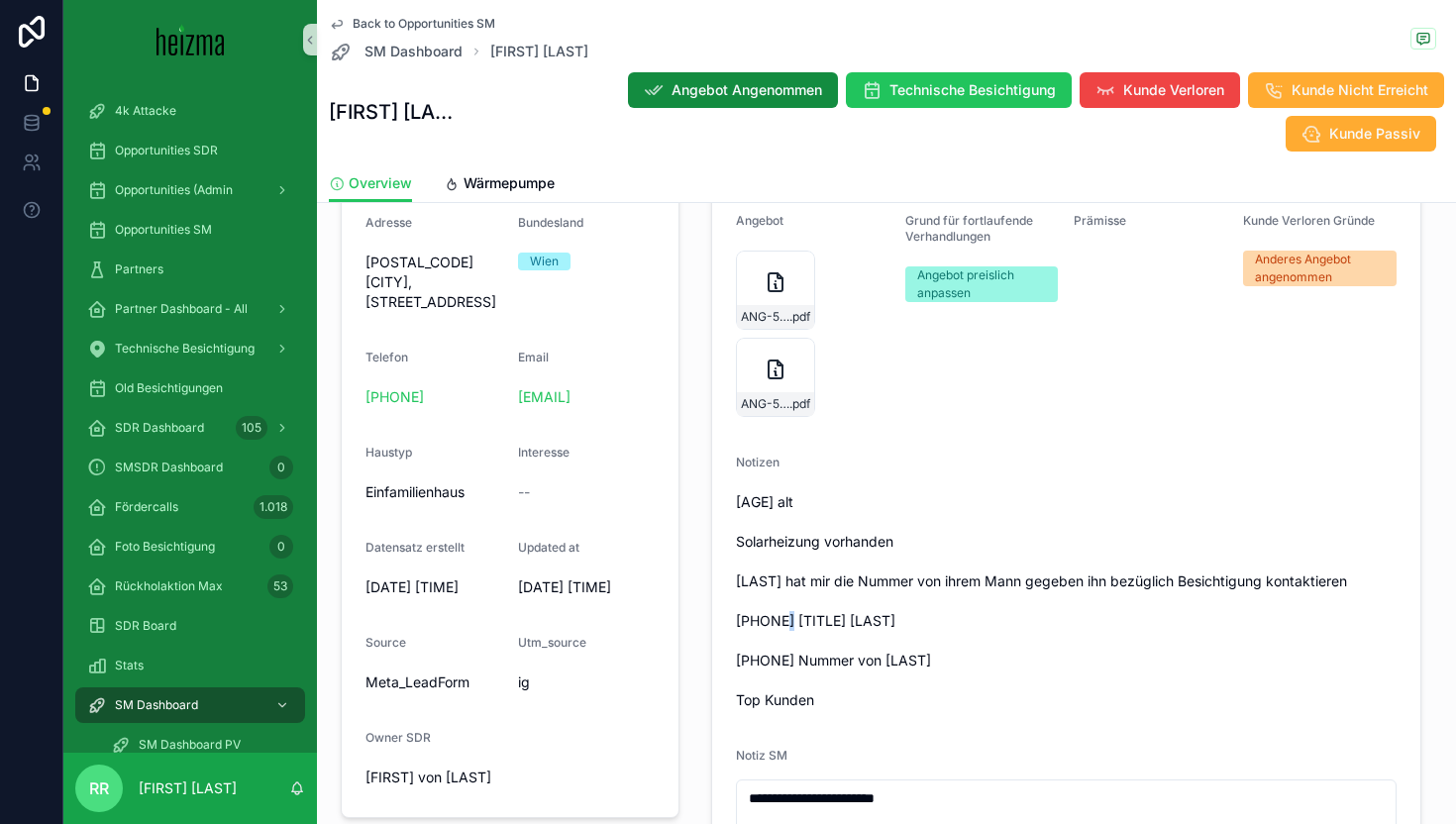 click on "[AGE] alt
Solarheizung vorhanden
[LAST] hat mir die Nummer von ihrem Mann gegeben ihn bezüglich Besichtigung kontaktieren
[PHONE] [TITLE] [LAST]
[PHONE] Nummer von [LAST]
Top Kunden" at bounding box center [1066, 601] 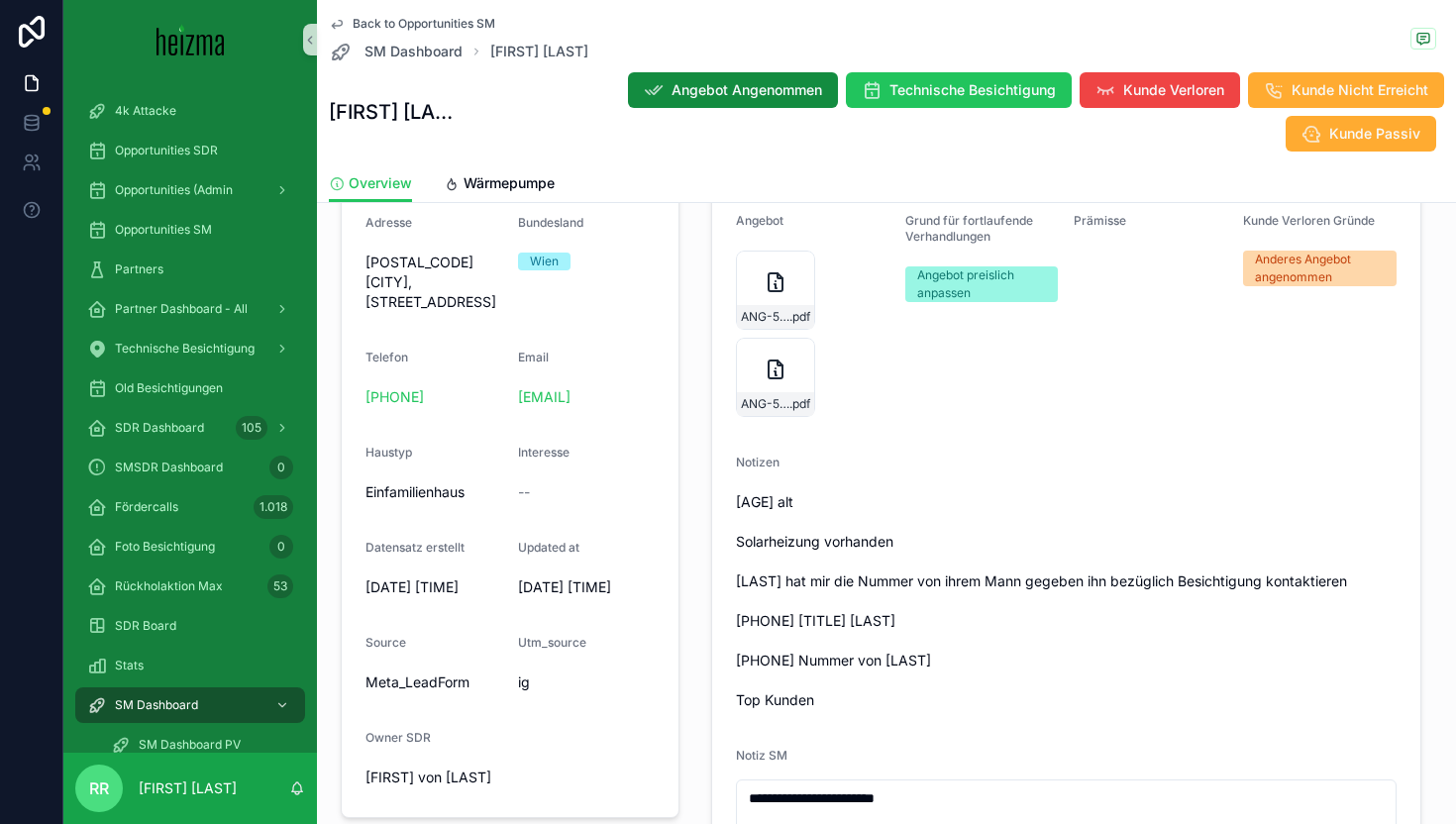 click on "[AGE] alt
Solarheizung vorhanden
[LAST] hat mir die Nummer von ihrem Mann gegeben ihn bezüglich Besichtigung kontaktieren
[PHONE] [TITLE] [LAST]
[PHONE] Nummer von [LAST]
Top Kunden" at bounding box center (1066, 601) 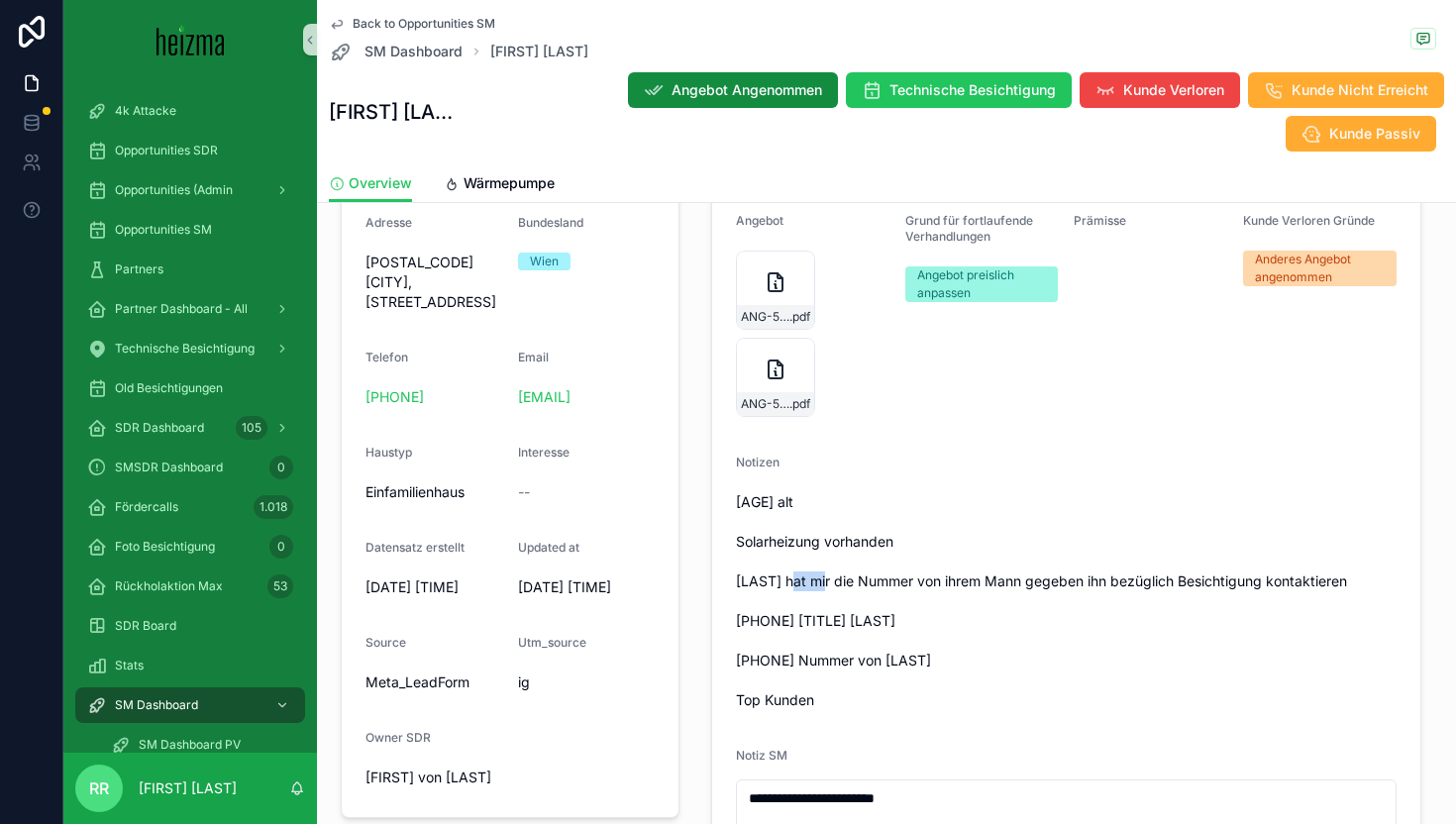 click on "[AGE] alt
Solarheizung vorhanden
[LAST] hat mir die Nummer von ihrem Mann gegeben ihn bezüglich Besichtigung kontaktieren
[PHONE] [TITLE] [LAST]
[PHONE] Nummer von [LAST]
Top Kunden" at bounding box center [1066, 601] 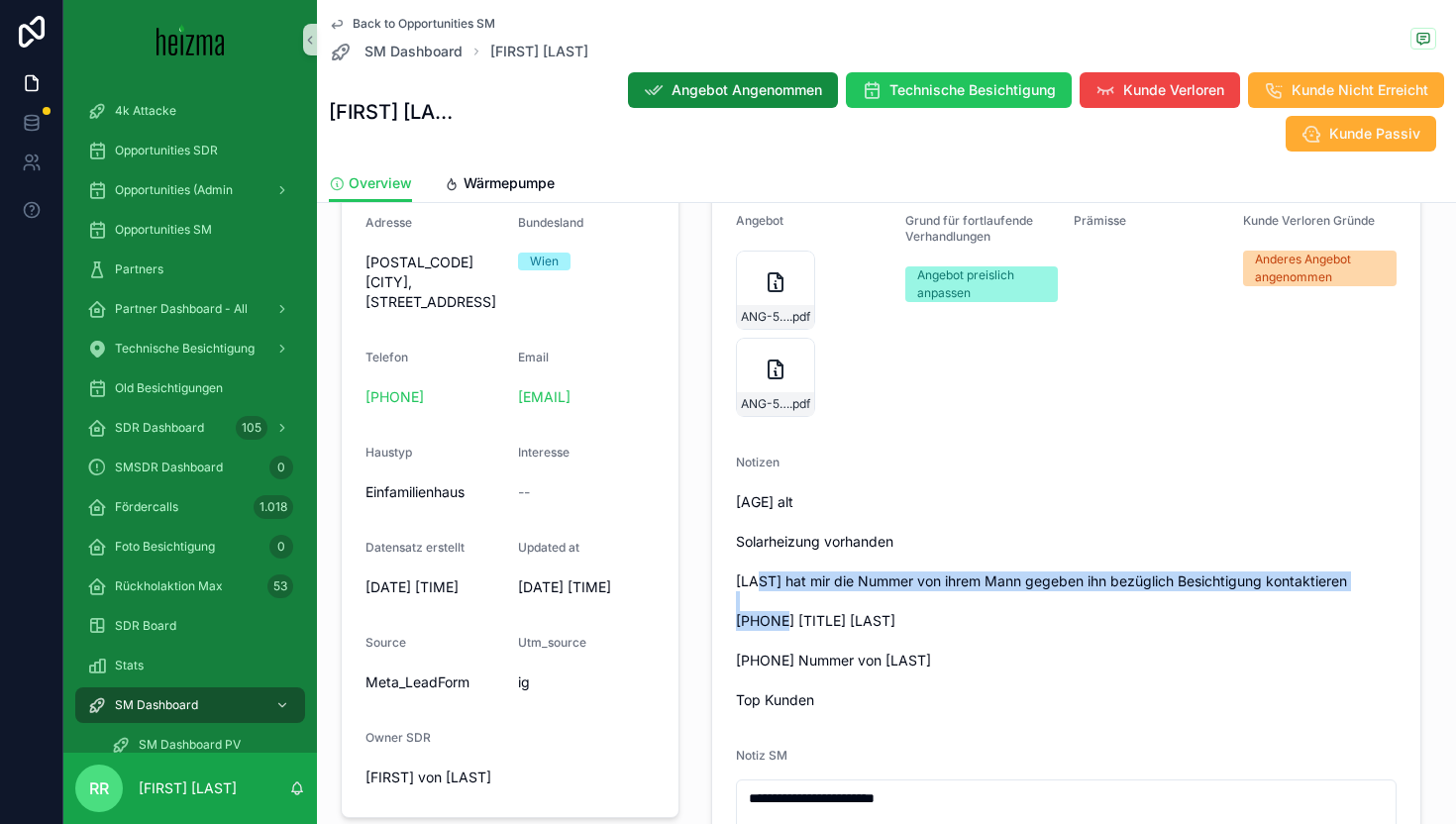 click on "[AGE] alt
Solarheizung vorhanden
[LAST] hat mir die Nummer von ihrem Mann gegeben ihn bezüglich Besichtigung kontaktieren
[PHONE] [TITLE] [LAST]
[PHONE] Nummer von [LAST]
Top Kunden" at bounding box center [1066, 601] 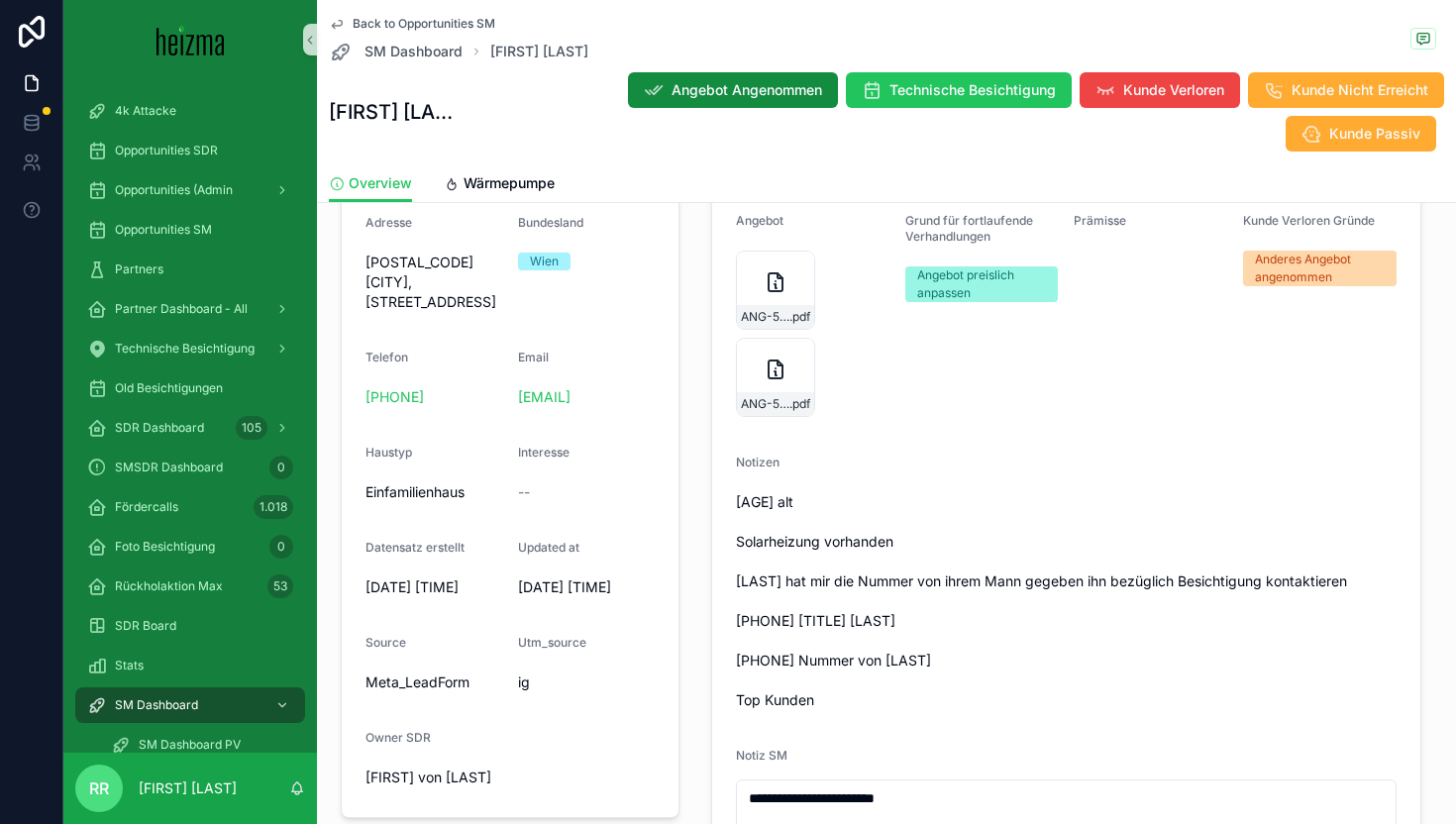 click on "[AGE] alt
Solarheizung vorhanden
[LAST] hat mir die Nummer von ihrem Mann gegeben ihn bezüglich Besichtigung kontaktieren
[PHONE] [TITLE] [LAST]
[PHONE] Nummer von [LAST]
Top Kunden" at bounding box center (1066, 601) 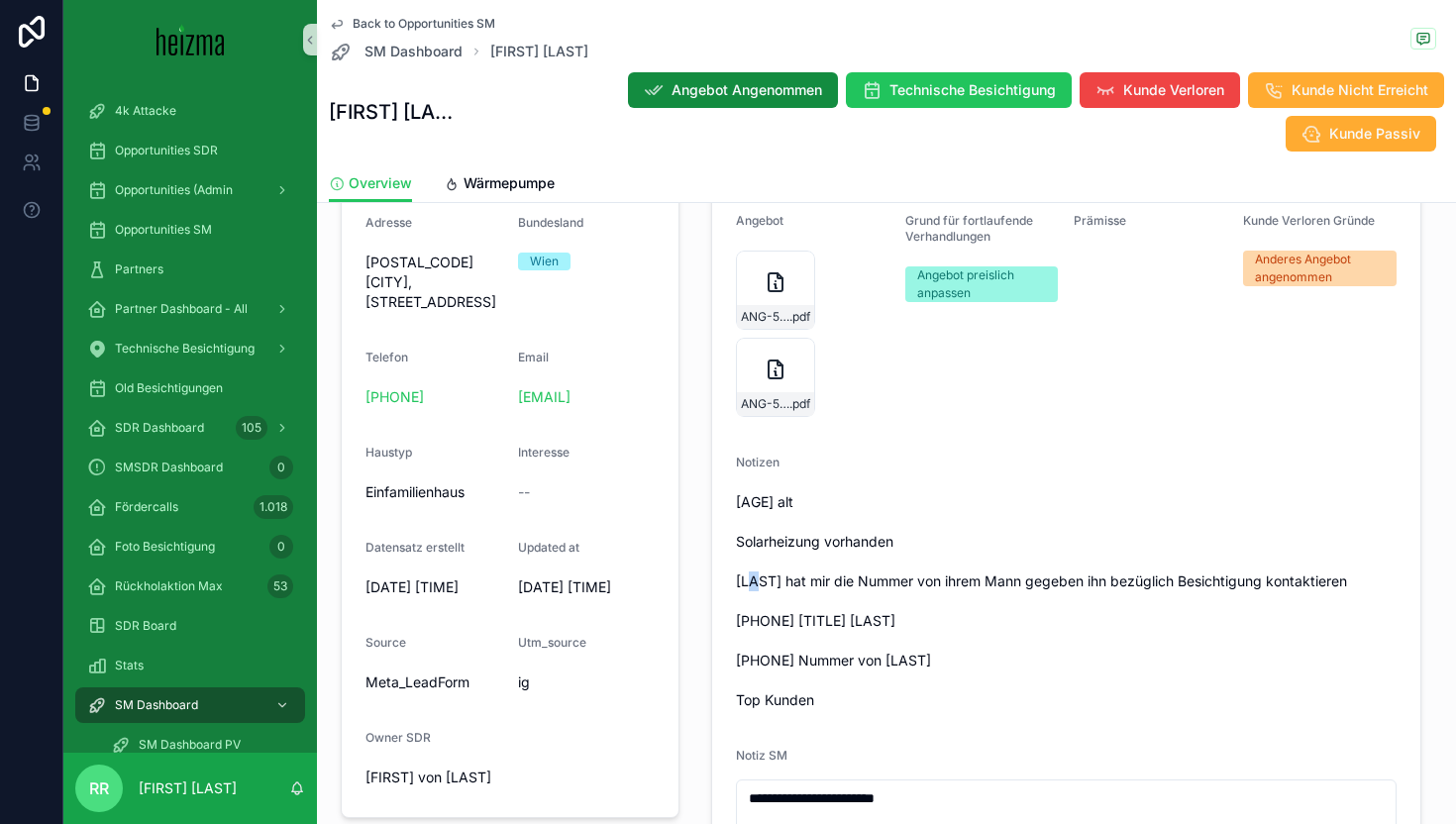 click on "[AGE] alt
Solarheizung vorhanden
[LAST] hat mir die Nummer von ihrem Mann gegeben ihn bezüglich Besichtigung kontaktieren
[PHONE] [TITLE] [LAST]
[PHONE] Nummer von [LAST]
Top Kunden" at bounding box center [1066, 601] 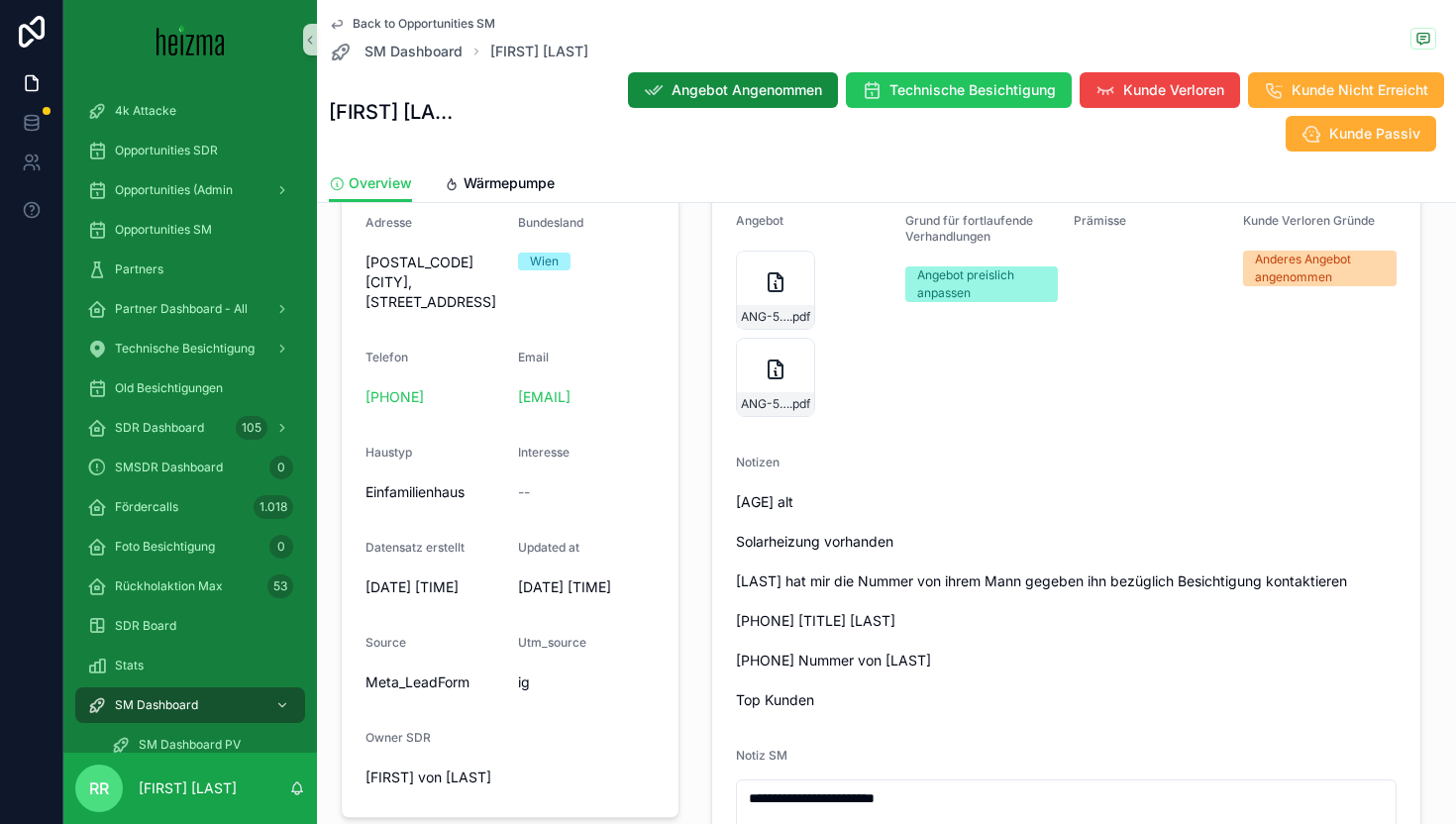 click on "[AGE] alt
Solarheizung vorhanden
[LAST] hat mir die Nummer von ihrem Mann gegeben ihn bezüglich Besichtigung kontaktieren
[PHONE] [TITLE] [LAST]
[PHONE] Nummer von [LAST]
Top Kunden" at bounding box center [1066, 601] 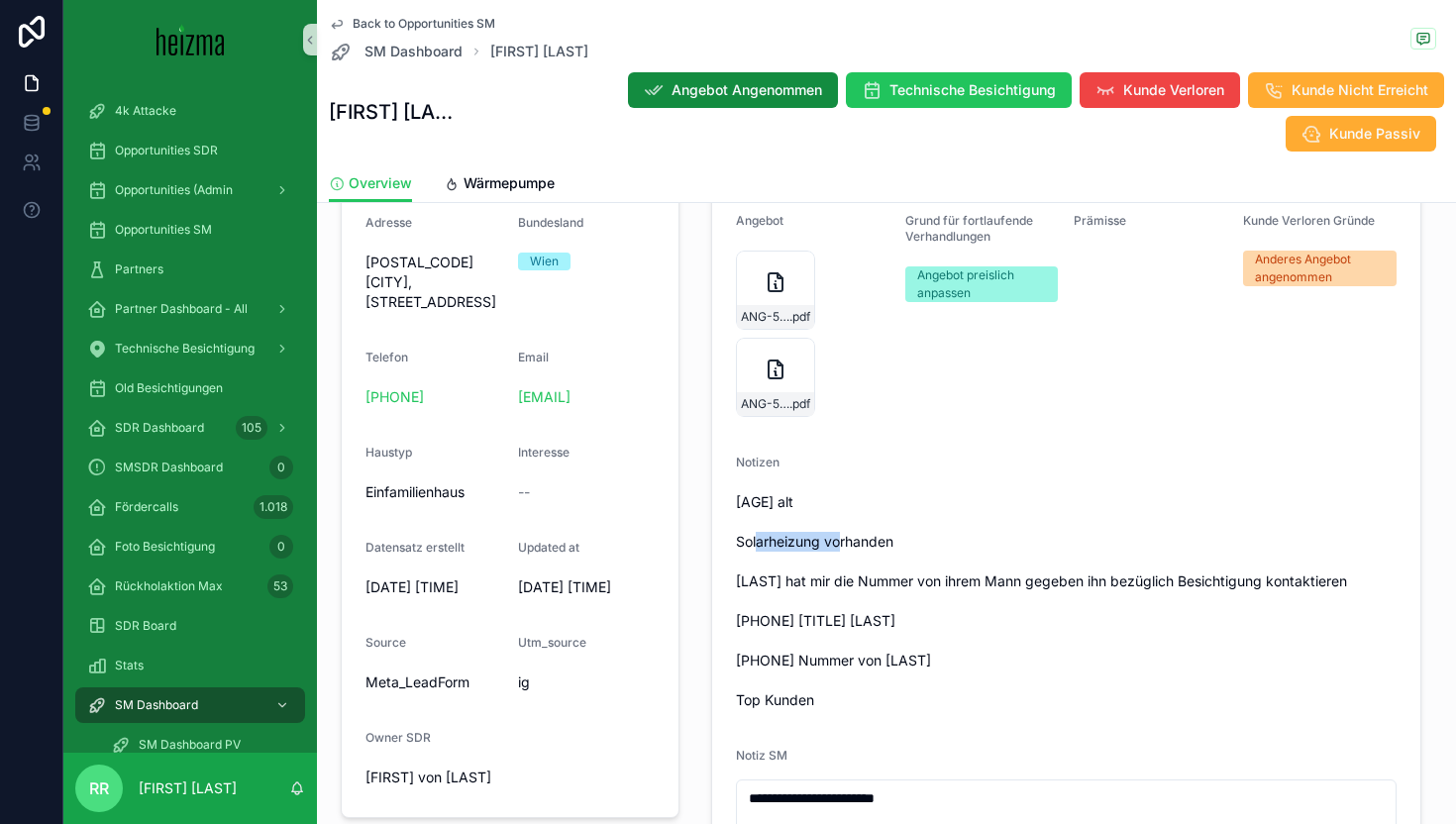 click on "[AGE] alt
Solarheizung vorhanden
[LAST] hat mir die Nummer von ihrem Mann gegeben ihn bezüglich Besichtigung kontaktieren
[PHONE] [TITLE] [LAST]
[PHONE] Nummer von [LAST]
Top Kunden" at bounding box center (1066, 601) 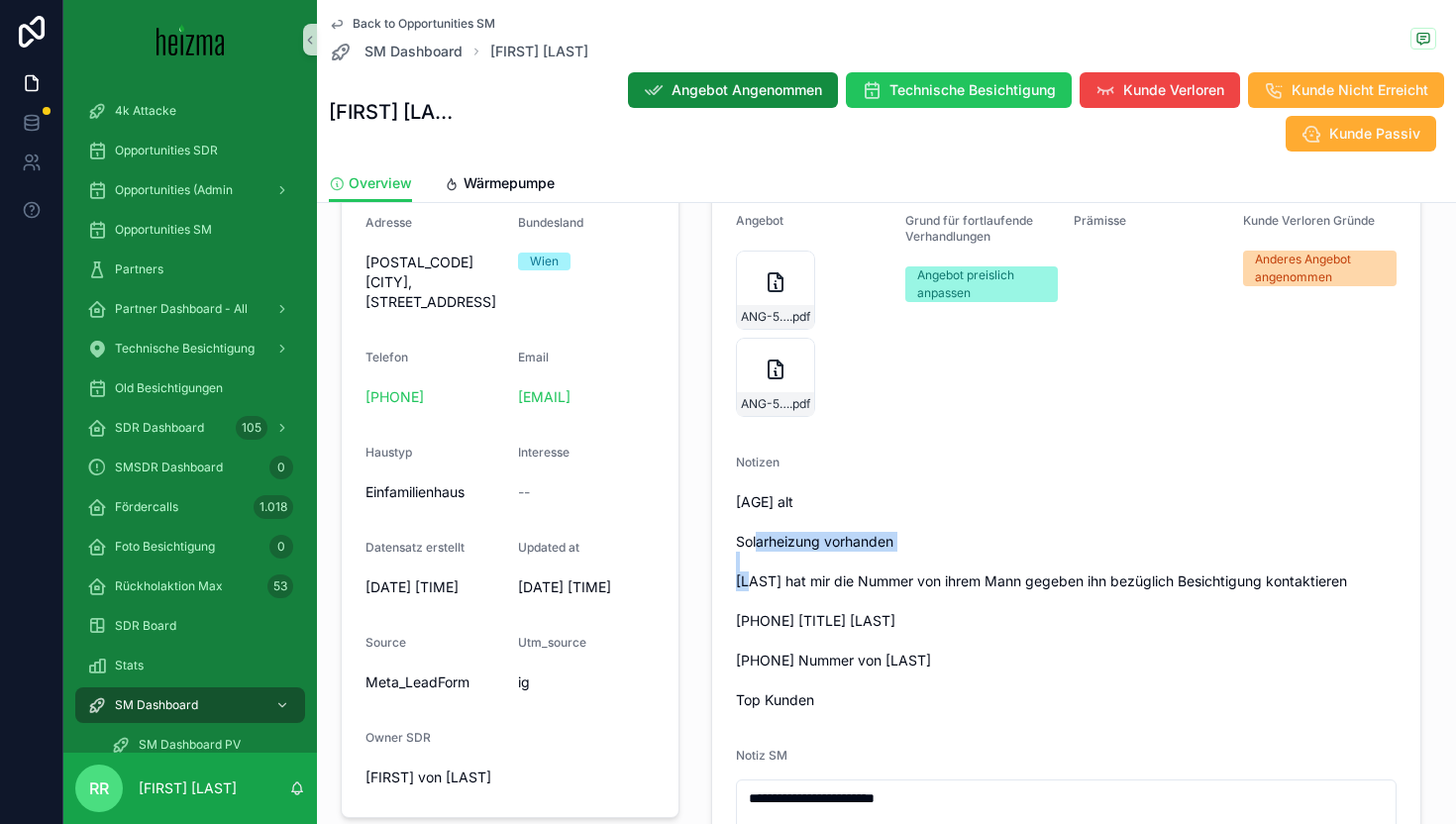 click on "[AGE] alt
Solarheizung vorhanden
[LAST] hat mir die Nummer von ihrem Mann gegeben ihn bezüglich Besichtigung kontaktieren
[PHONE] [TITLE] [LAST]
[PHONE] Nummer von [LAST]
Top Kunden" at bounding box center [1066, 601] 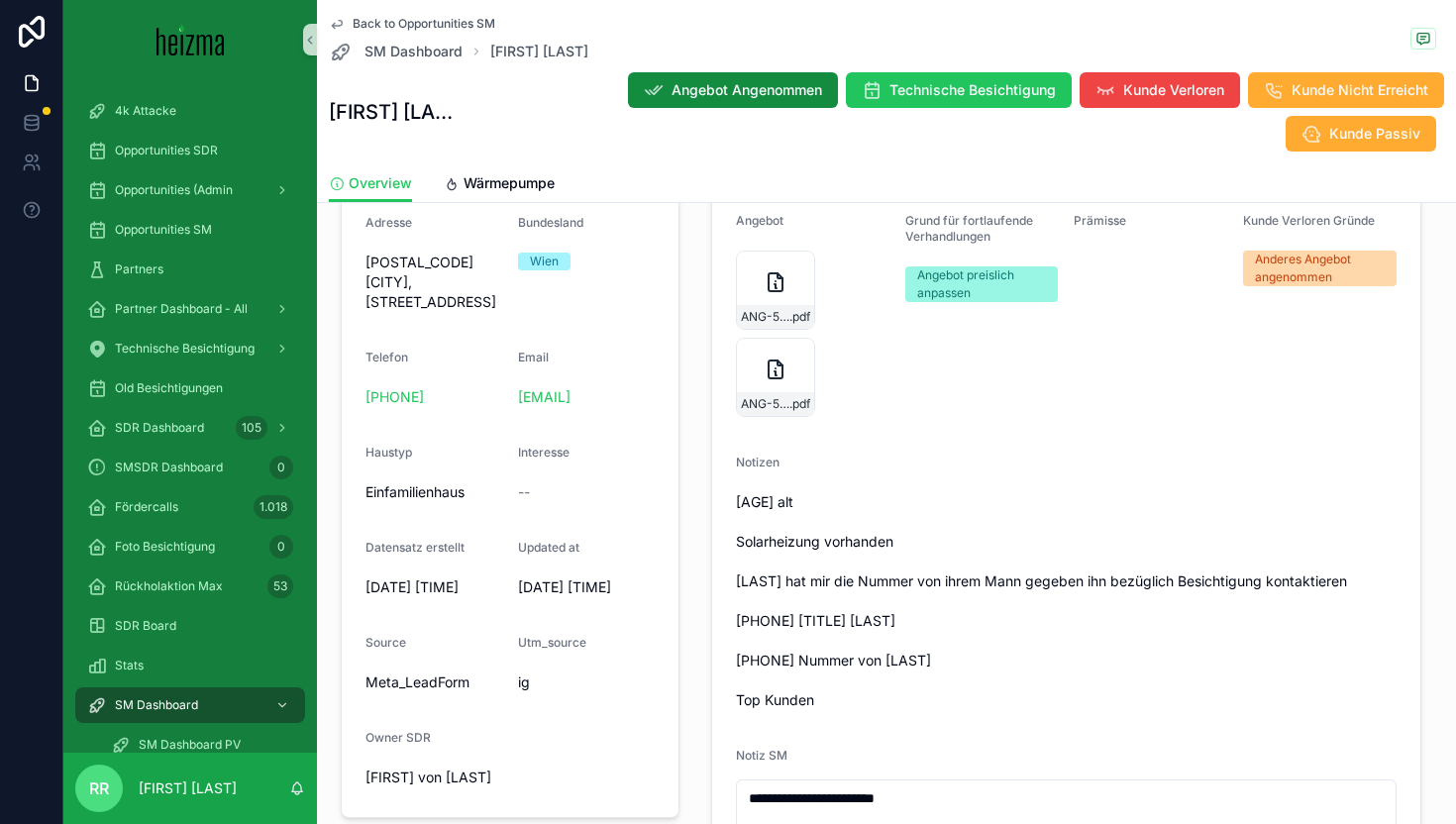 click on "[AGE] alt
Solarheizung vorhanden
[LAST] hat mir die Nummer von ihrem Mann gegeben ihn bezüglich Besichtigung kontaktieren
[PHONE] [TITLE] [LAST]
[PHONE] Nummer von [LAST]
Top Kunden" at bounding box center (1066, 601) 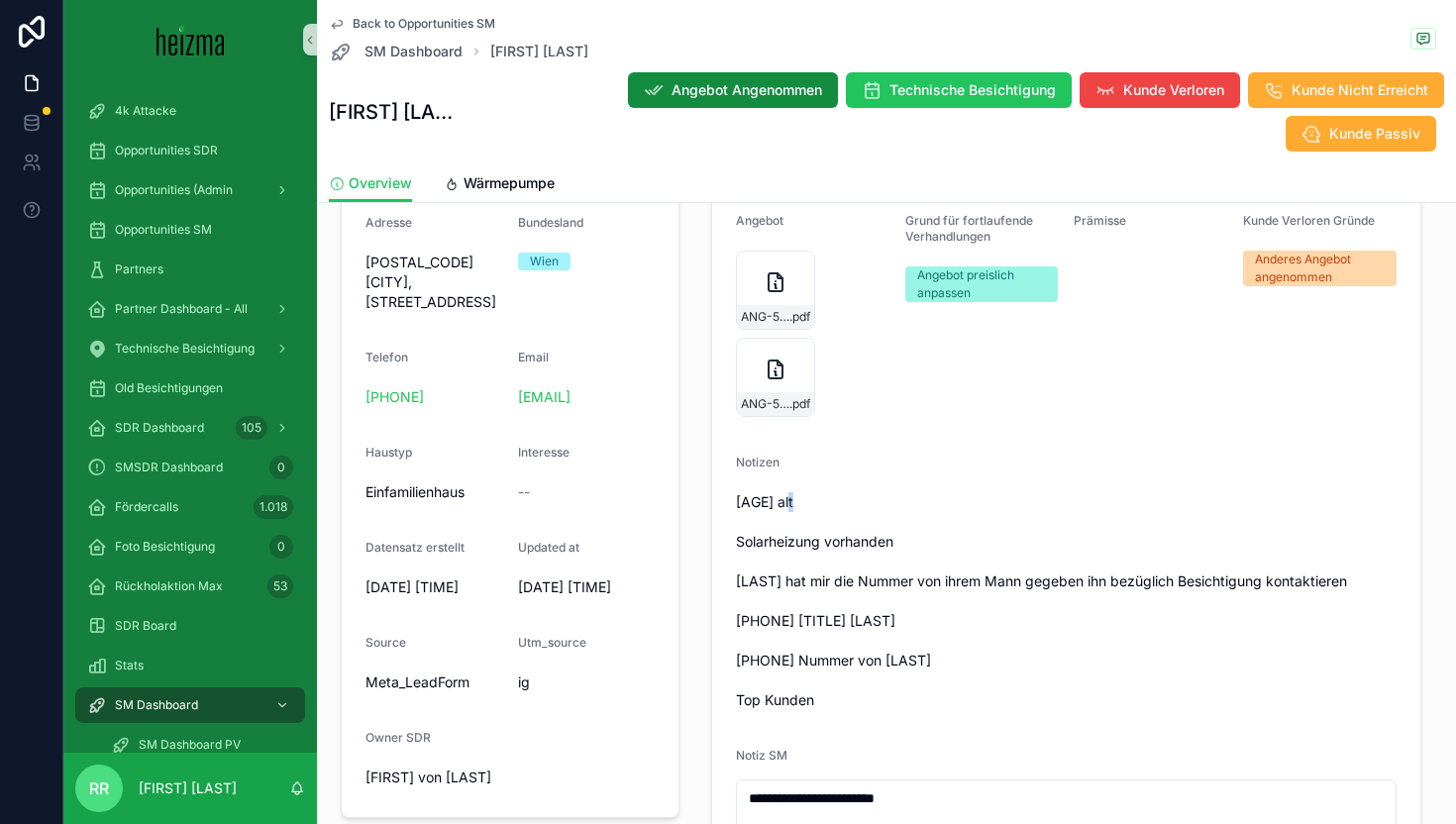 click on "[AGE] alt
Solarheizung vorhanden
[LAST] hat mir die Nummer von ihrem Mann gegeben ihn bezüglich Besichtigung kontaktieren
[PHONE] [TITLE] [LAST]
[PHONE] Nummer von [LAST]
Top Kunden" at bounding box center (1066, 601) 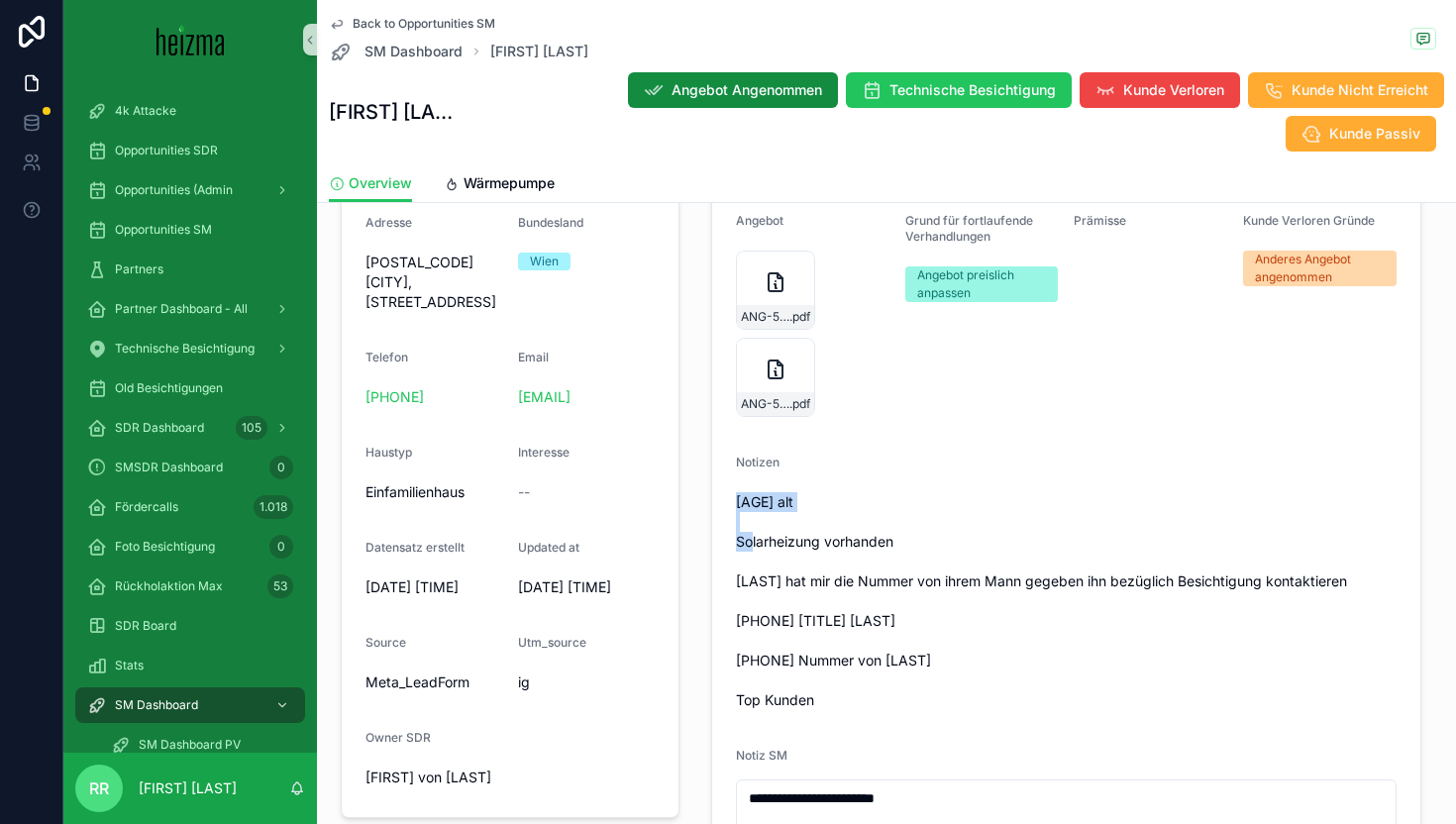 click on "[AGE] alt
Solarheizung vorhanden
[LAST] hat mir die Nummer von ihrem Mann gegeben ihn bezüglich Besichtigung kontaktieren
[PHONE] [TITLE] [LAST]
[PHONE] Nummer von [LAST]
Top Kunden" at bounding box center (1066, 601) 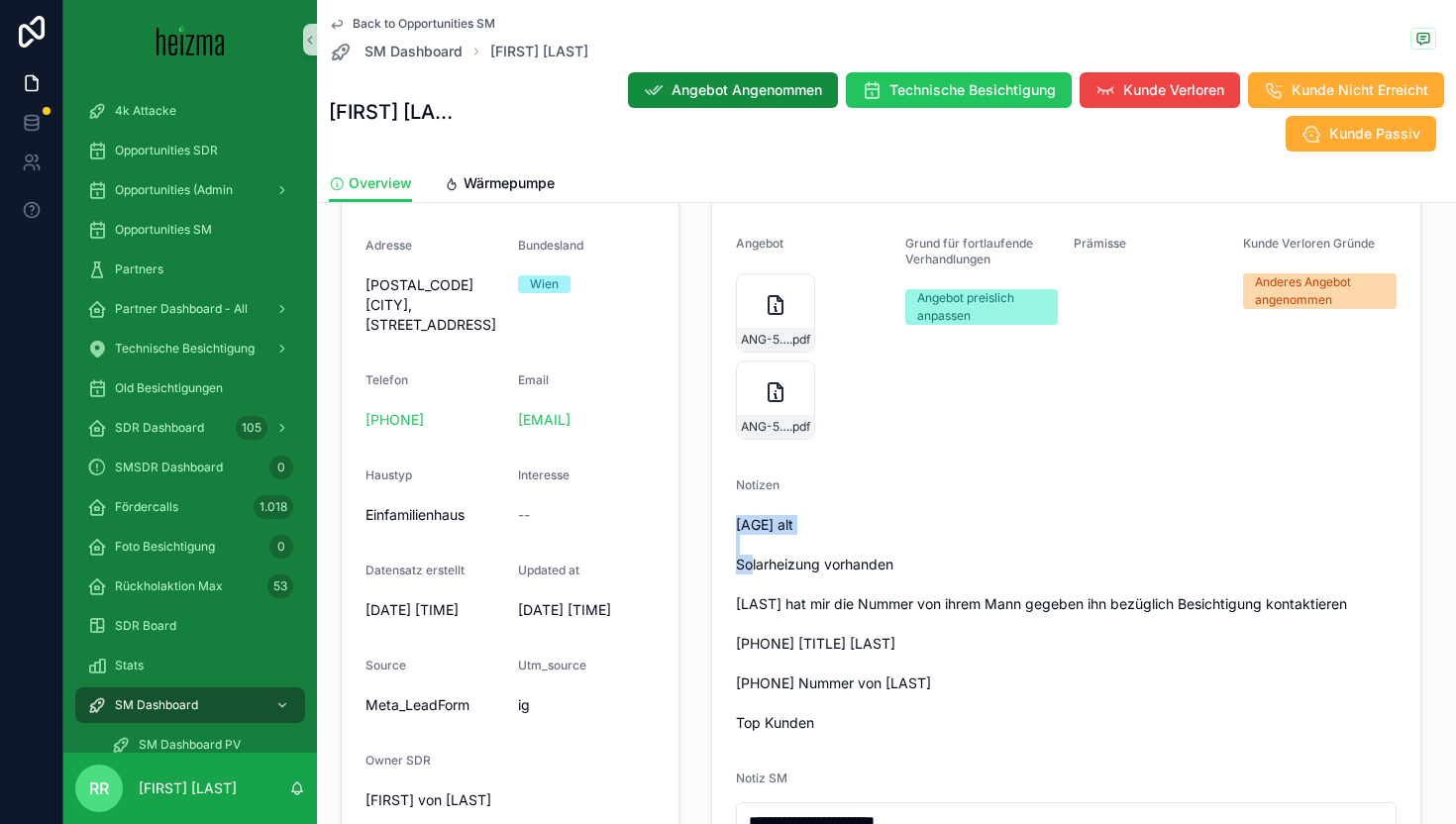 scroll, scrollTop: 488, scrollLeft: 0, axis: vertical 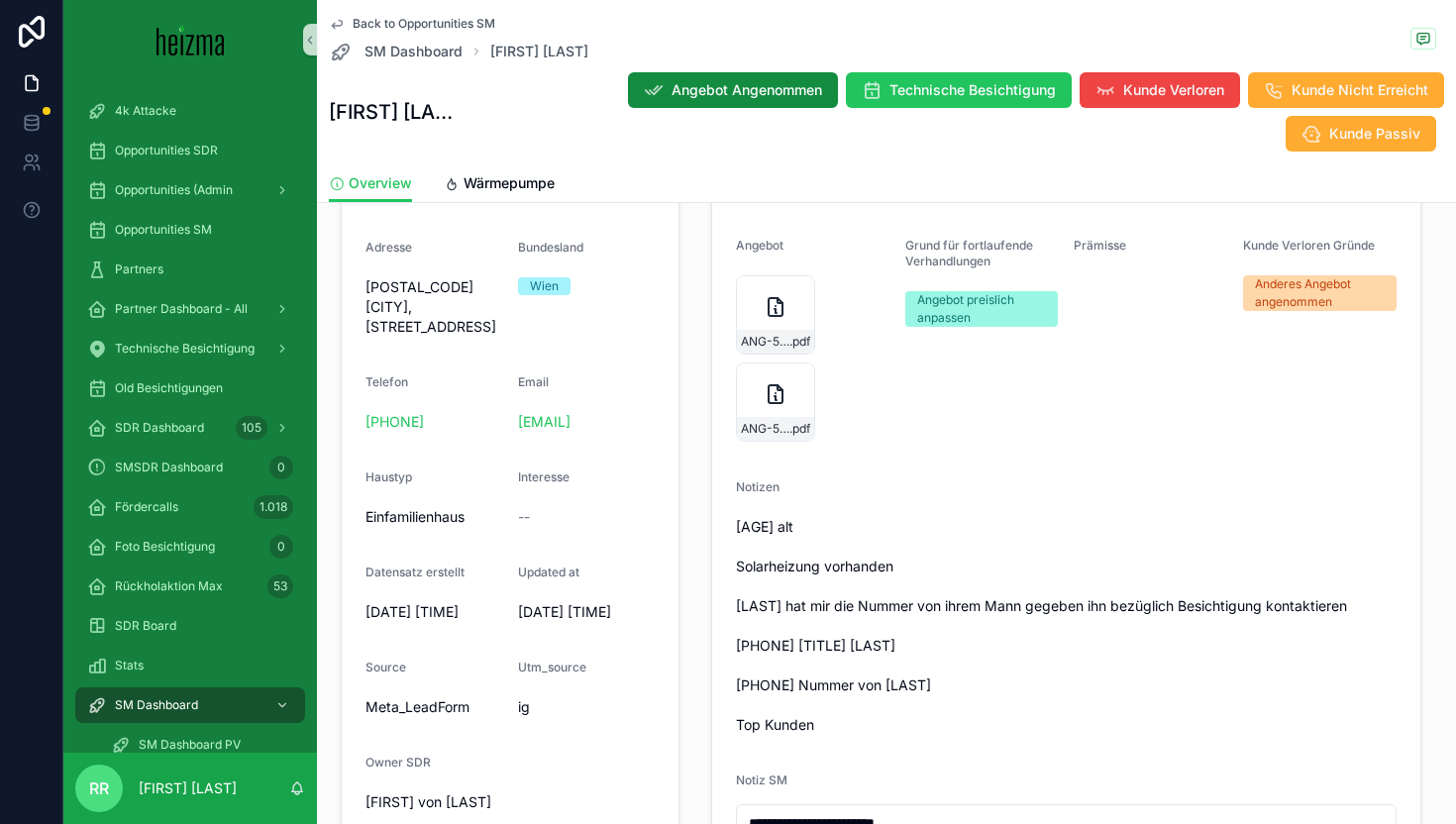 click on "Notizen" at bounding box center (758, 486) 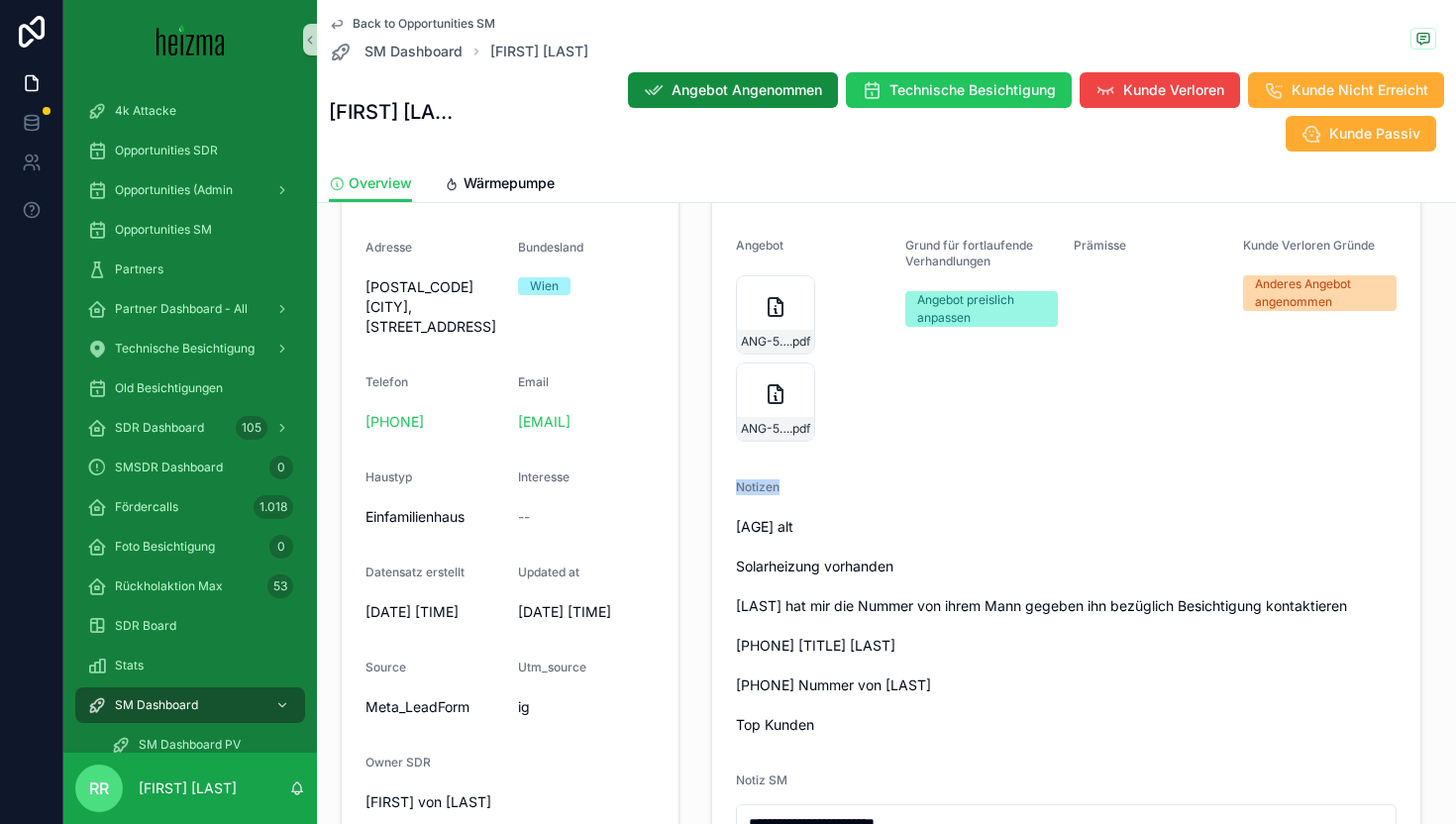 click on "Notizen" at bounding box center (758, 486) 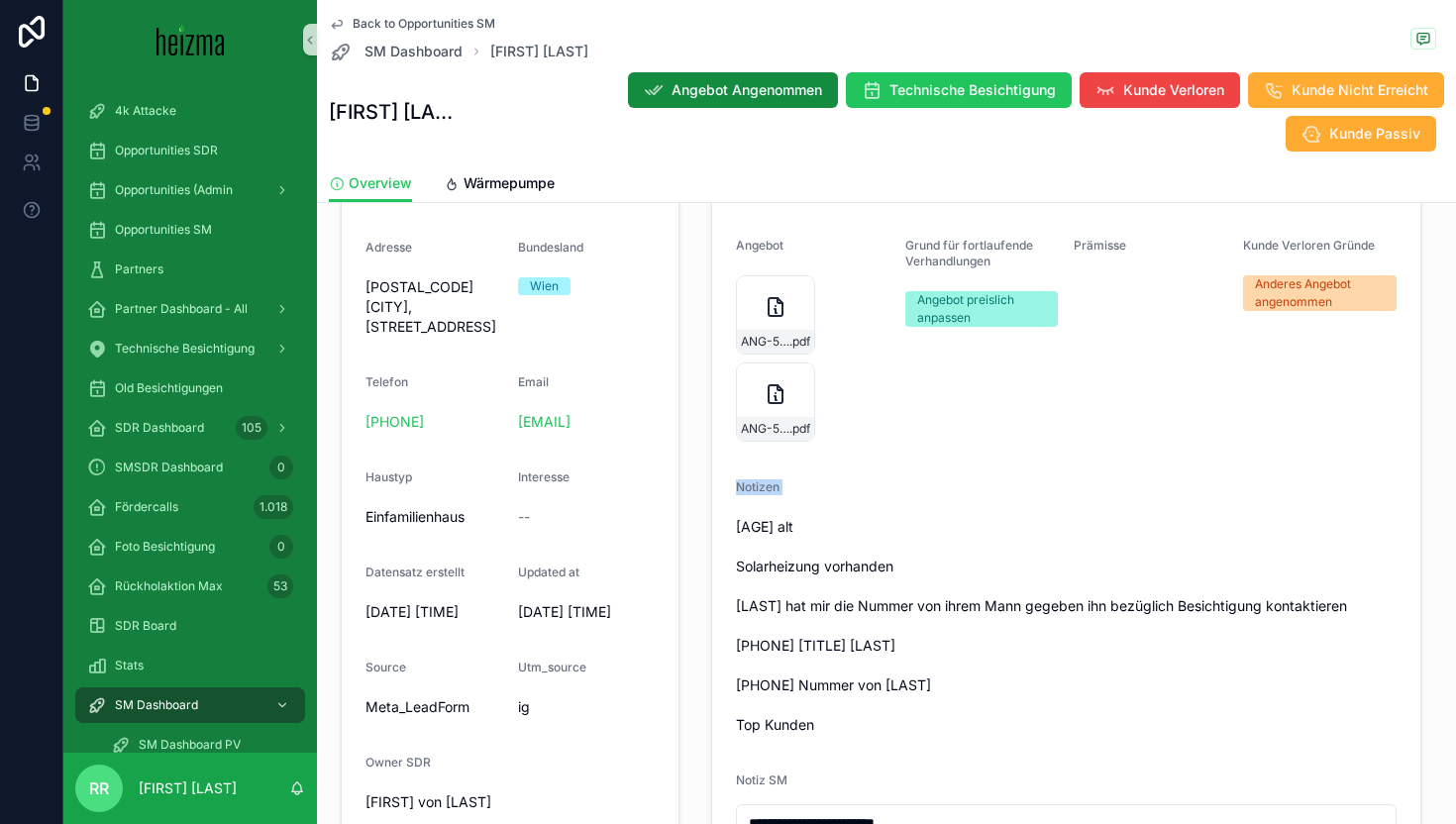 click on "Notizen" at bounding box center [758, 486] 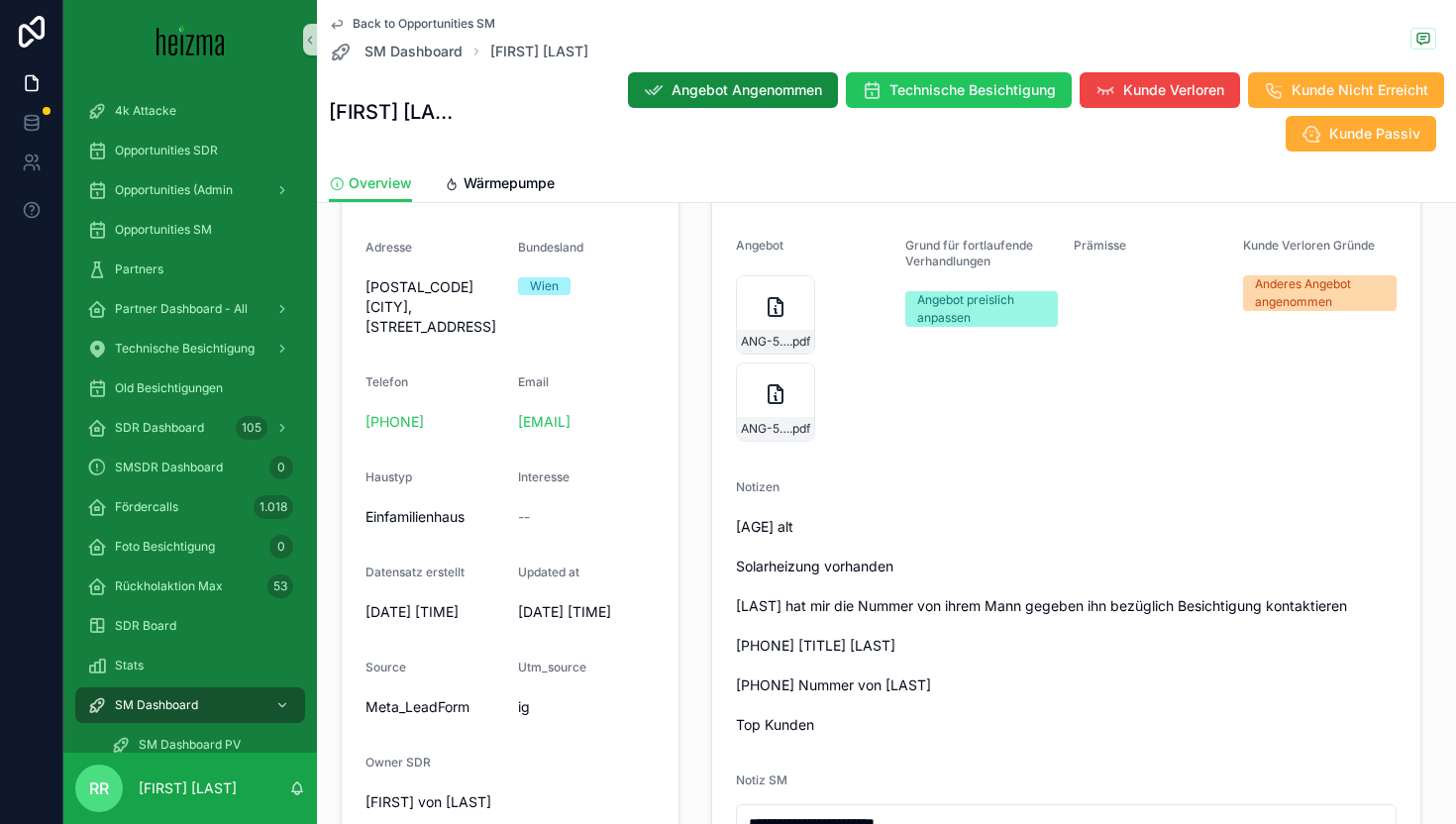 click on "**********" at bounding box center (1066, 624) 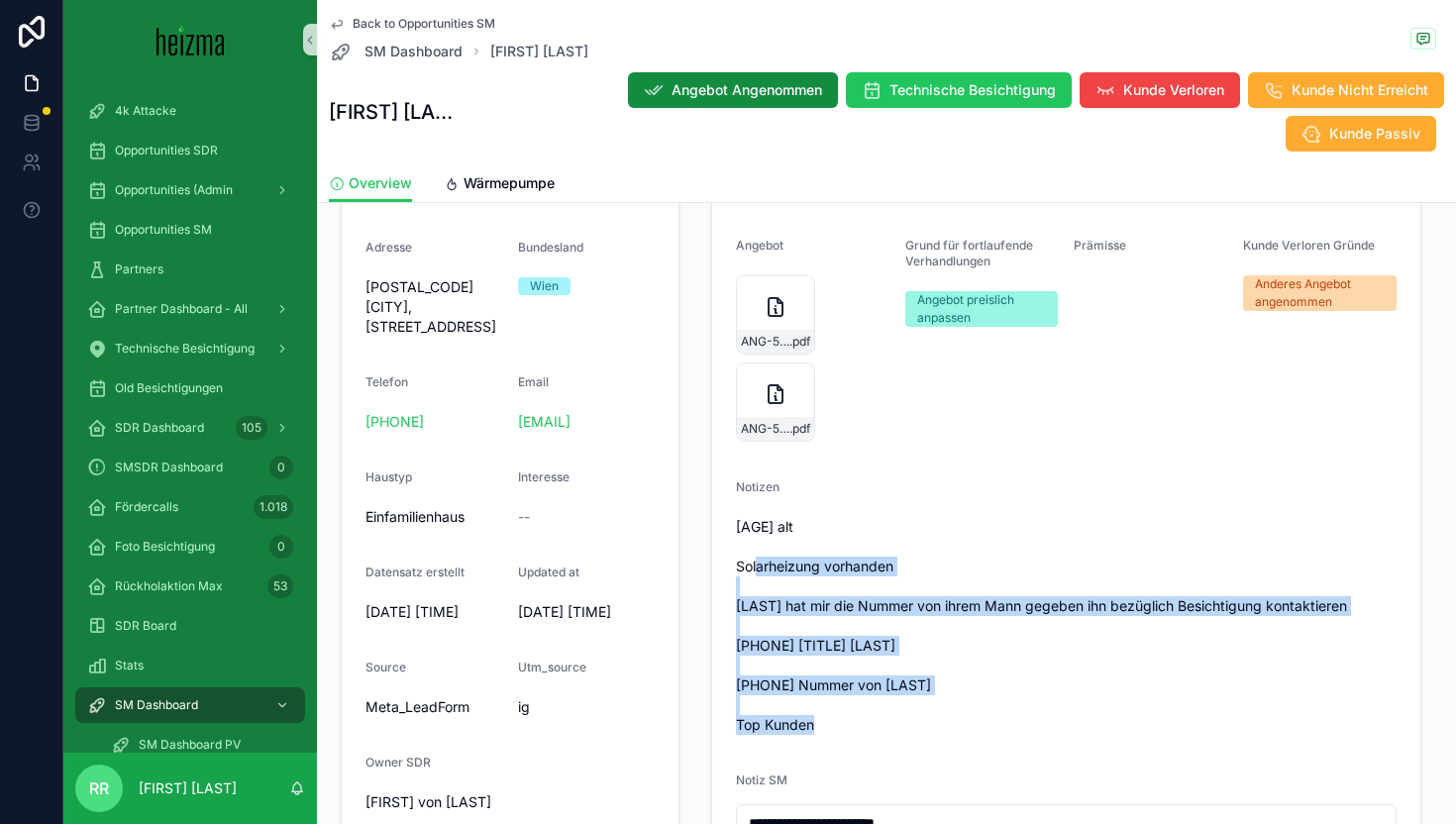 drag, startPoint x: 732, startPoint y: 517, endPoint x: 863, endPoint y: 726, distance: 246.66171 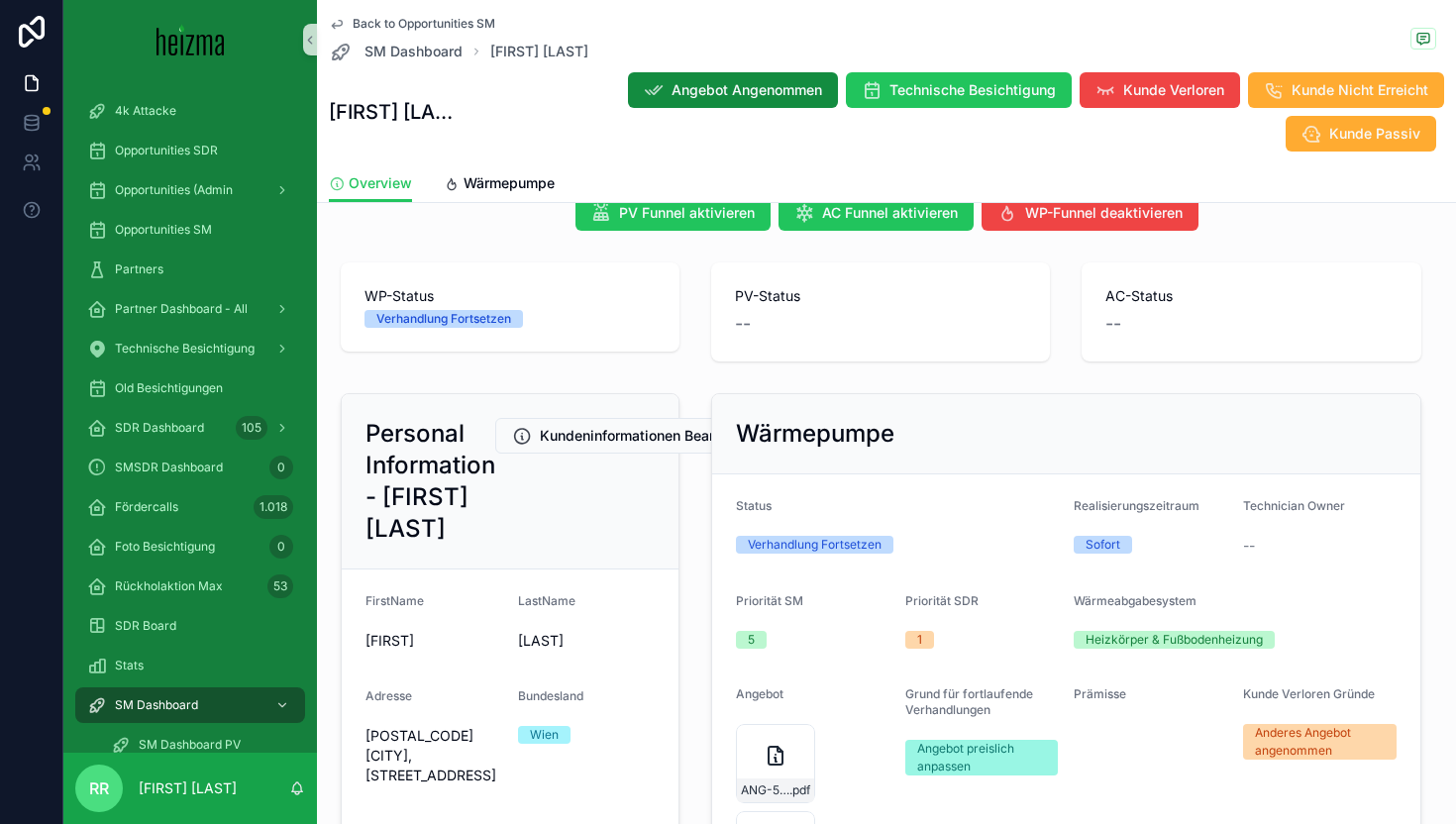 scroll, scrollTop: 0, scrollLeft: 0, axis: both 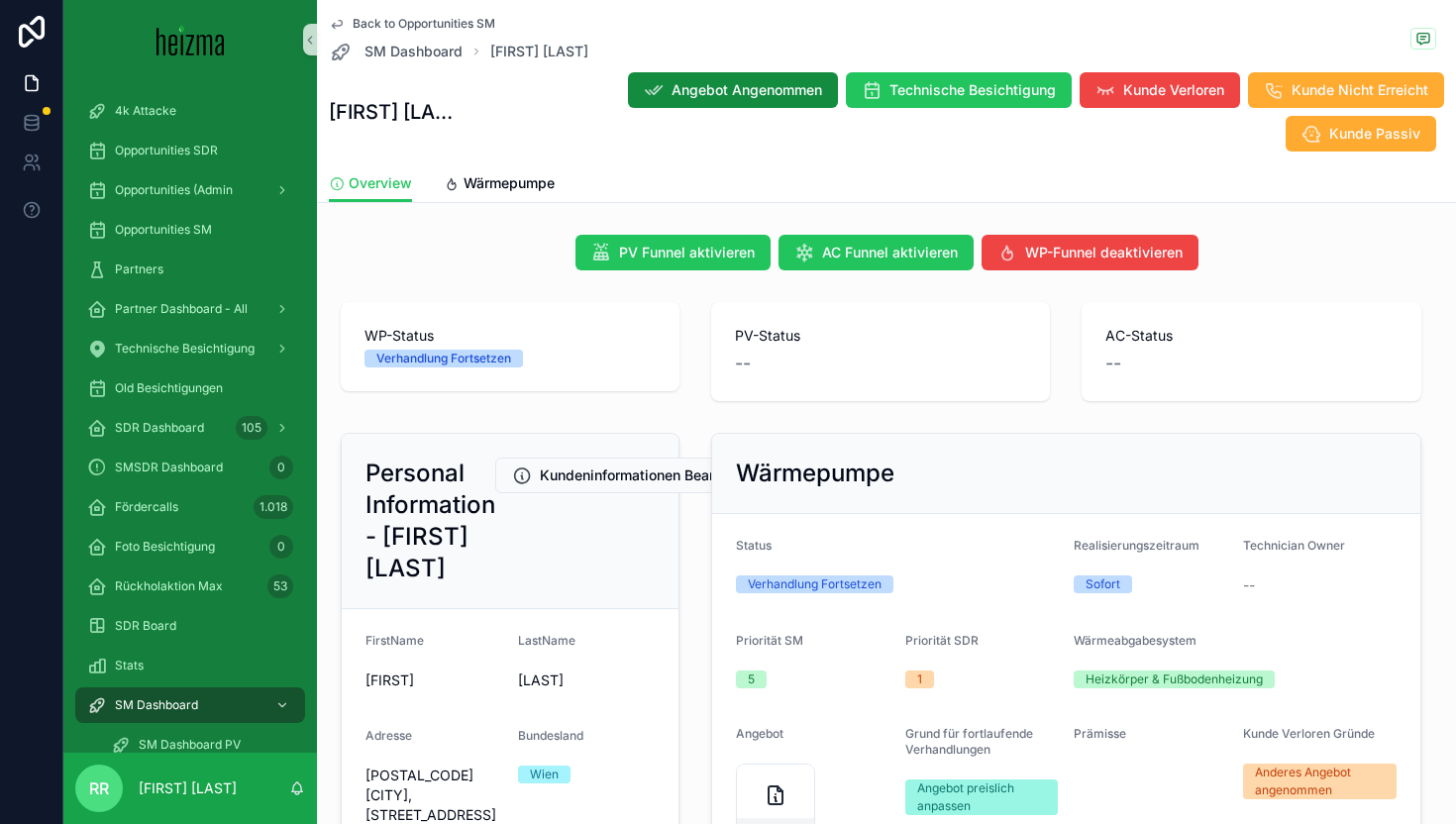 click on "[LAST]" at bounding box center (586, 680) 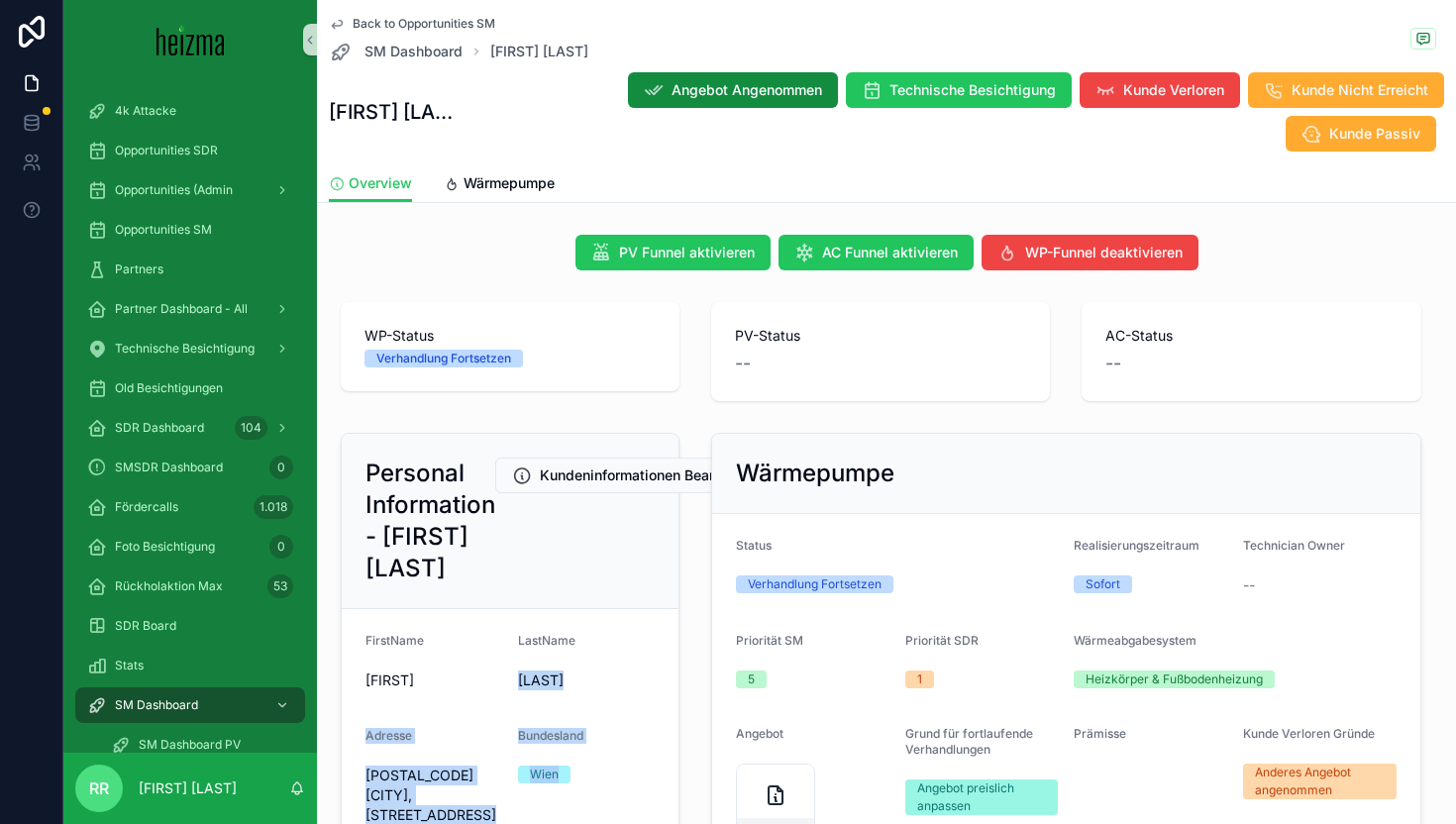 drag, startPoint x: 521, startPoint y: 640, endPoint x: 640, endPoint y: 782, distance: 185.27 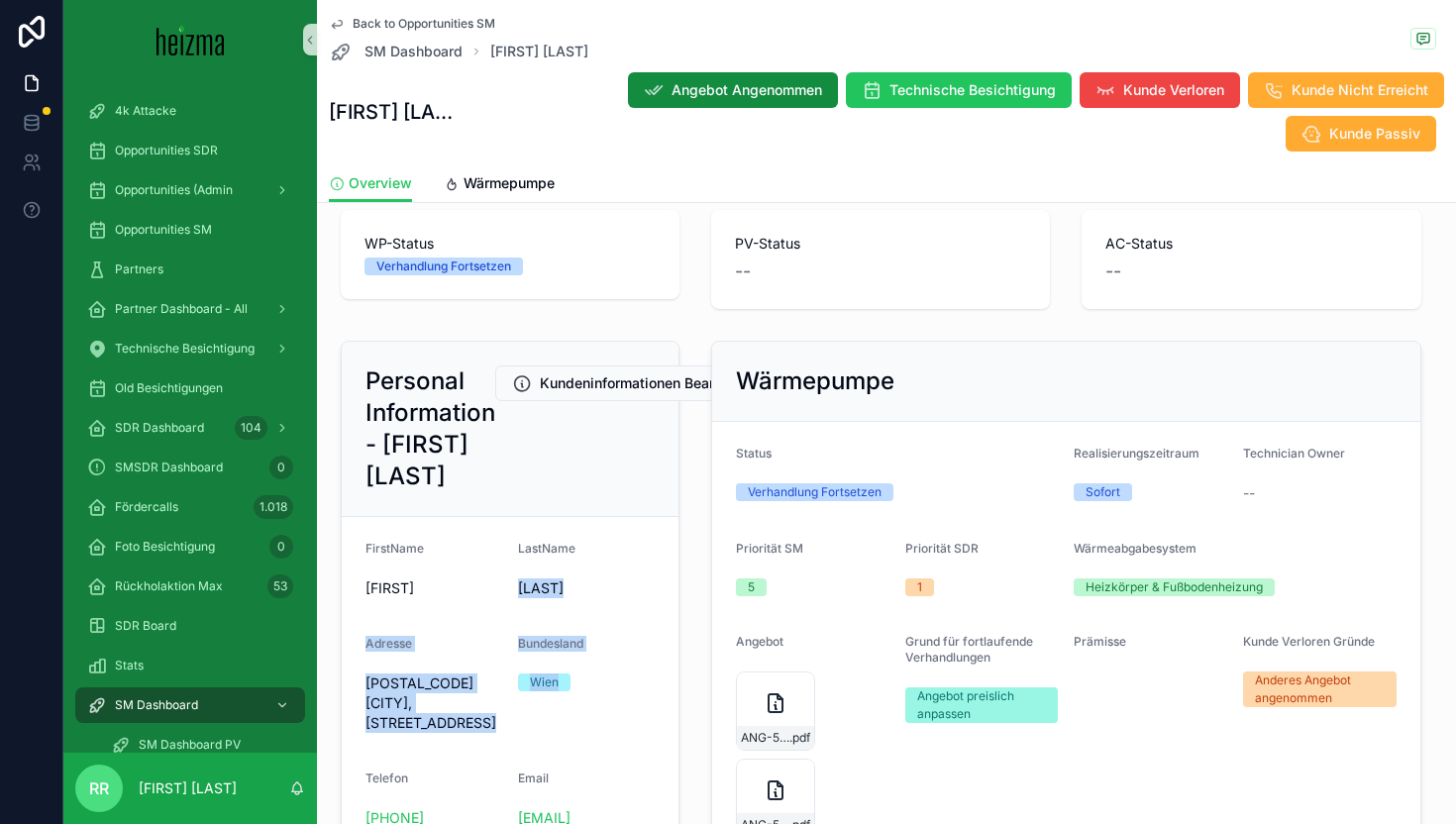 scroll, scrollTop: 124, scrollLeft: 0, axis: vertical 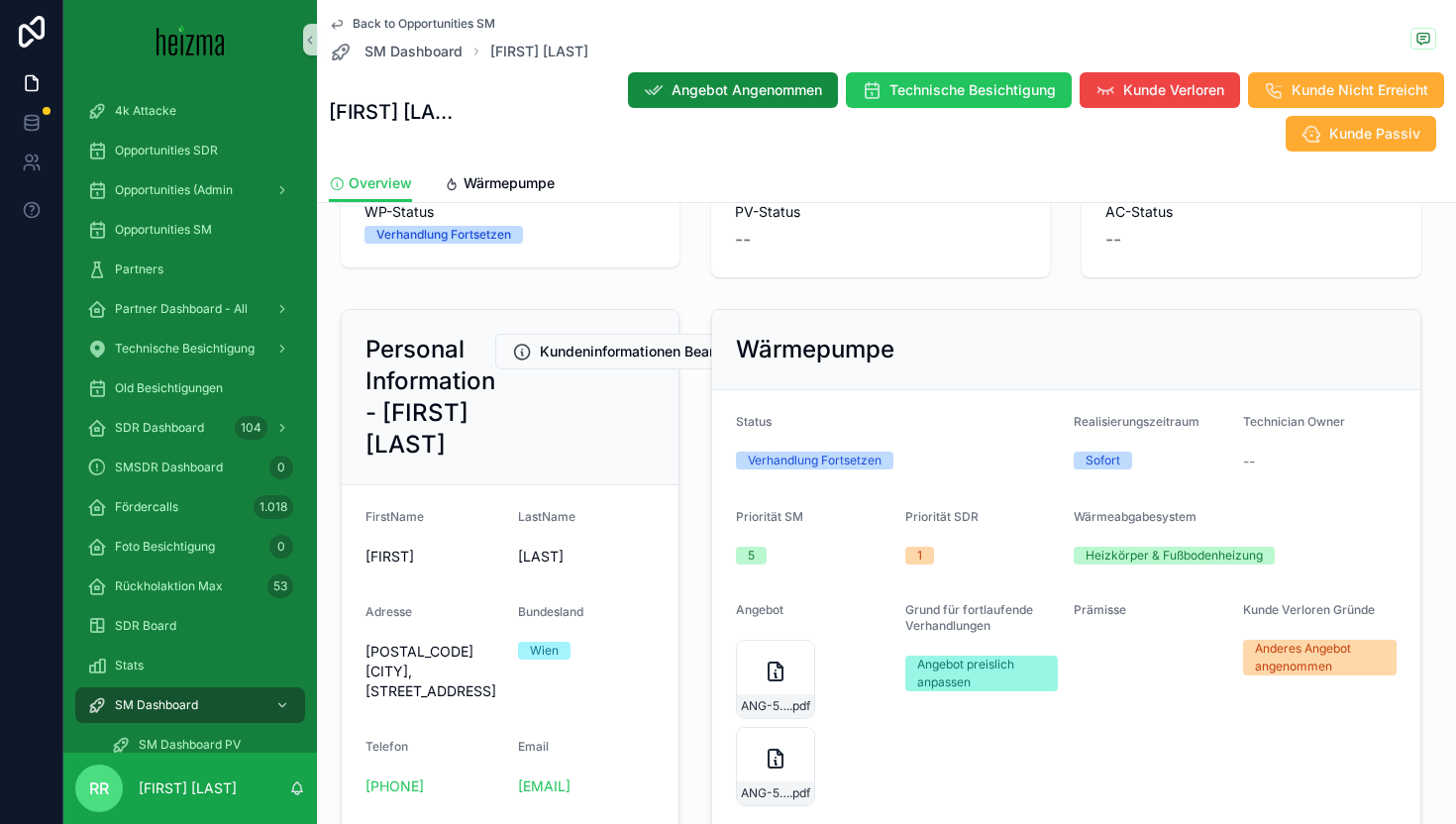 click on "[POSTAL_CODE] [CITY], [STREET_ADDRESS]" at bounding box center (434, 671) 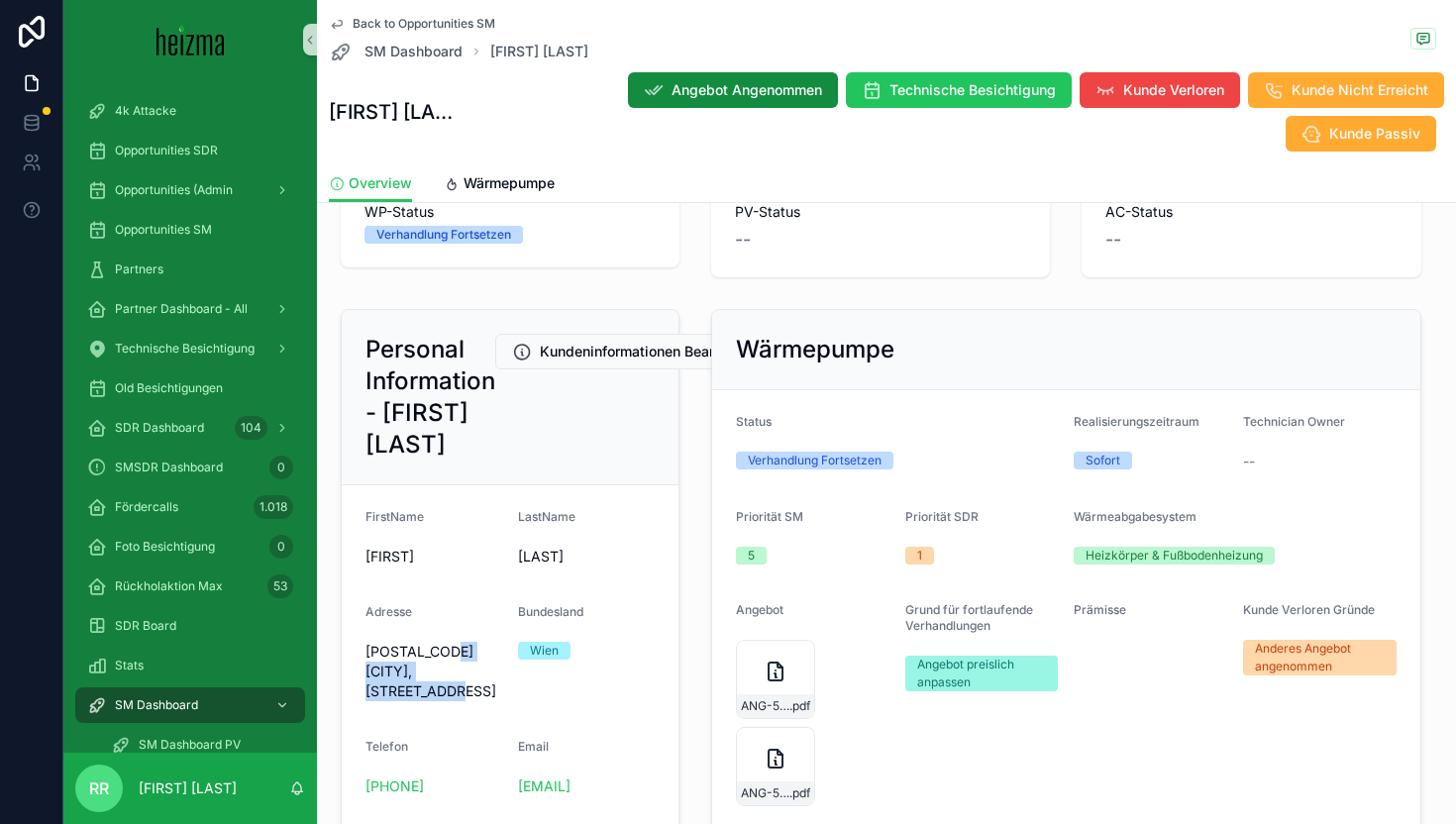 drag, startPoint x: 441, startPoint y: 605, endPoint x: 499, endPoint y: 623, distance: 60.72891 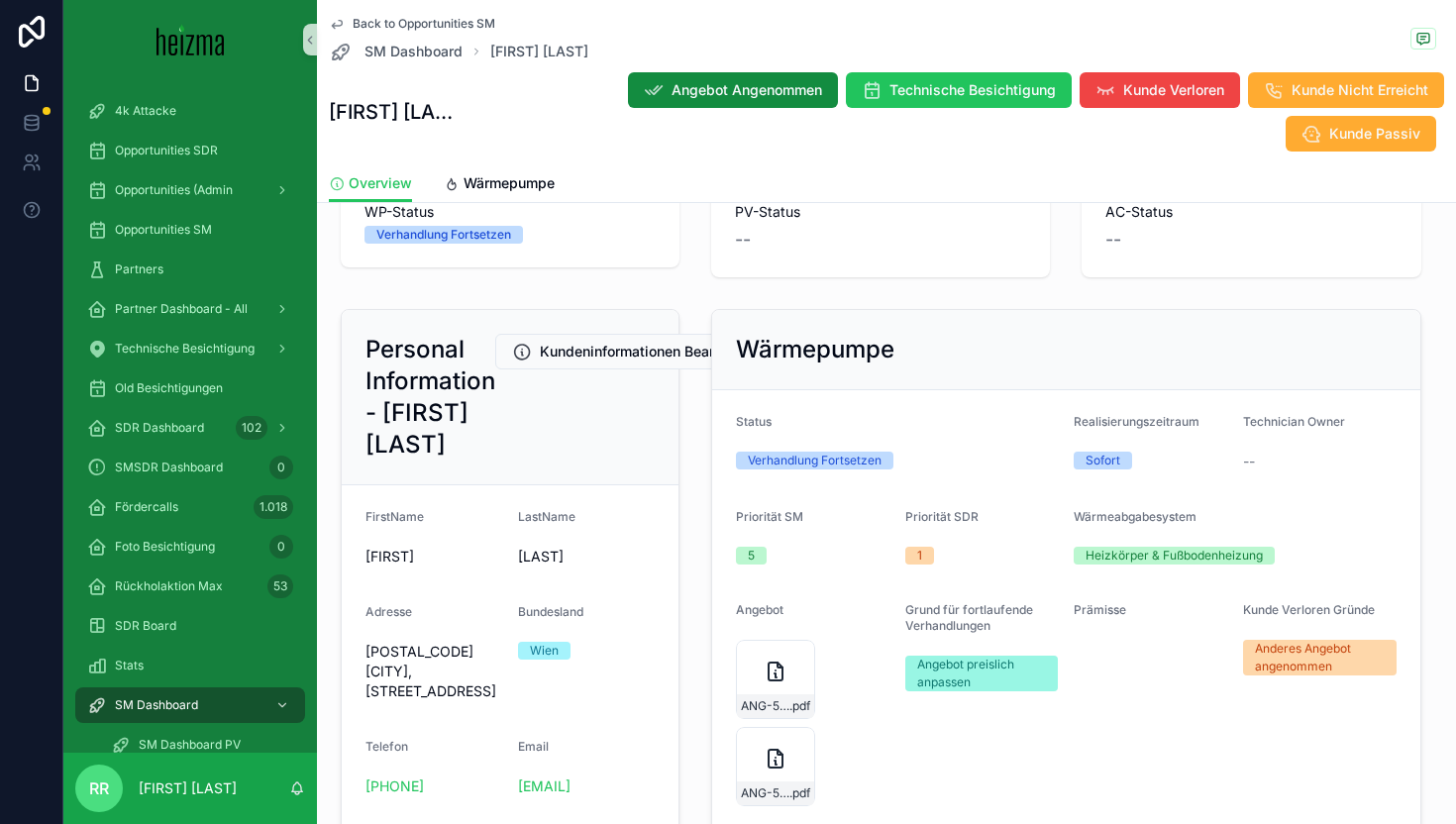 click on "Priorität SDR" at bounding box center (942, 516) 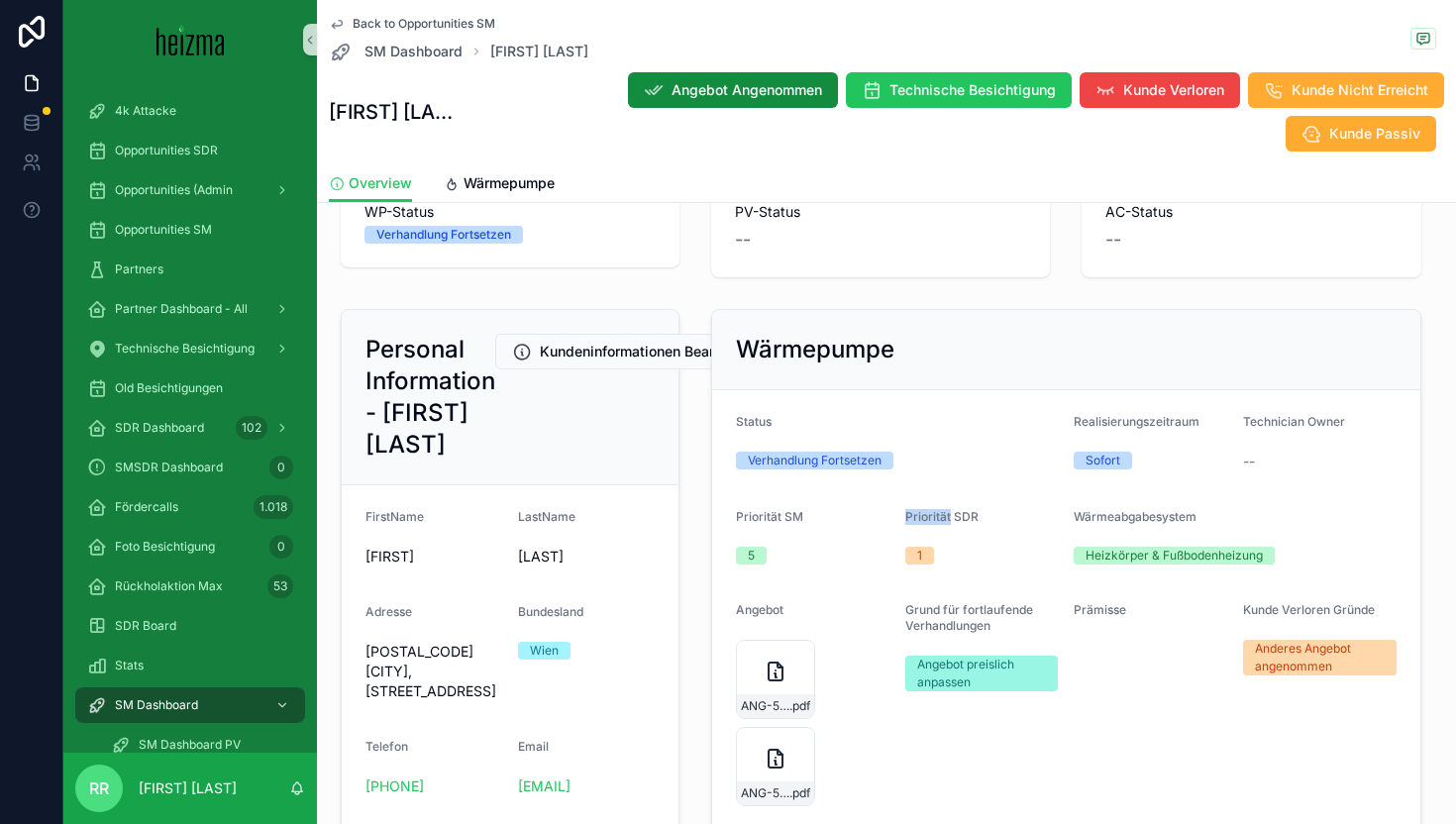click on "Priorität SDR" at bounding box center [942, 516] 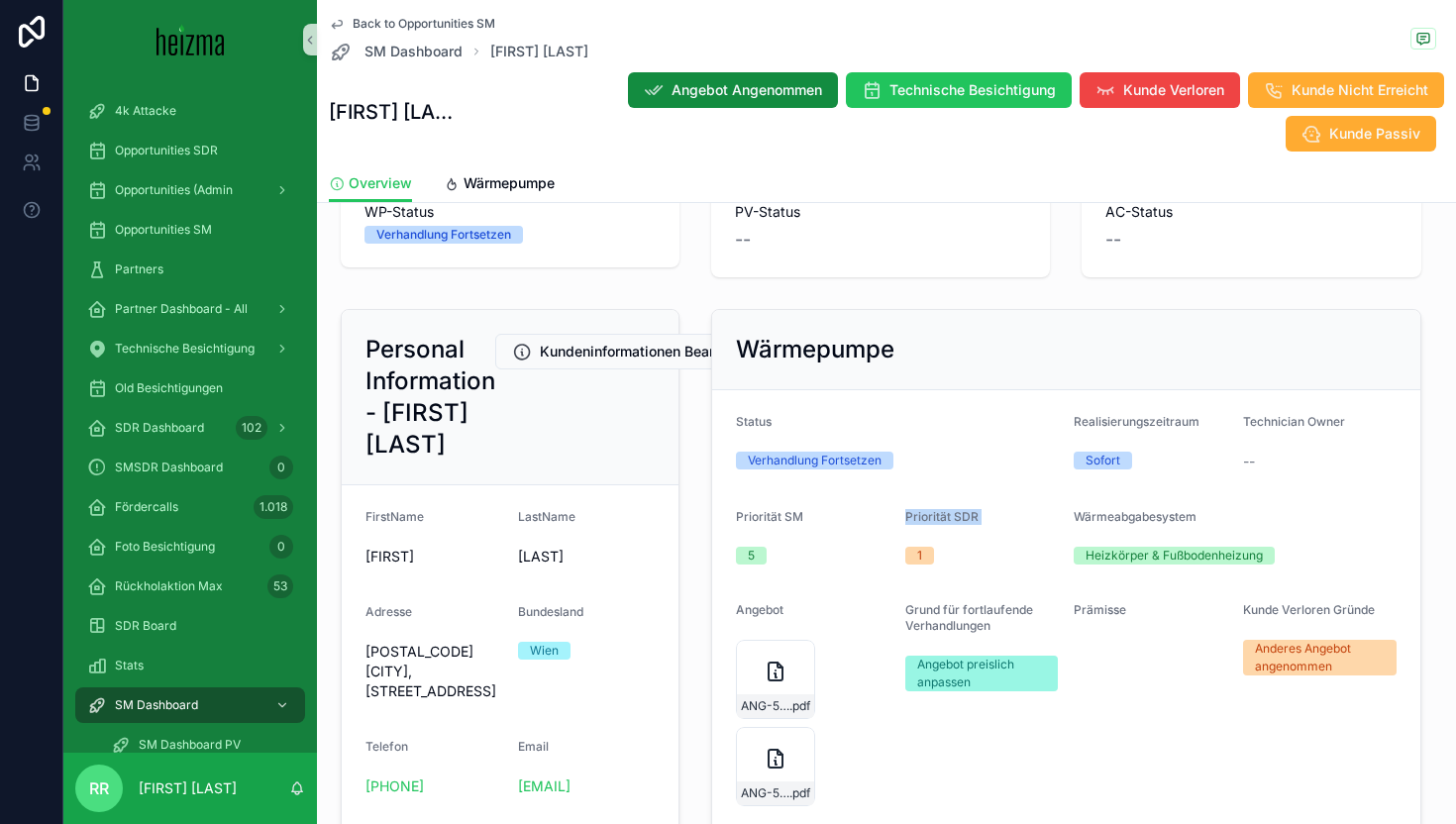 click on "Priorität SDR" at bounding box center [942, 516] 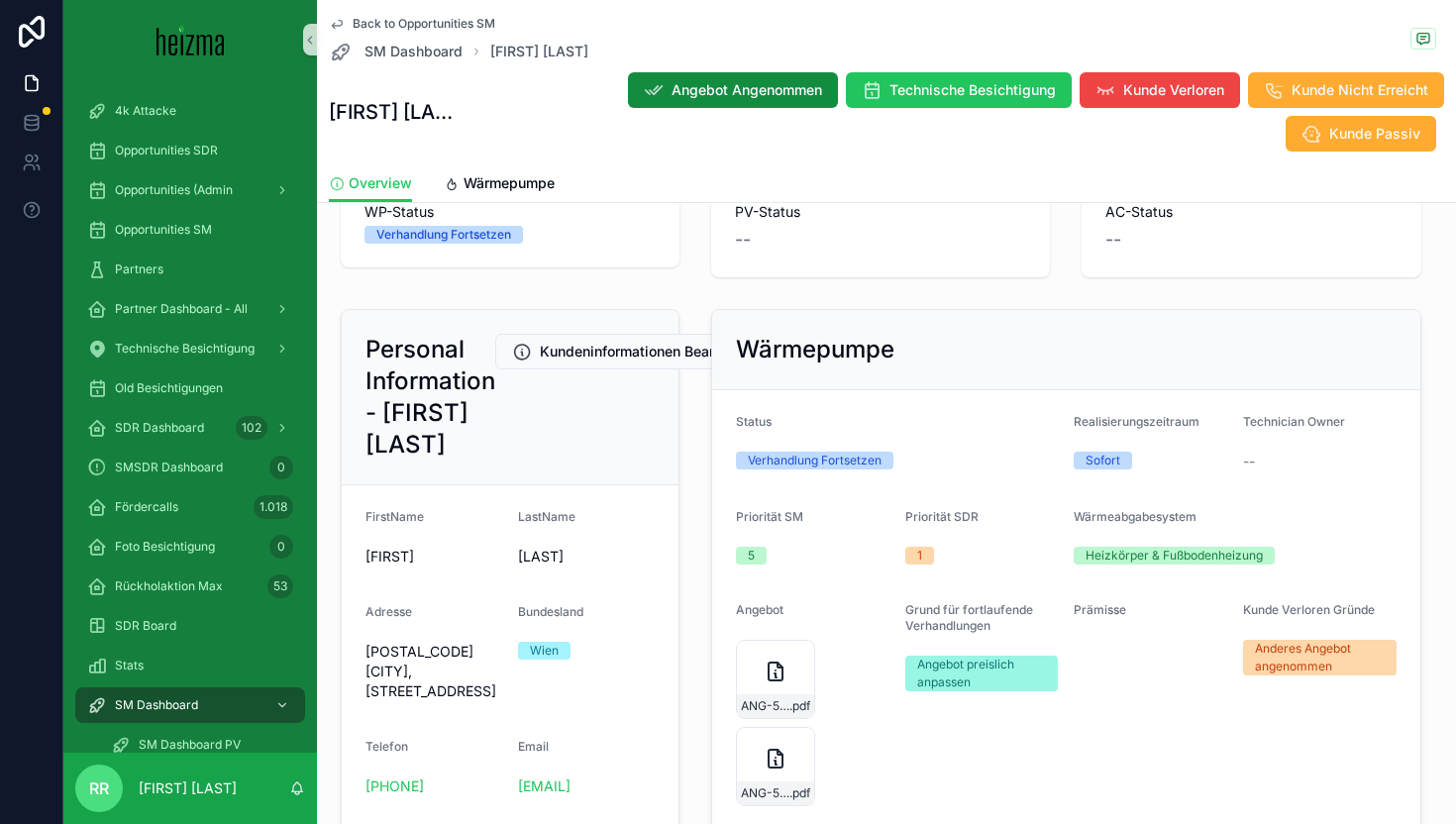 click on "Priorität SM" at bounding box center (770, 516) 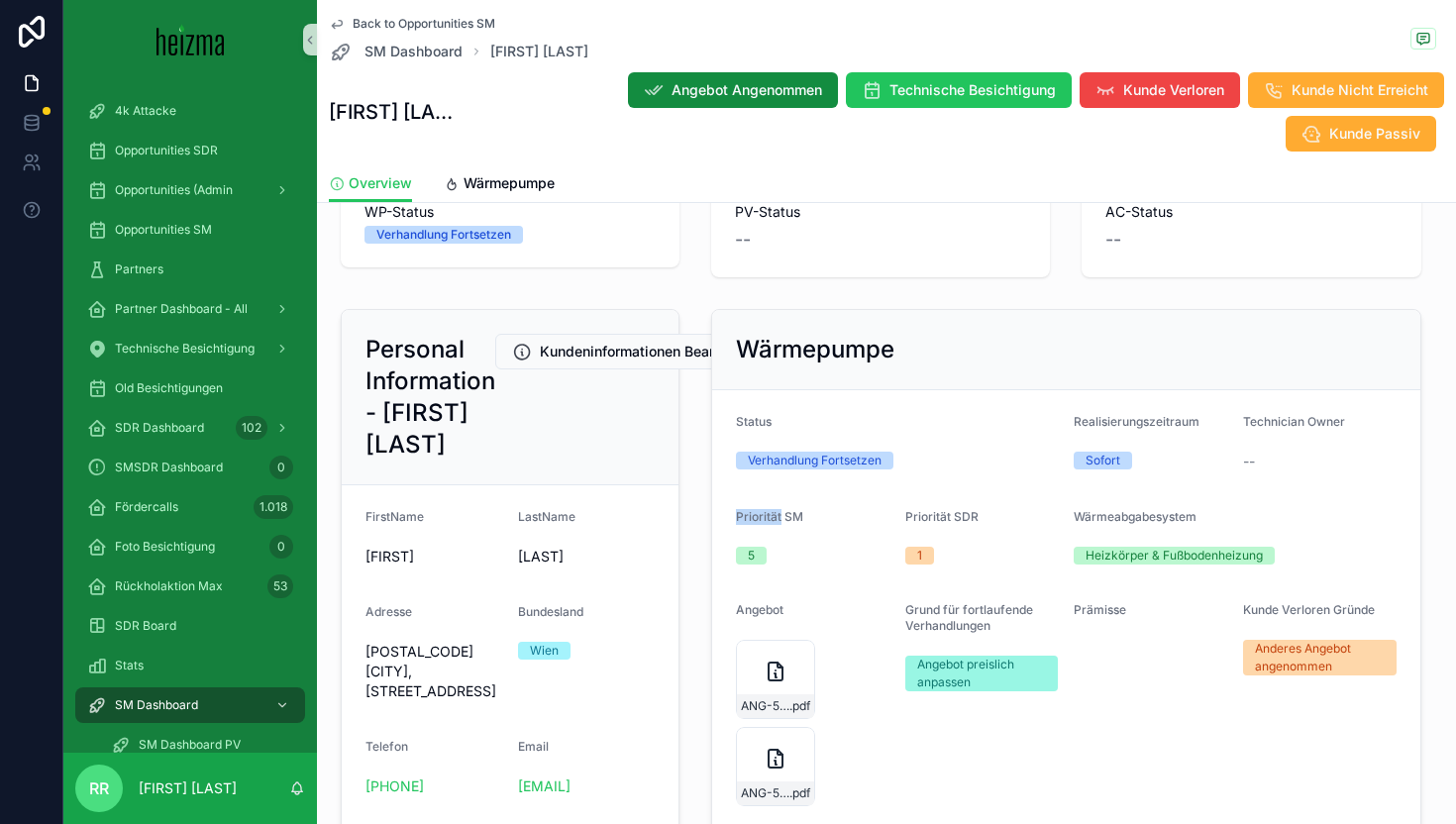 click on "Priorität SM" at bounding box center [770, 516] 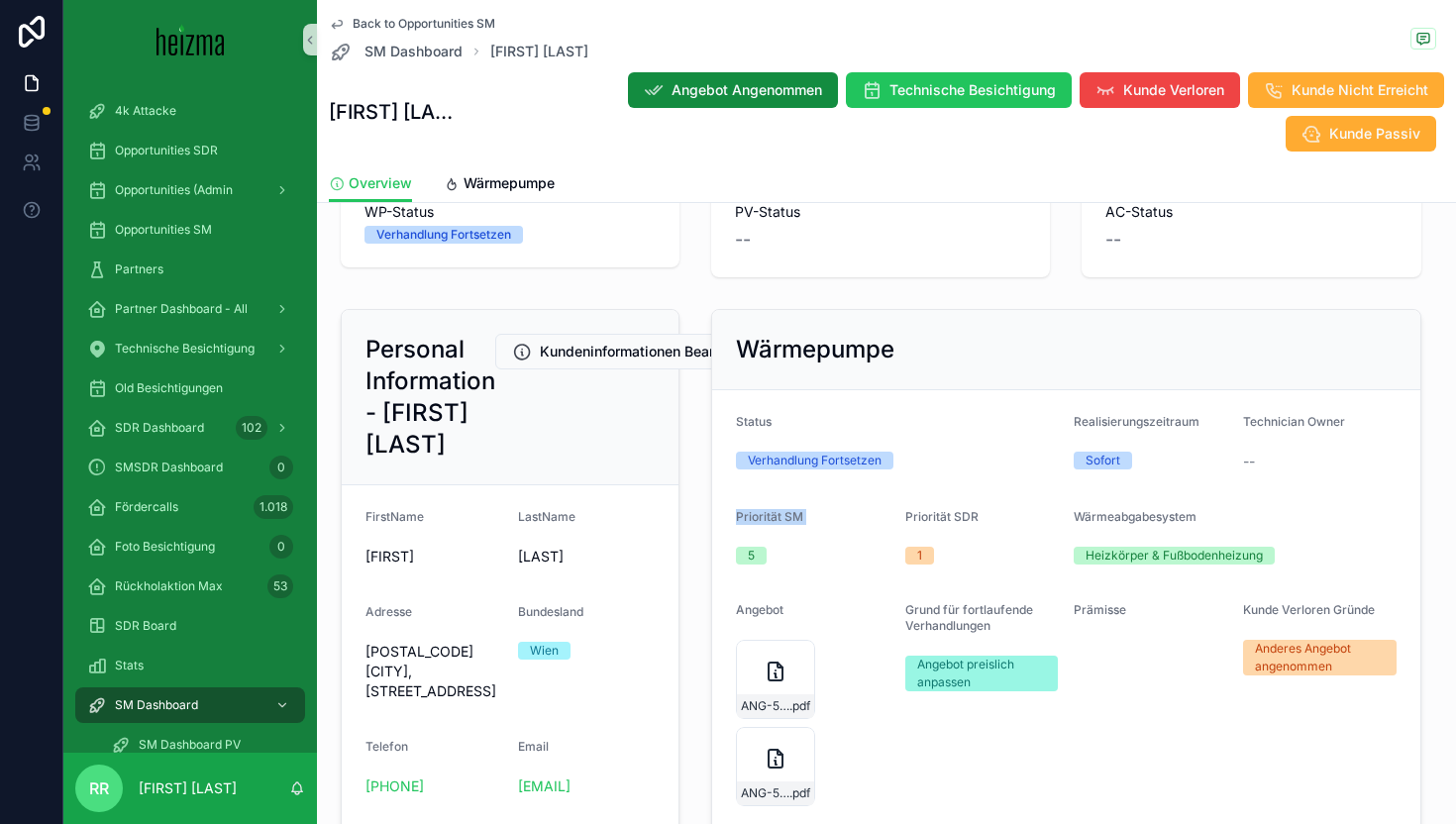 click on "Priorität SM" at bounding box center [770, 516] 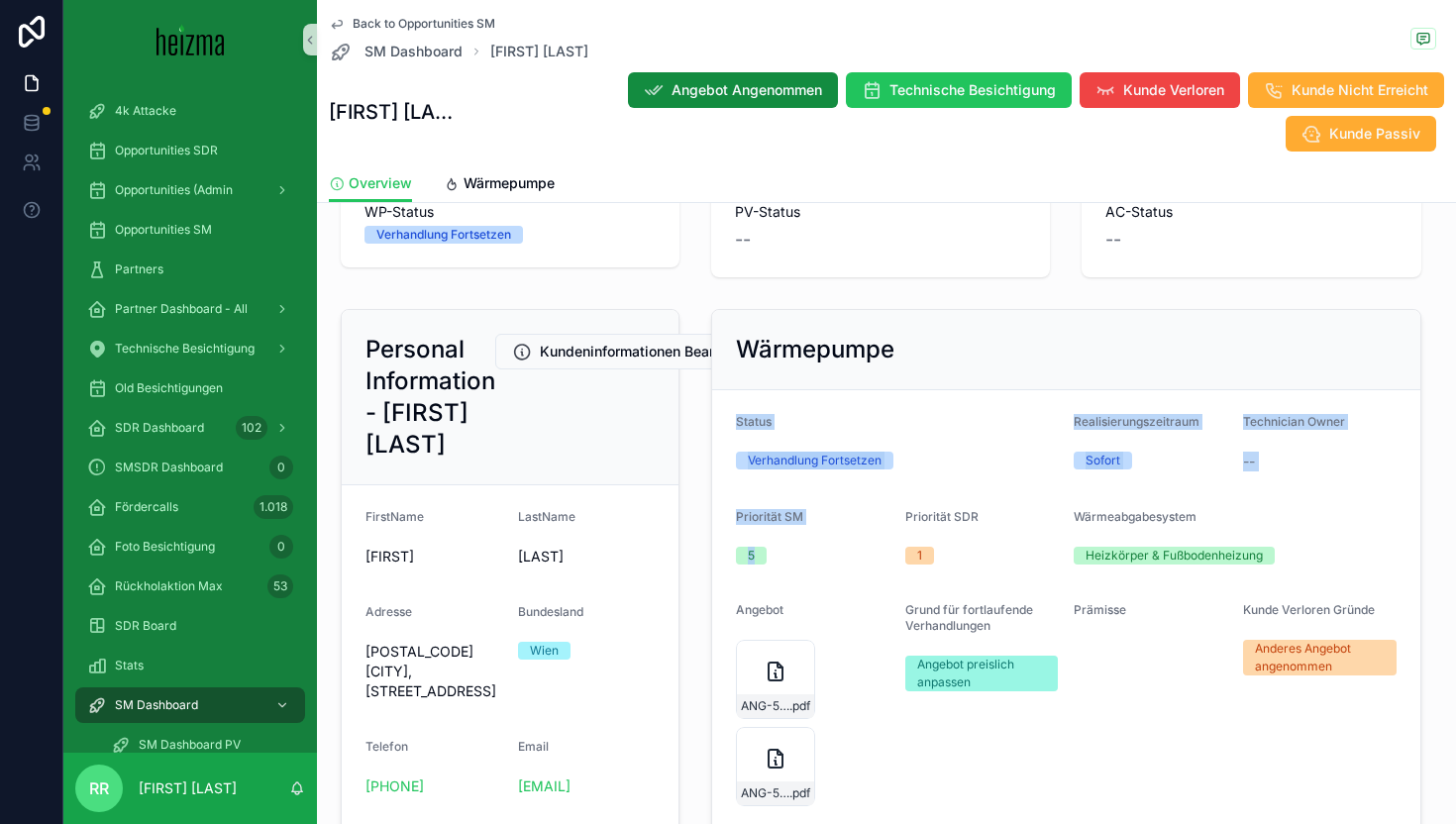 drag, startPoint x: 756, startPoint y: 518, endPoint x: 735, endPoint y: 361, distance: 158.39823 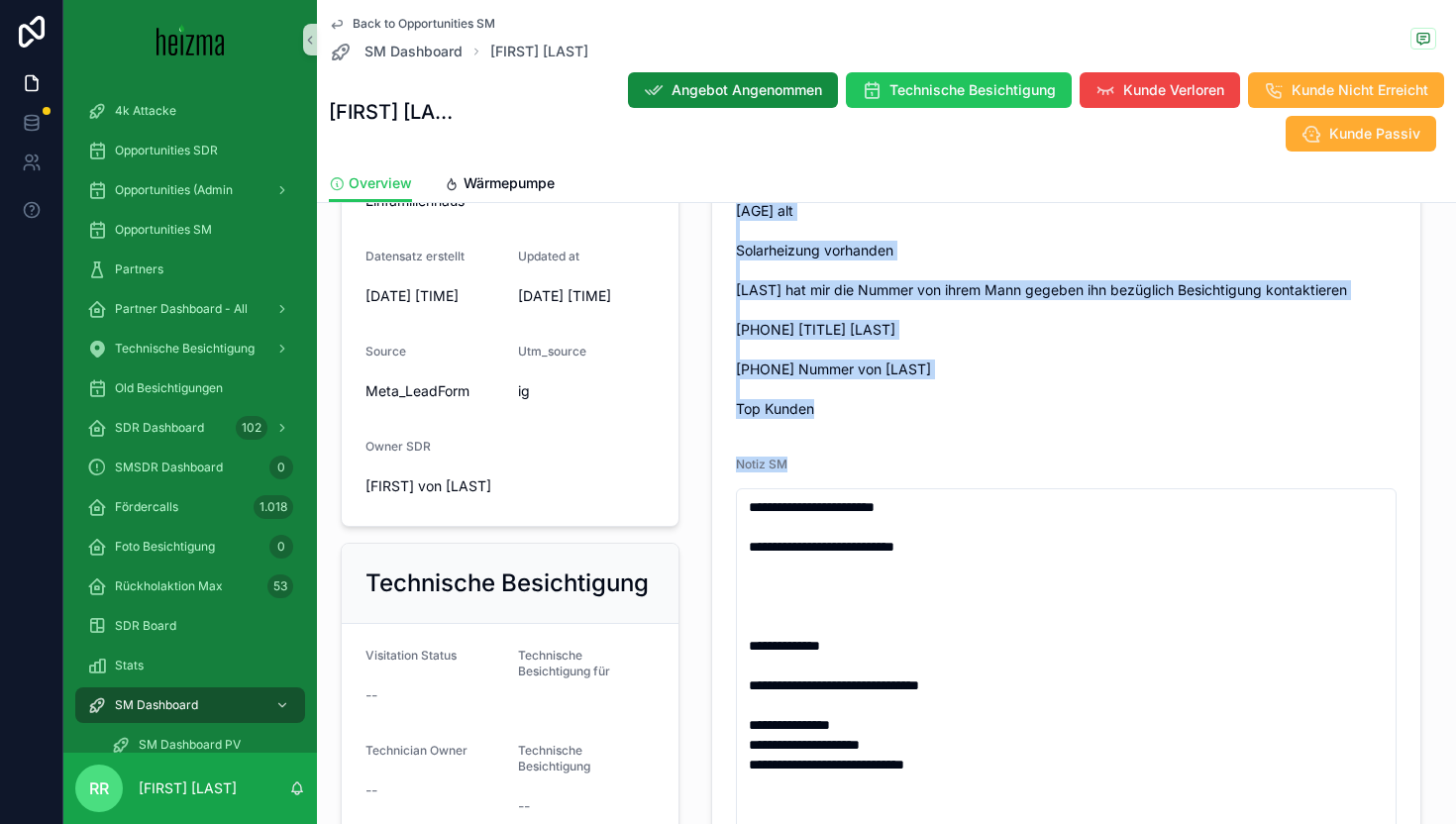 scroll, scrollTop: 851, scrollLeft: 0, axis: vertical 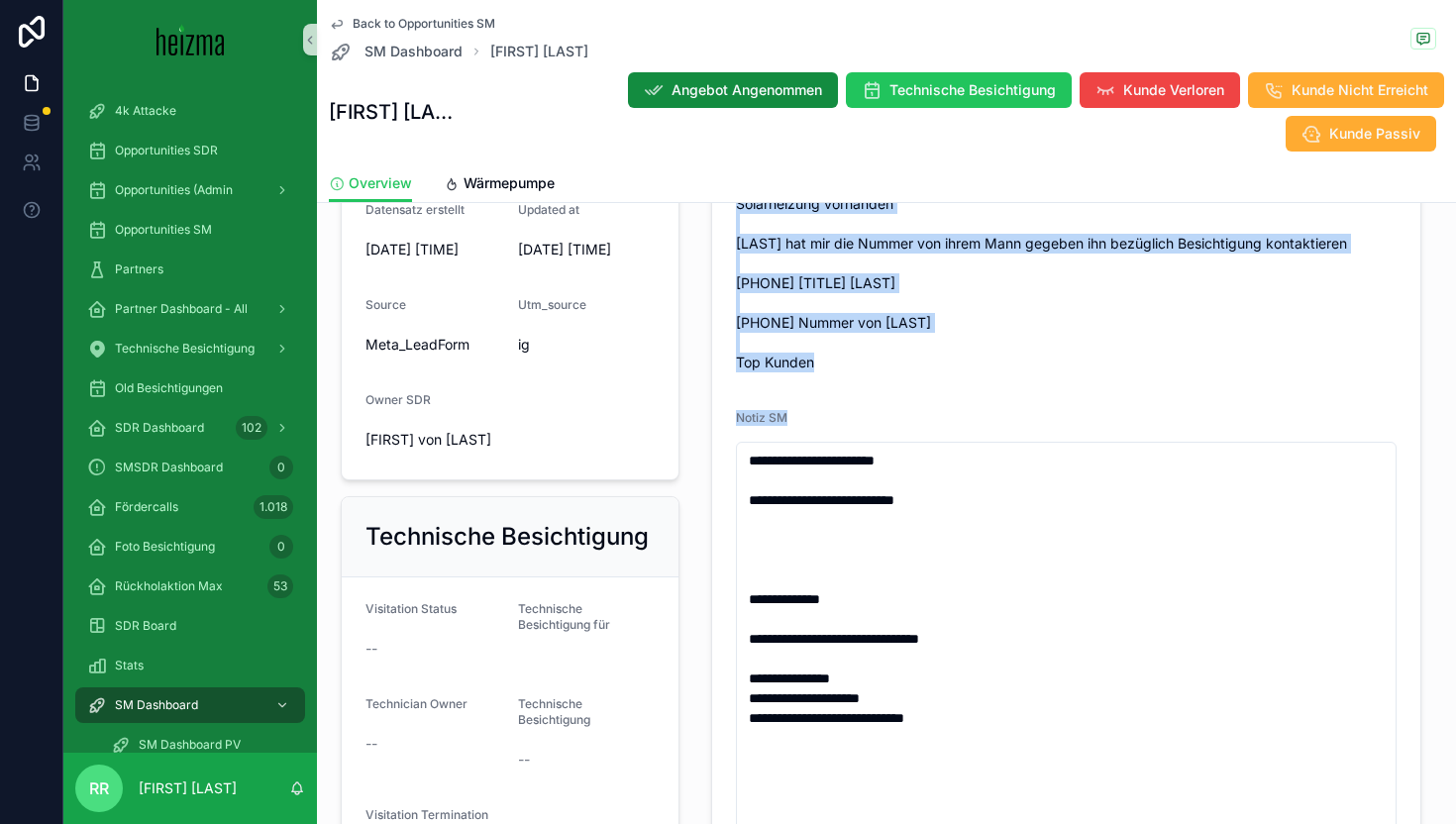 drag, startPoint x: 729, startPoint y: 309, endPoint x: 1294, endPoint y: 770, distance: 729.209 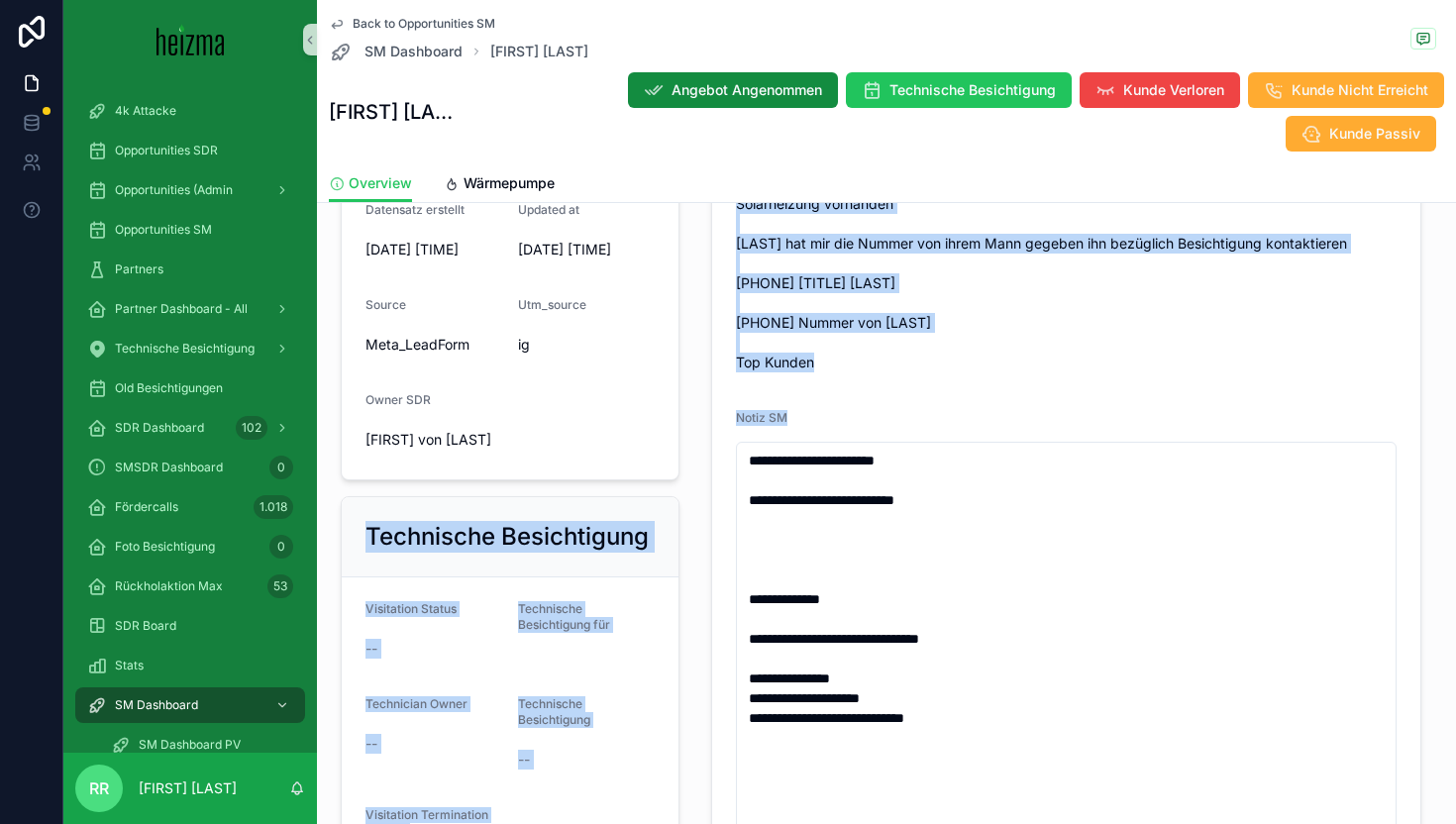 drag, startPoint x: 792, startPoint y: 372, endPoint x: 442, endPoint y: 450, distance: 358.5861 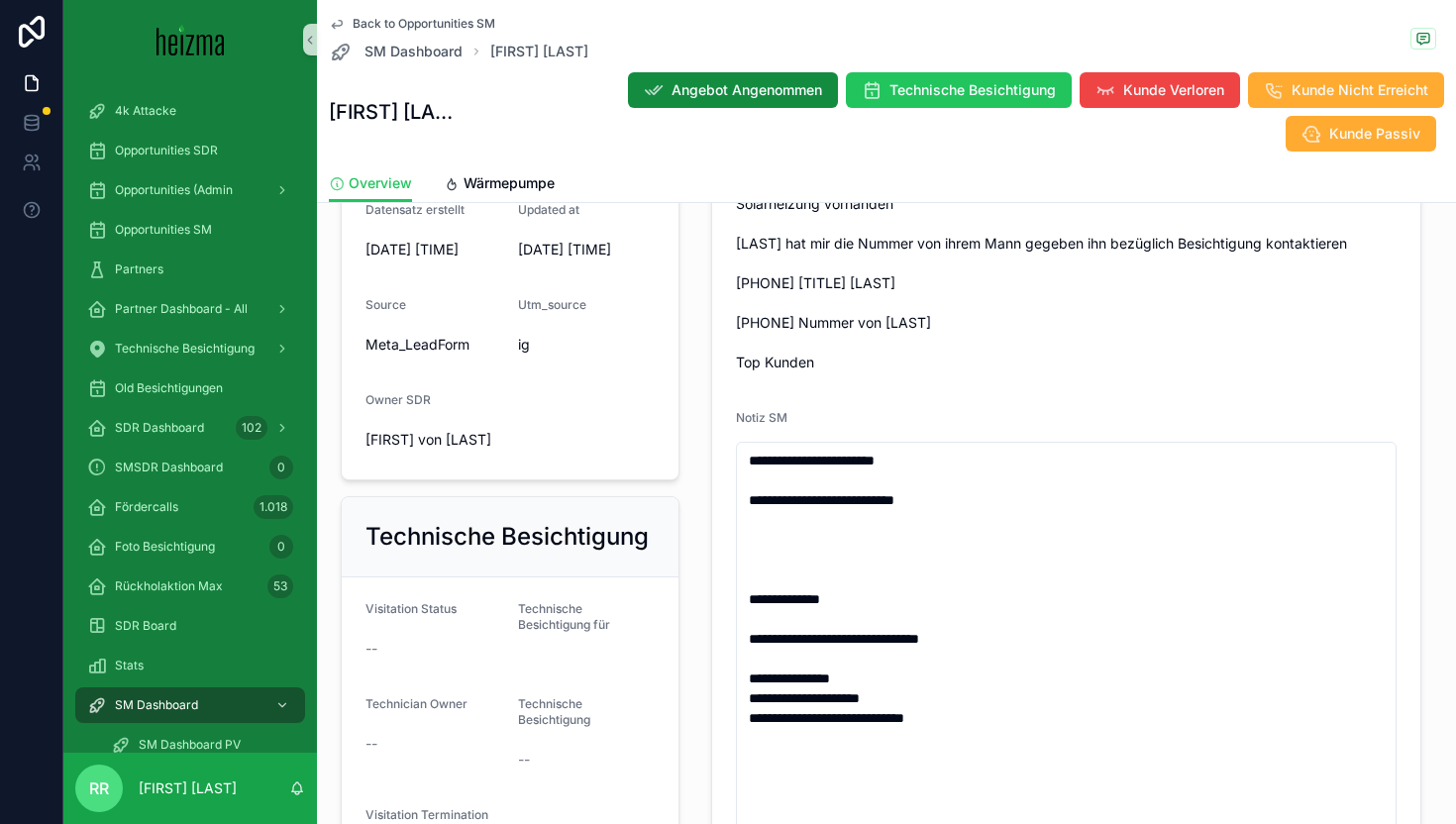 click on "Technische Besichtigung" at bounding box center [510, 537] 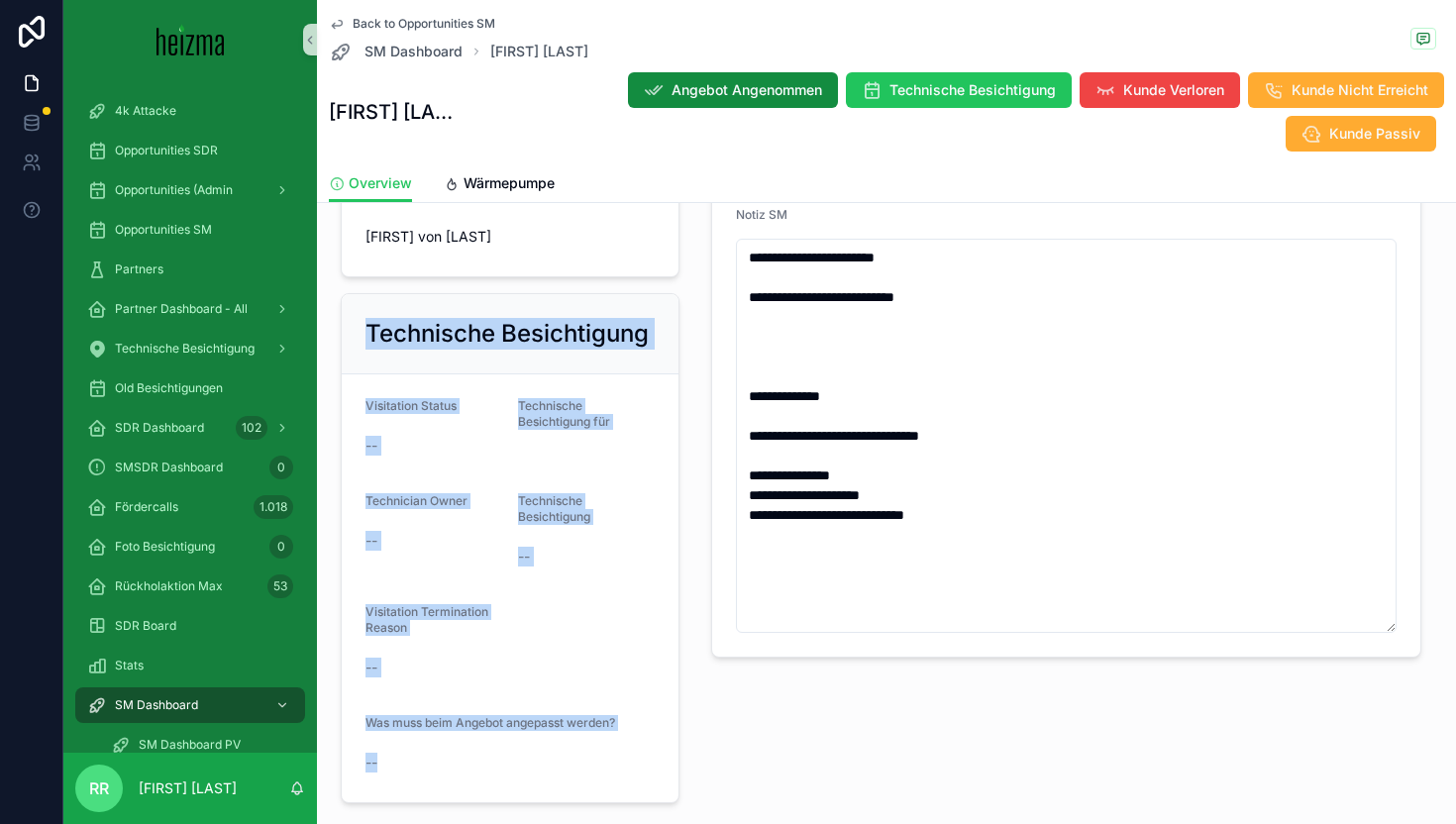 scroll, scrollTop: 1104, scrollLeft: 0, axis: vertical 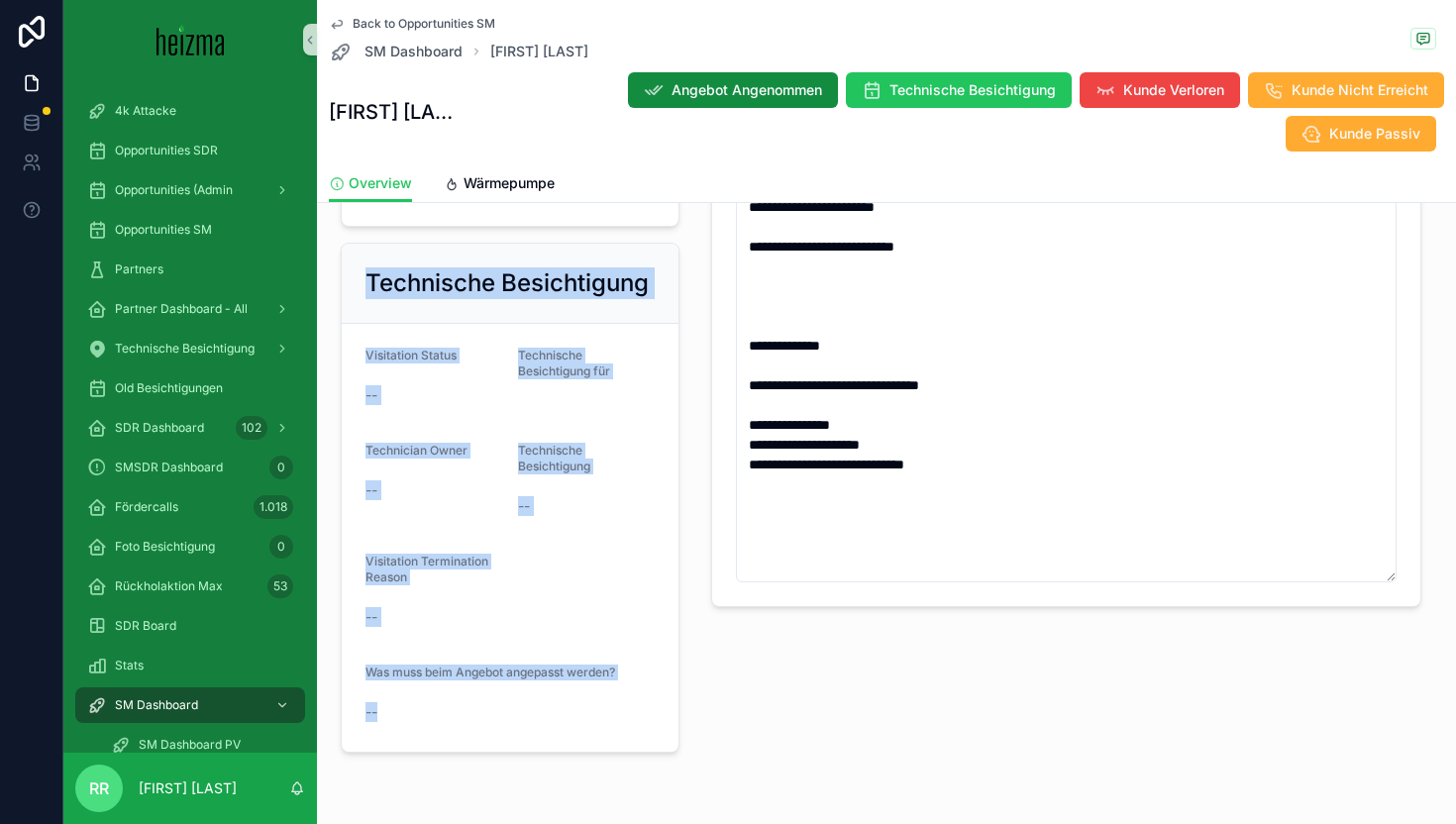 drag, startPoint x: 366, startPoint y: 479, endPoint x: 496, endPoint y: 823, distance: 367.7445 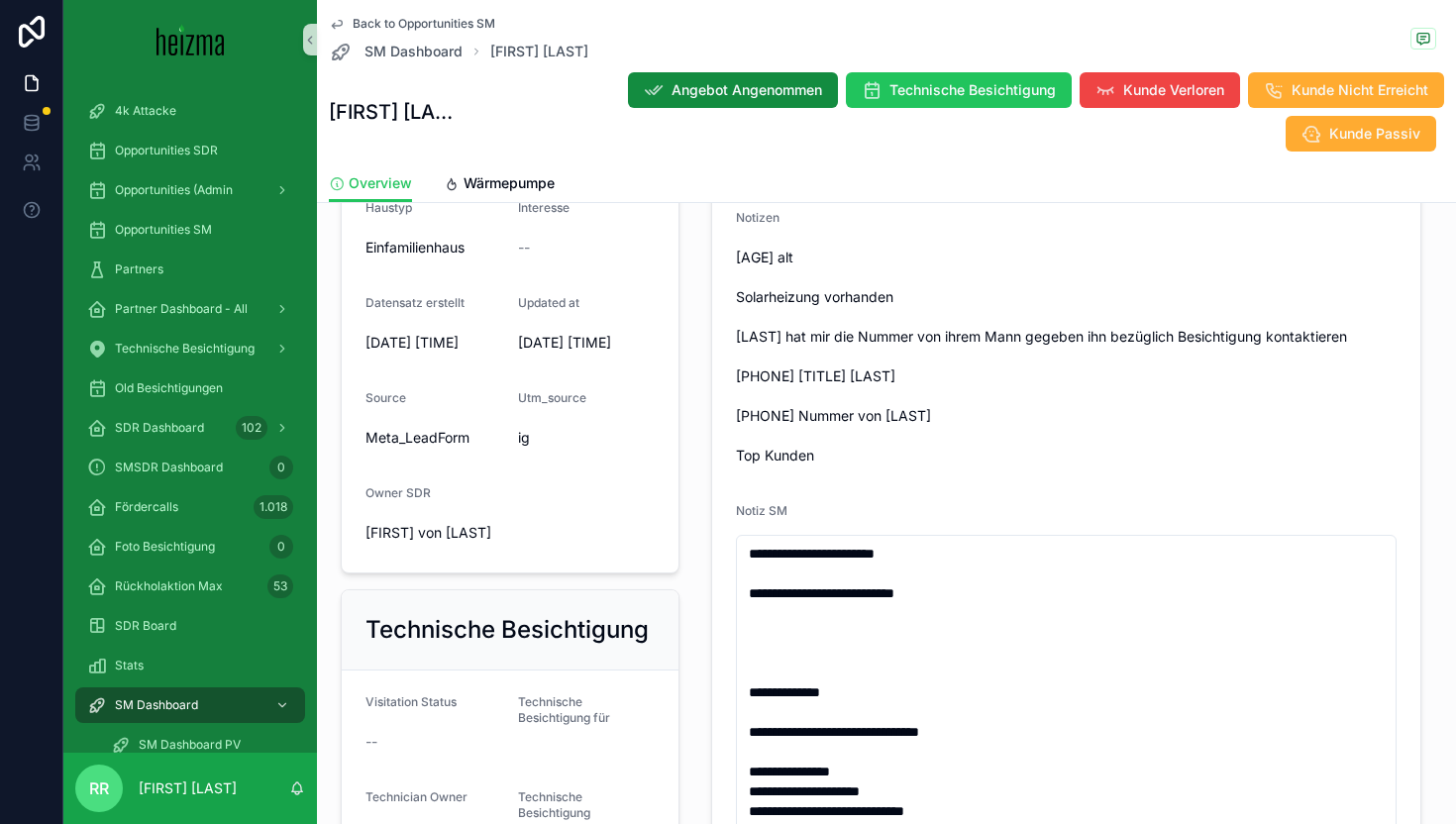 scroll, scrollTop: 722, scrollLeft: 0, axis: vertical 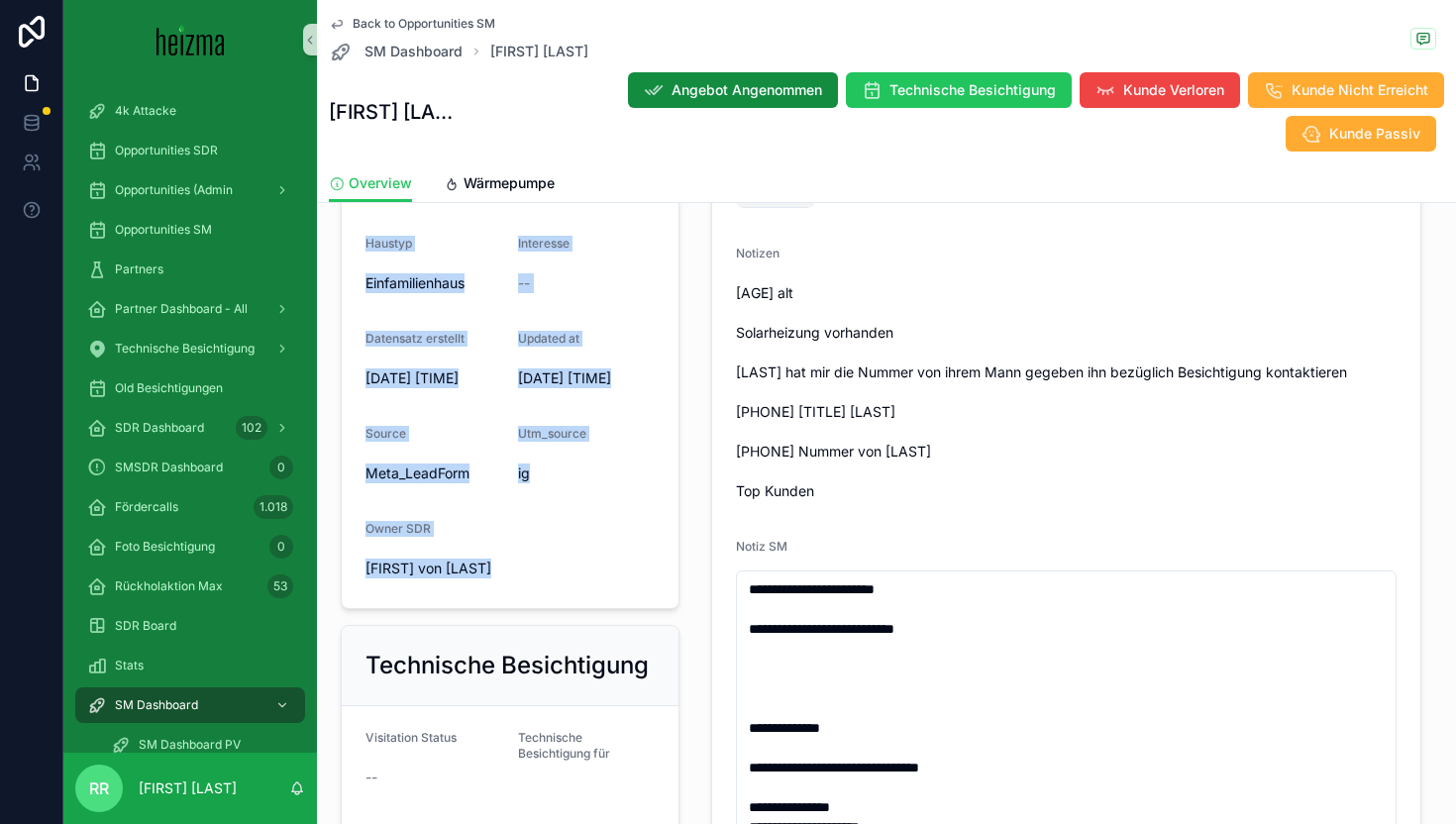 drag, startPoint x: 521, startPoint y: 516, endPoint x: 360, endPoint y: 184, distance: 368.97832 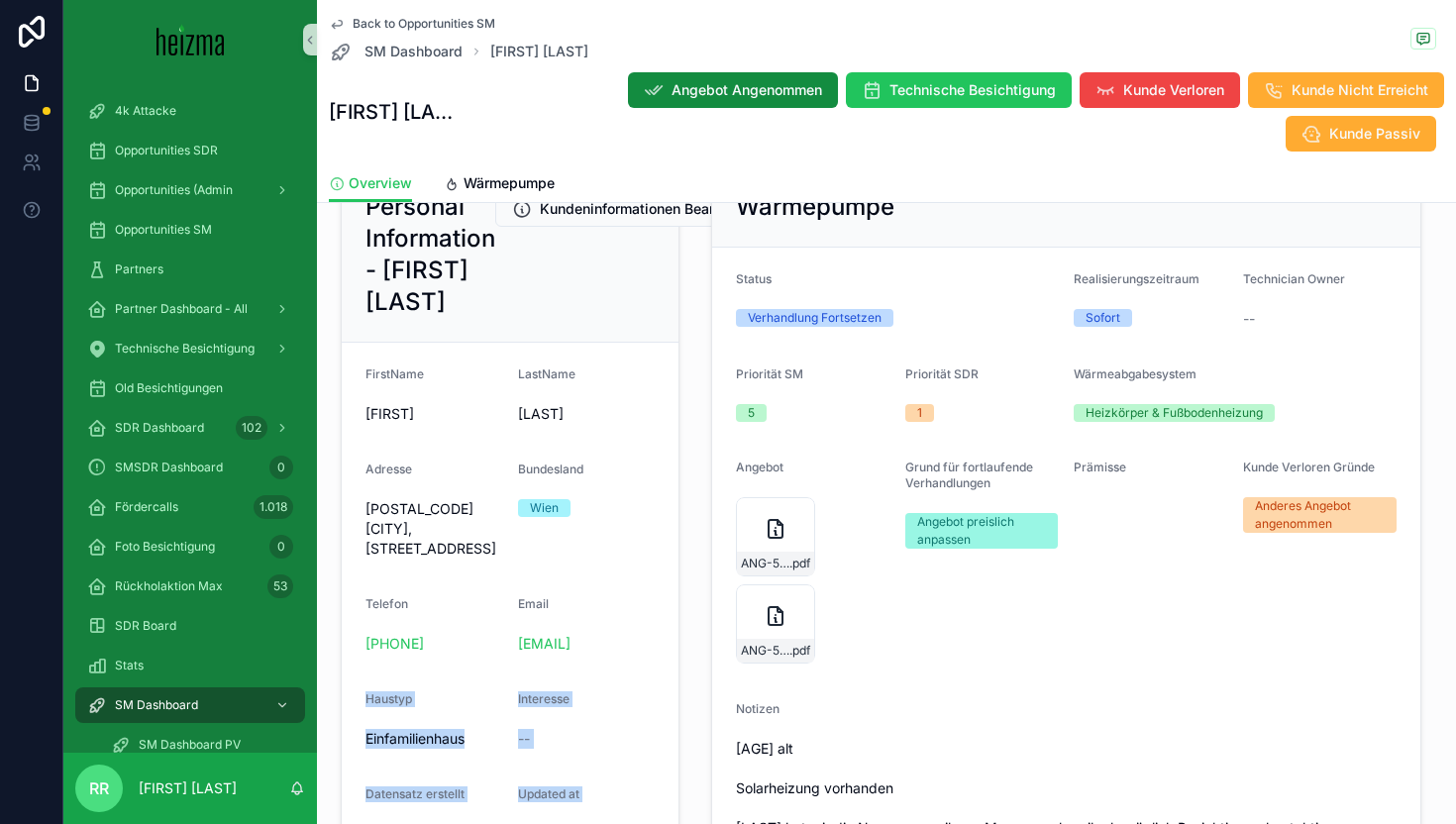 scroll, scrollTop: 255, scrollLeft: 0, axis: vertical 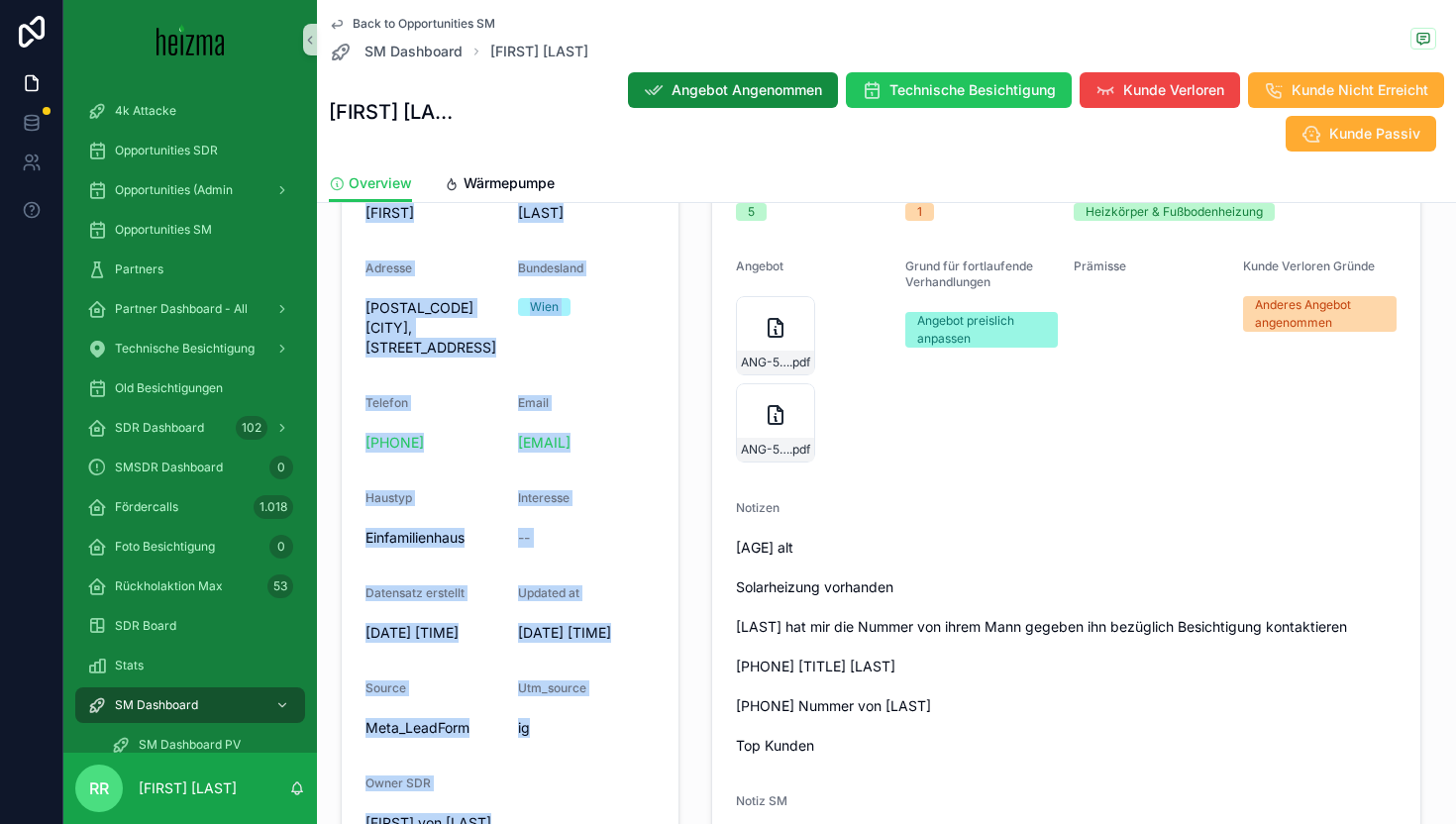 drag, startPoint x: 360, startPoint y: 184, endPoint x: 587, endPoint y: 788, distance: 645.248 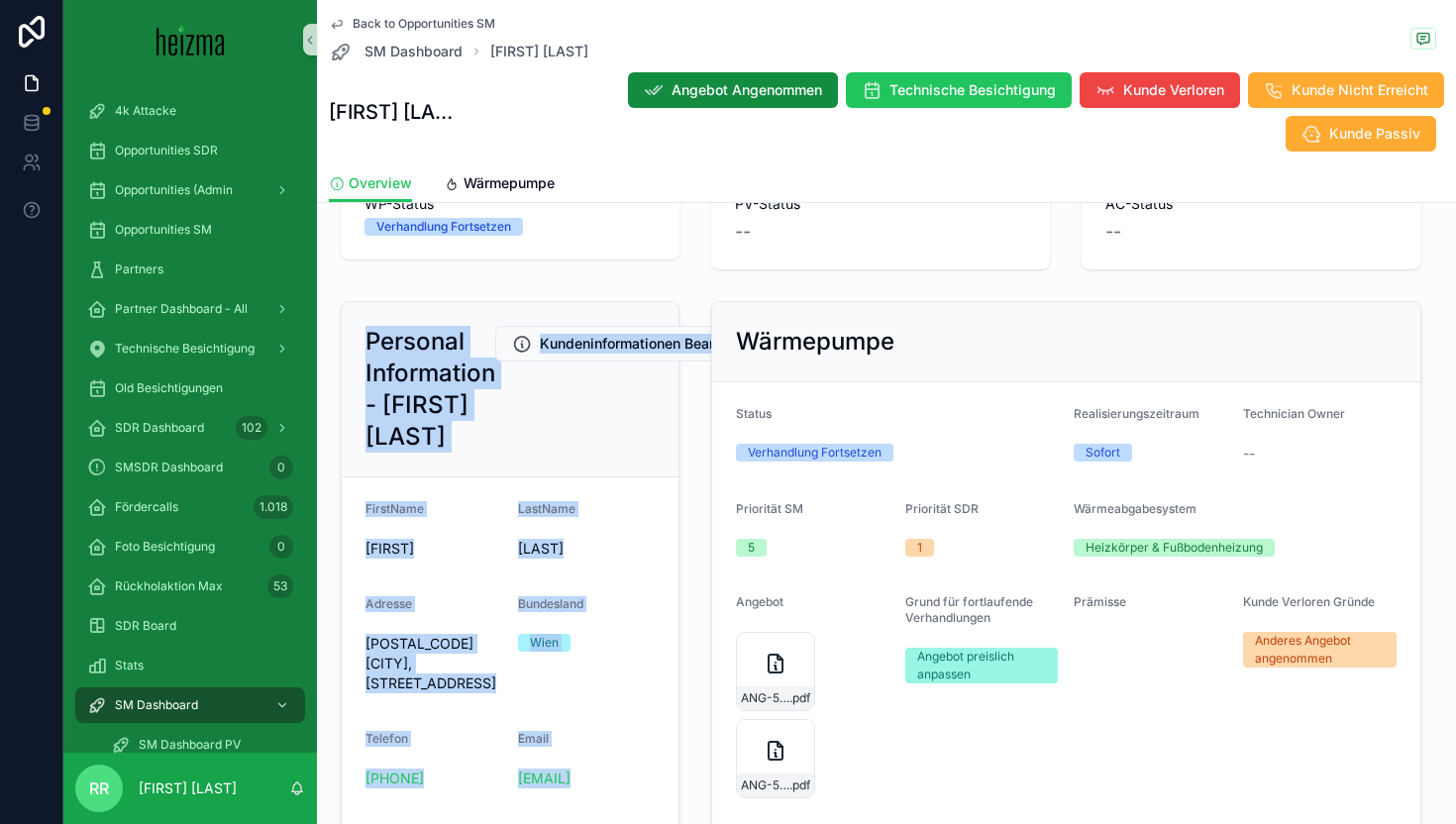 scroll, scrollTop: 122, scrollLeft: 0, axis: vertical 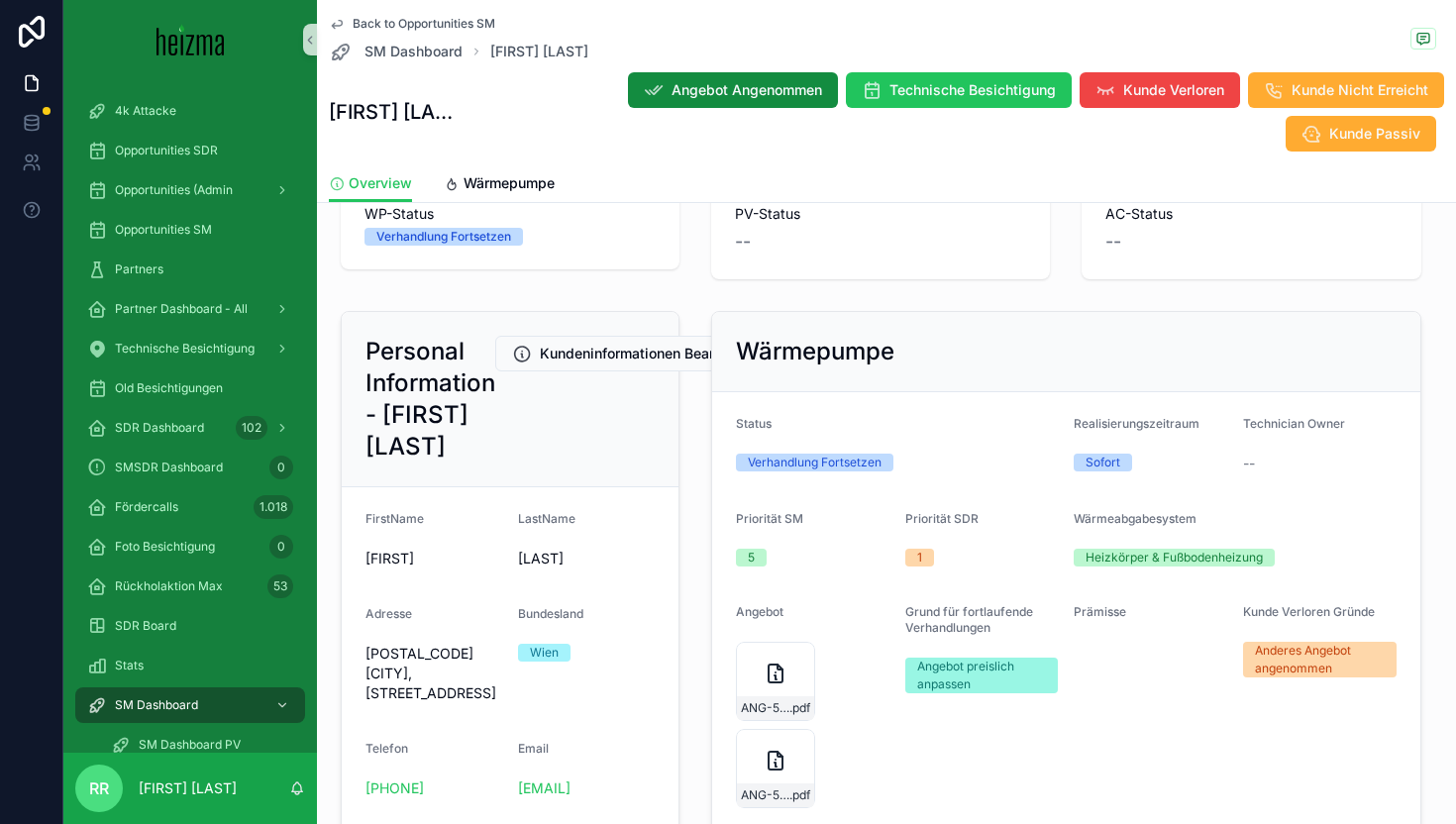 click on "Personal Information - [FIRST] [LAST]" at bounding box center [430, 399] 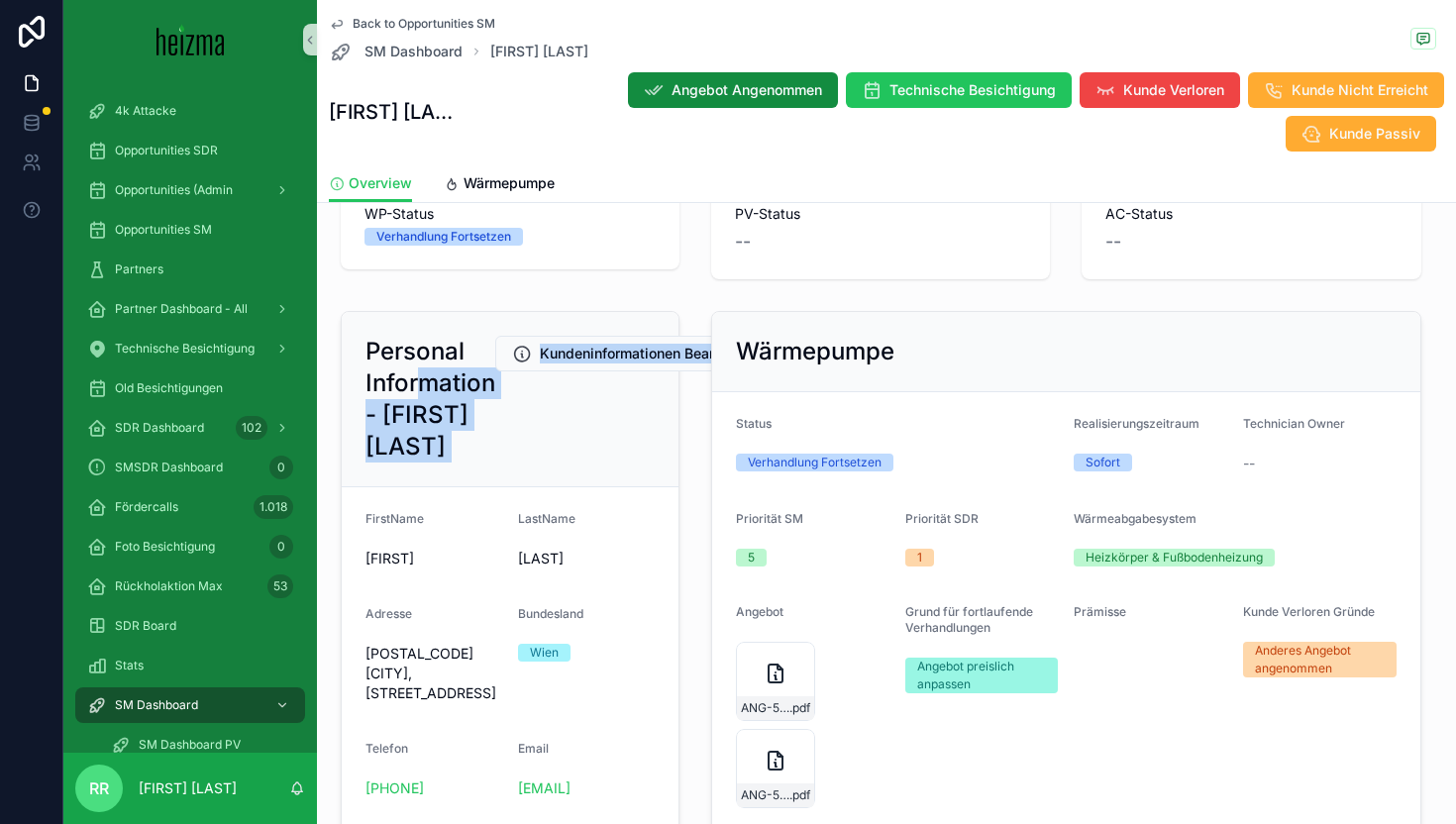 drag, startPoint x: 427, startPoint y: 327, endPoint x: 423, endPoint y: 464, distance: 137.05838 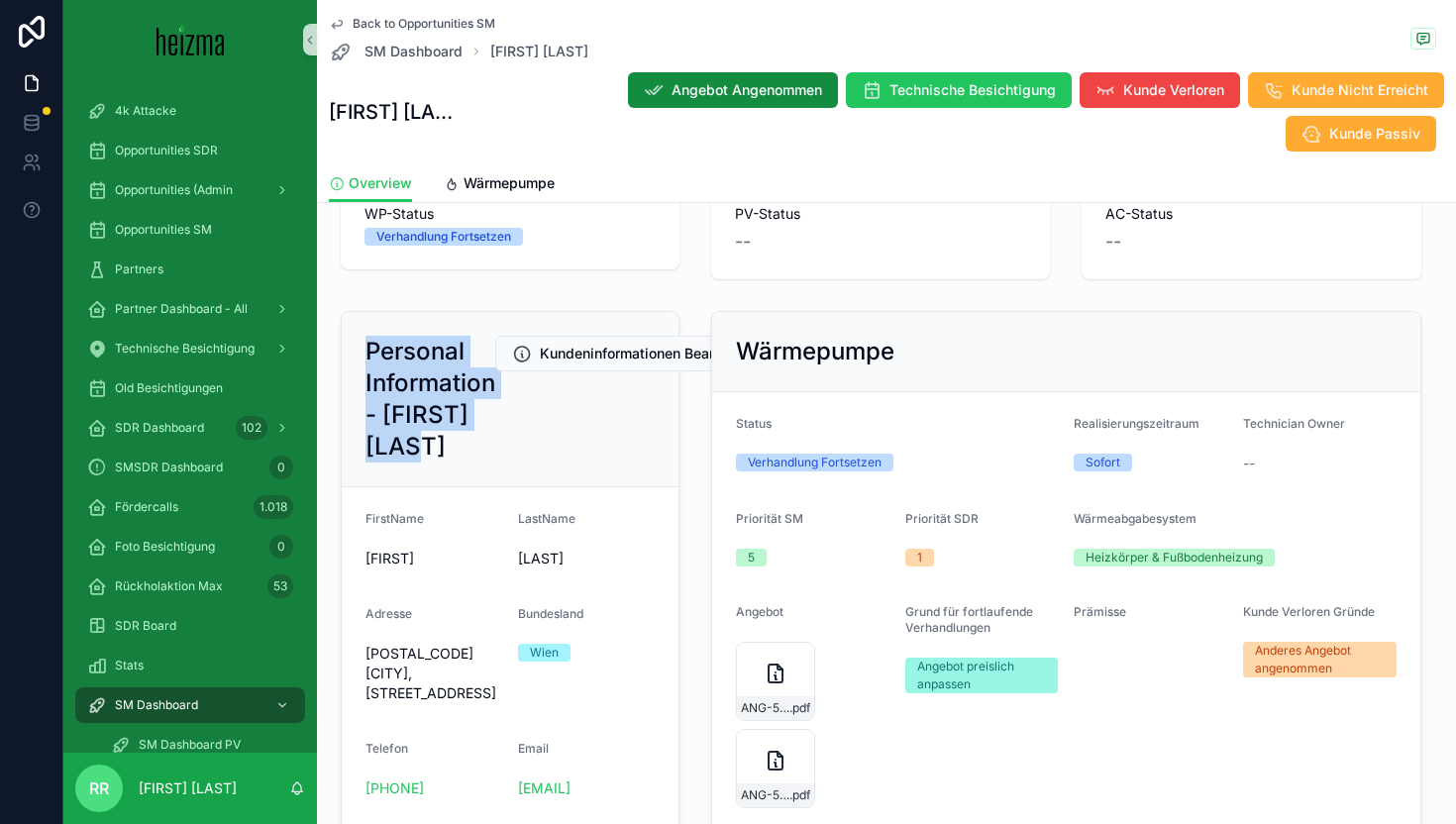 drag, startPoint x: 371, startPoint y: 304, endPoint x: 438, endPoint y: 413, distance: 127.9453 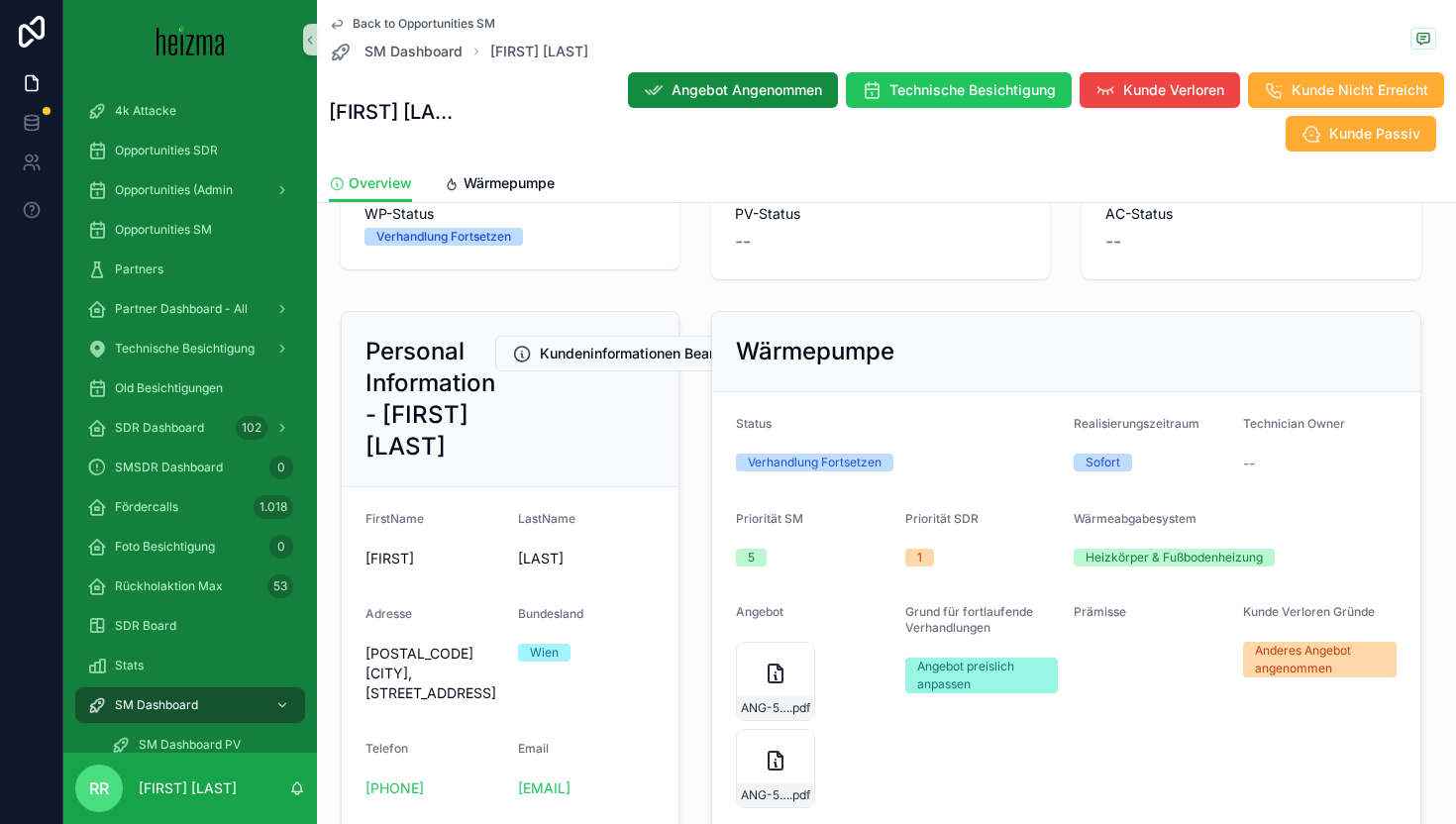 click on "FirstName" at bounding box center [394, 518] 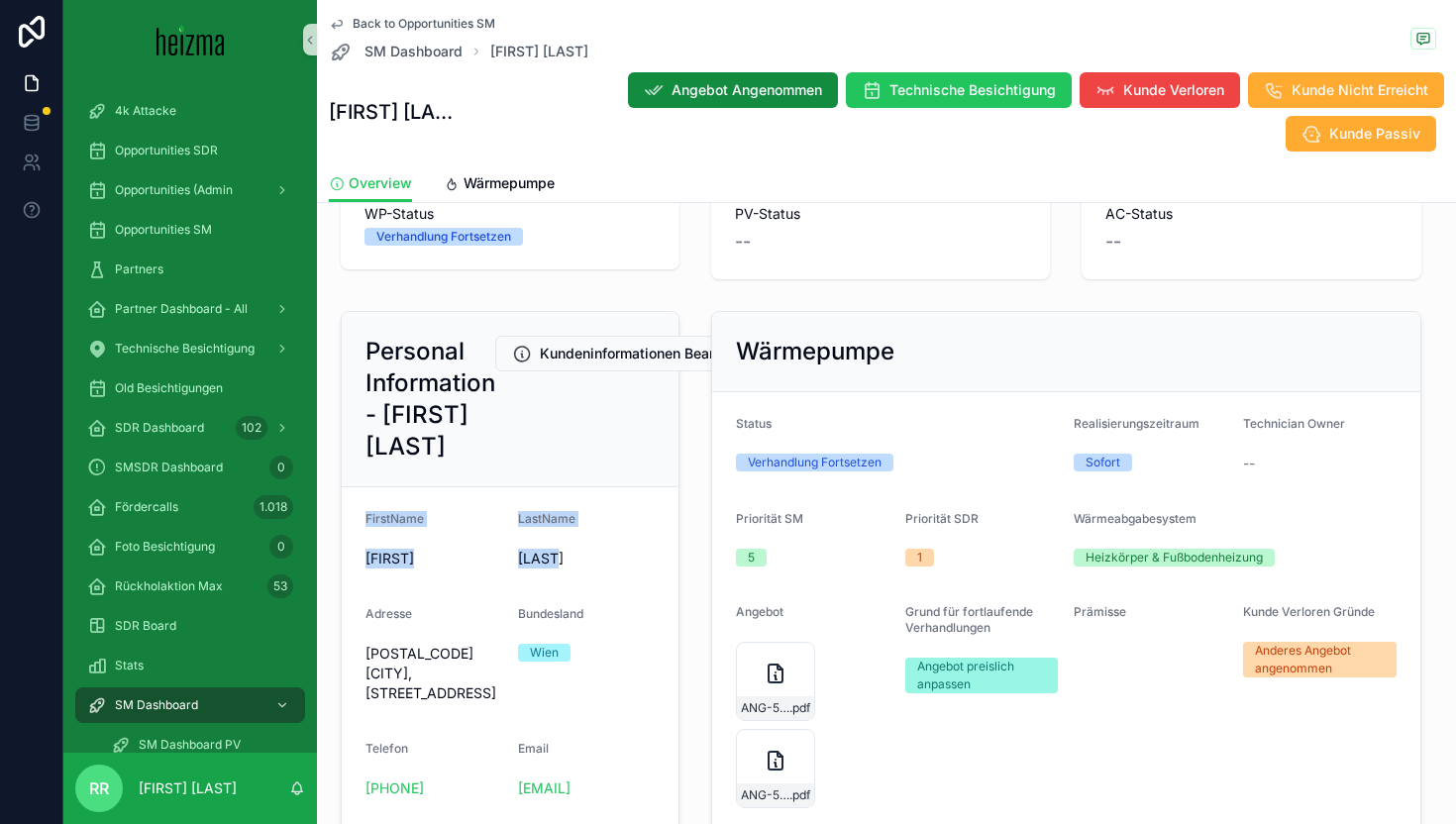 drag, startPoint x: 365, startPoint y: 474, endPoint x: 577, endPoint y: 512, distance: 215.37874 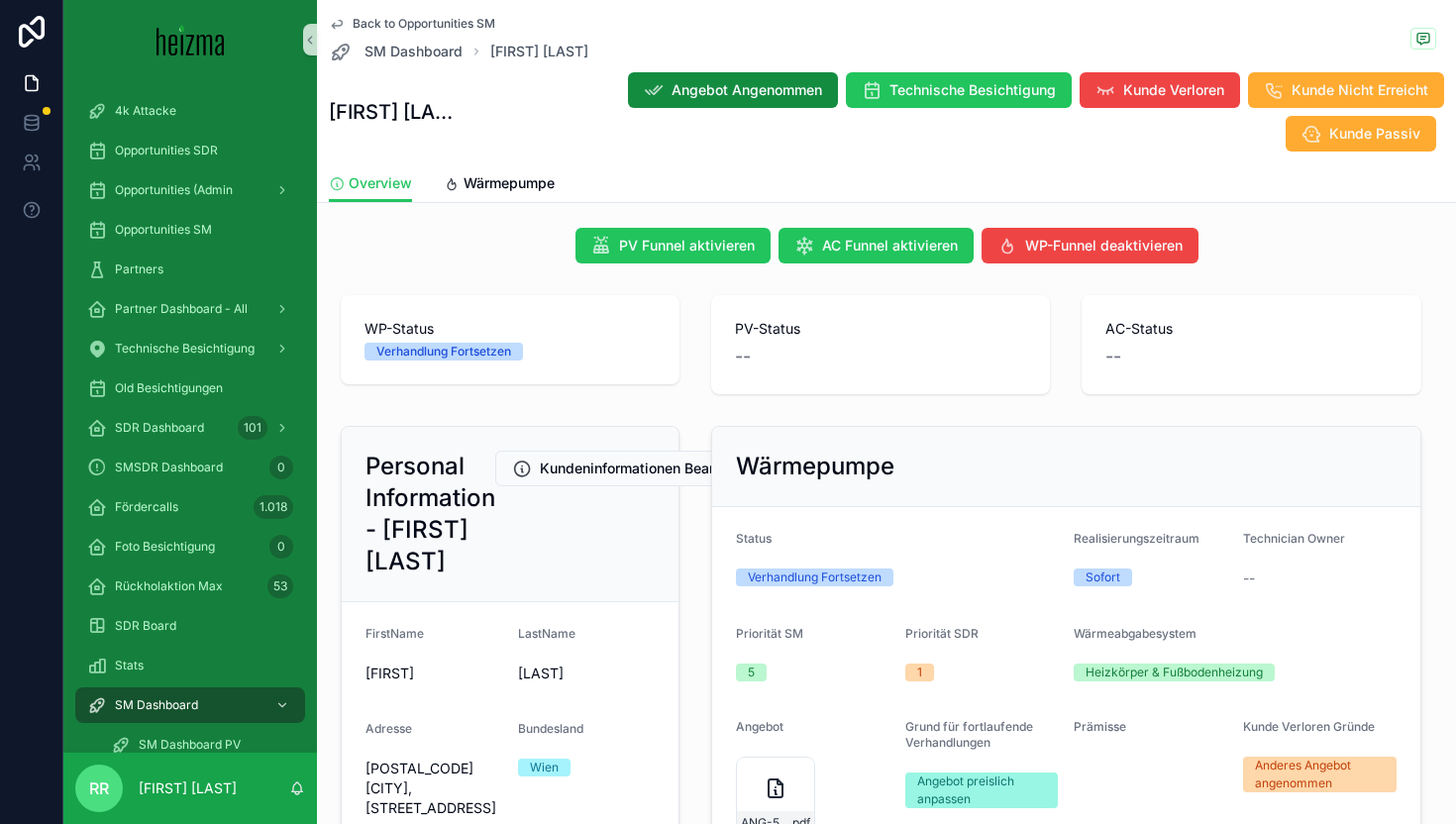 scroll, scrollTop: 0, scrollLeft: 0, axis: both 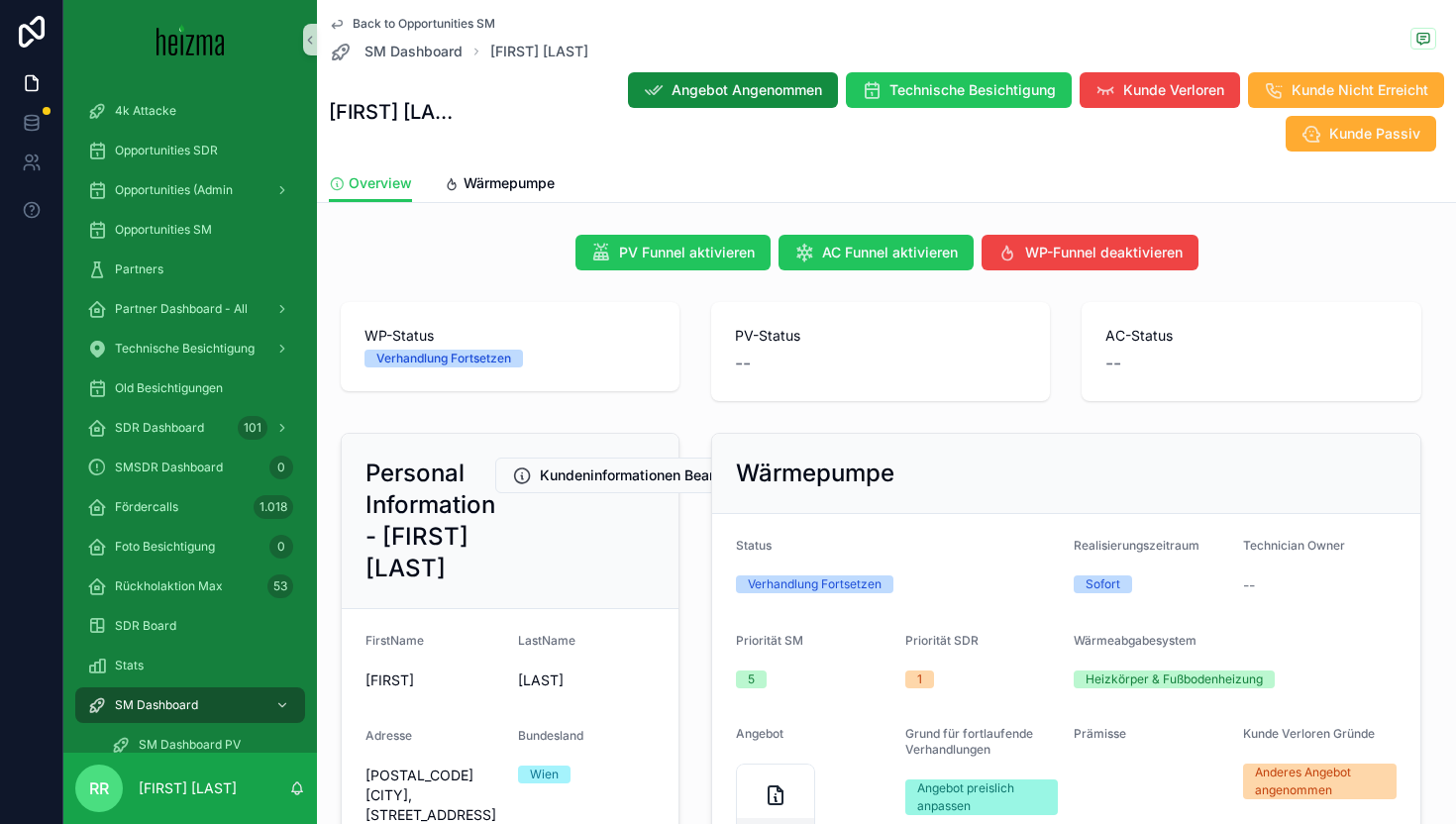 click on "AC-Status" at bounding box center (1251, 336) 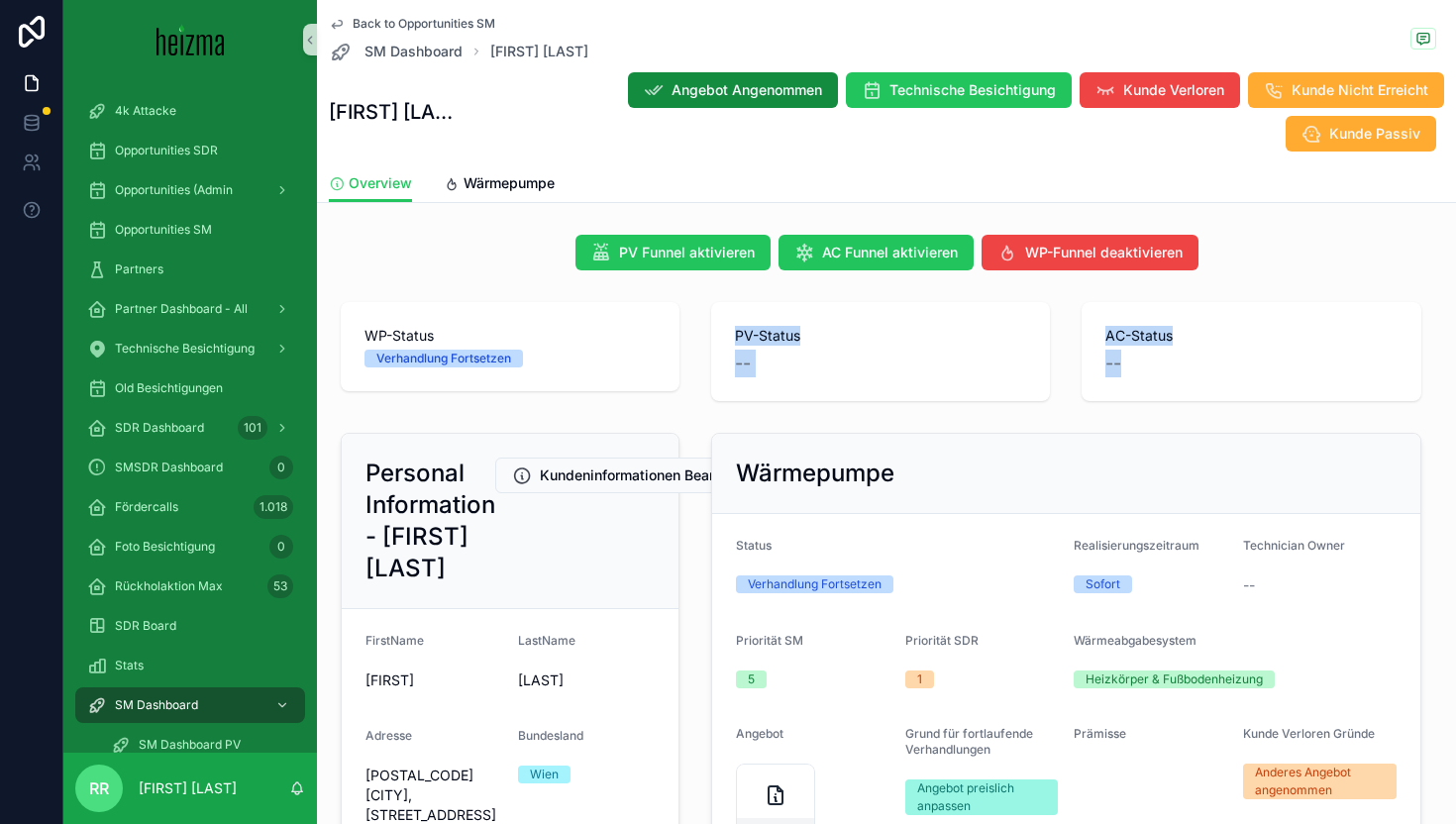 drag, startPoint x: 1134, startPoint y: 312, endPoint x: 732, endPoint y: 290, distance: 402.6015 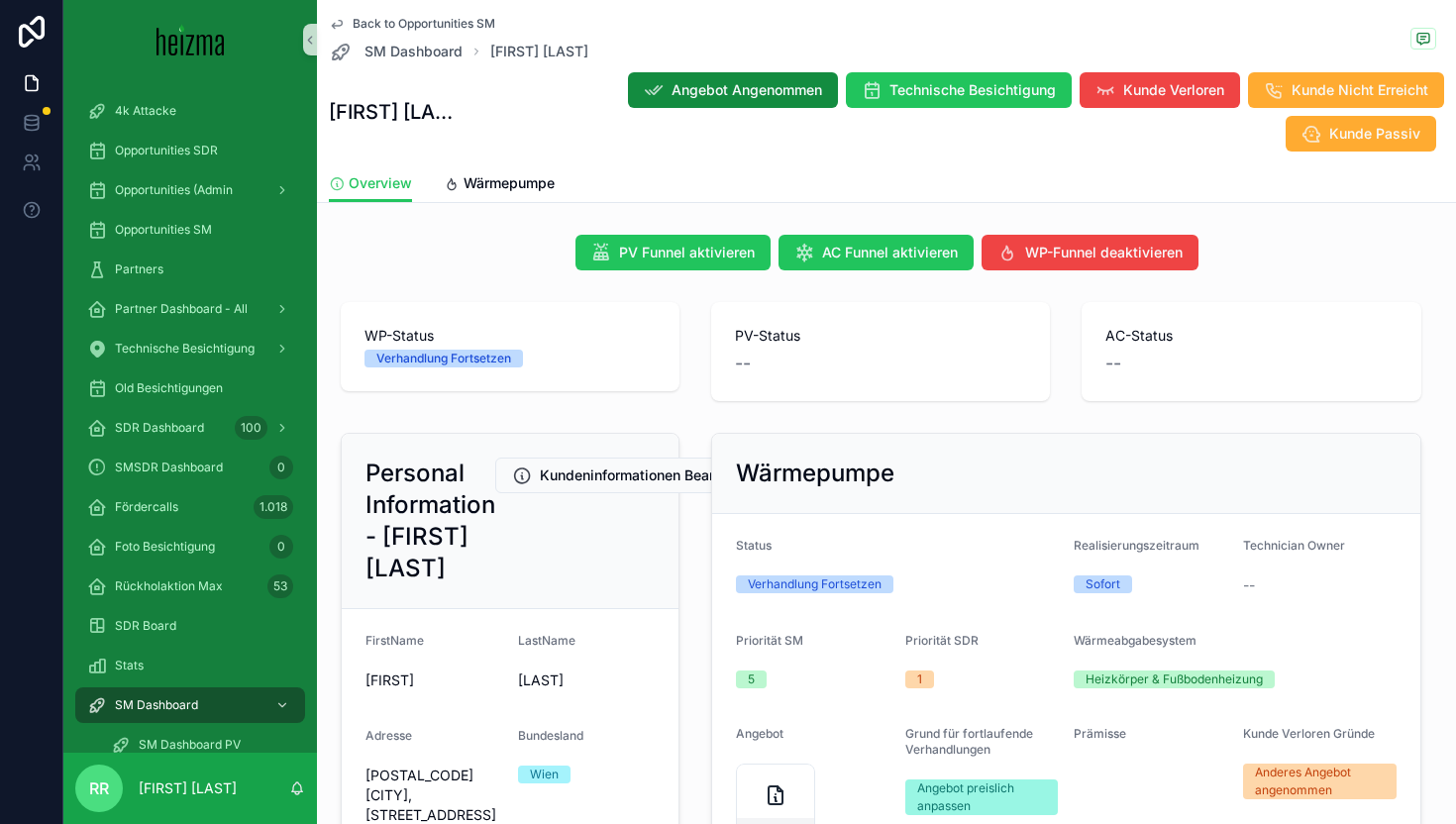 scroll, scrollTop: 15, scrollLeft: 0, axis: vertical 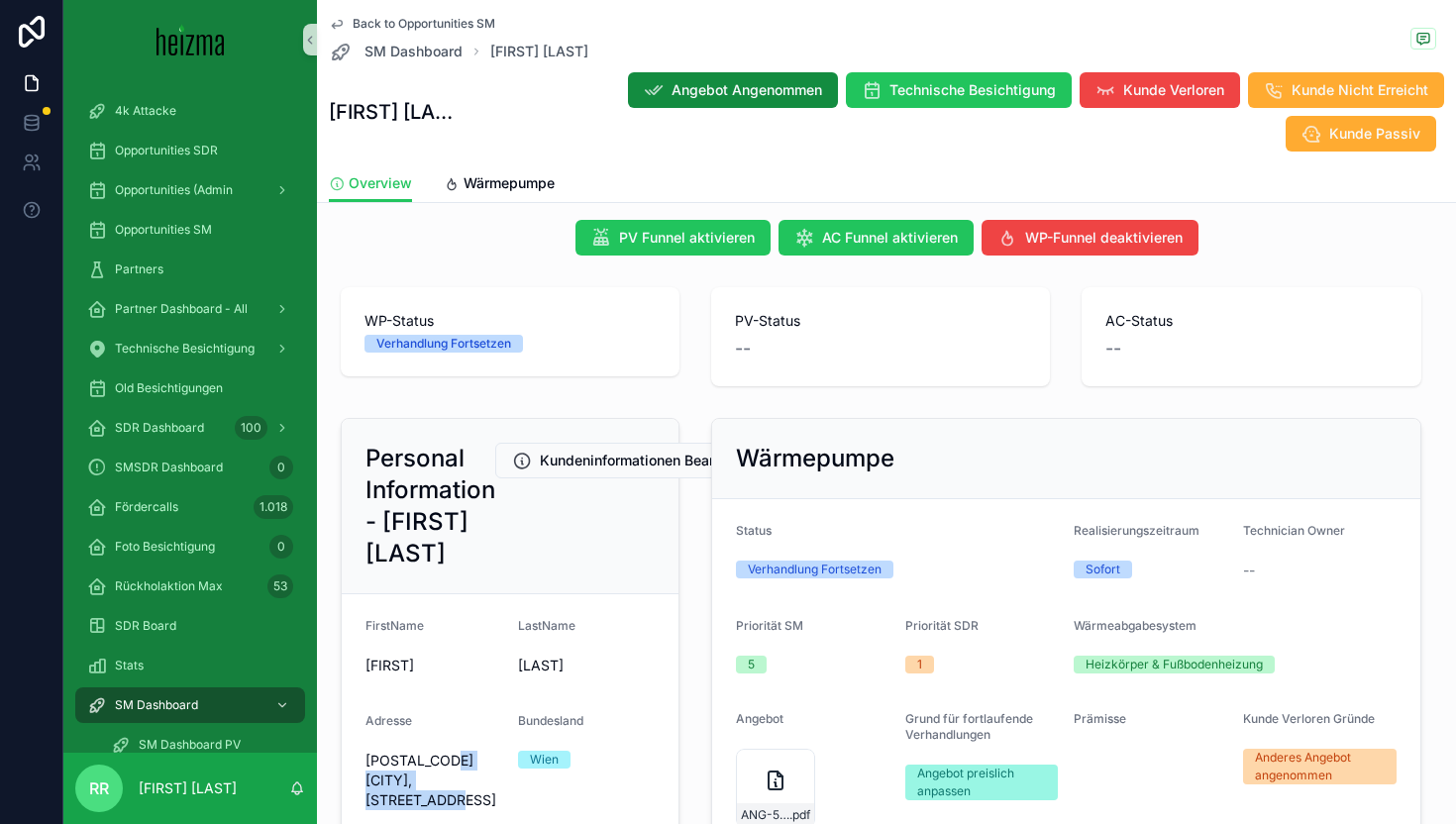drag, startPoint x: 442, startPoint y: 713, endPoint x: 486, endPoint y: 739, distance: 51.107729 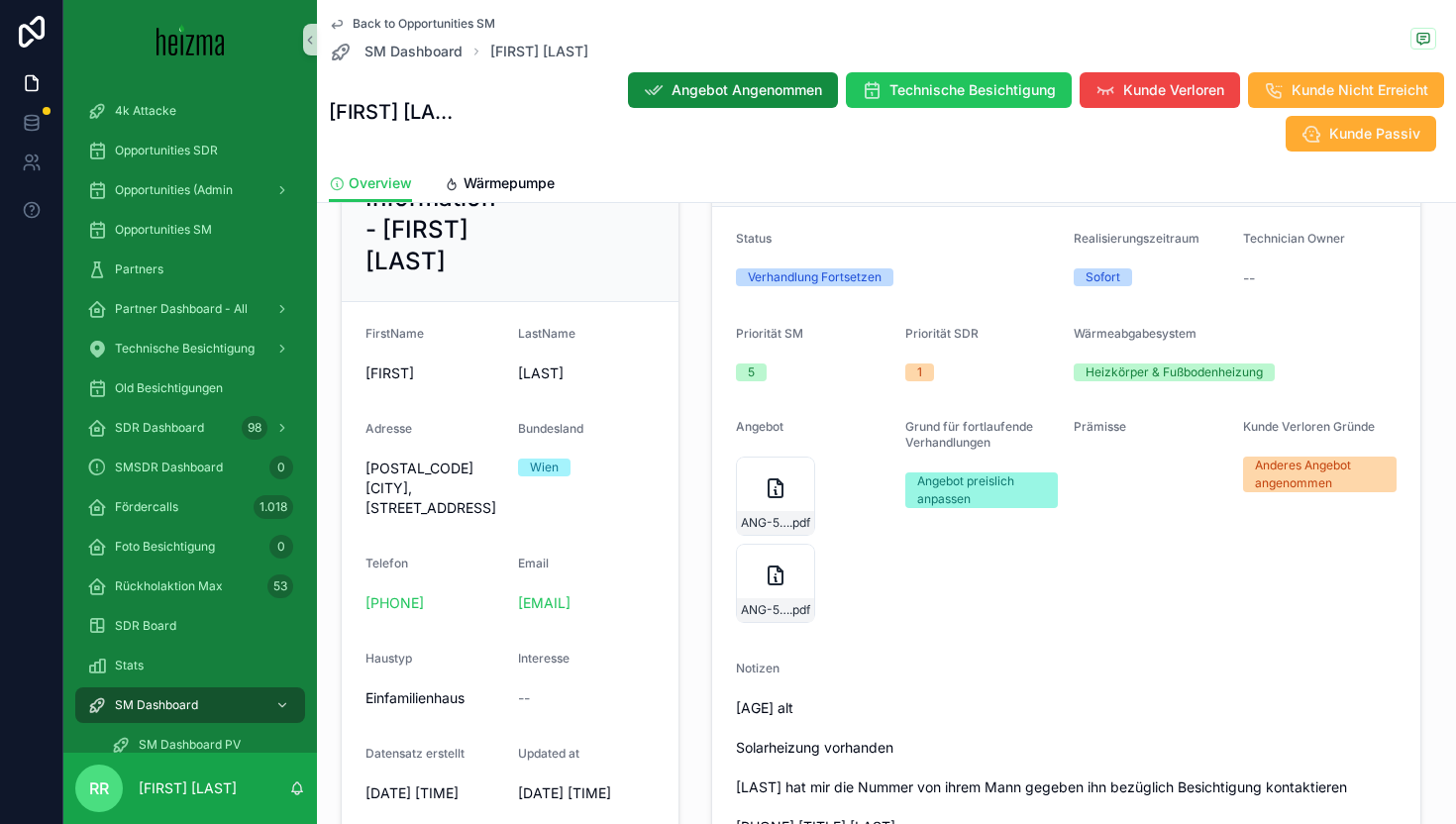 scroll, scrollTop: 84, scrollLeft: 0, axis: vertical 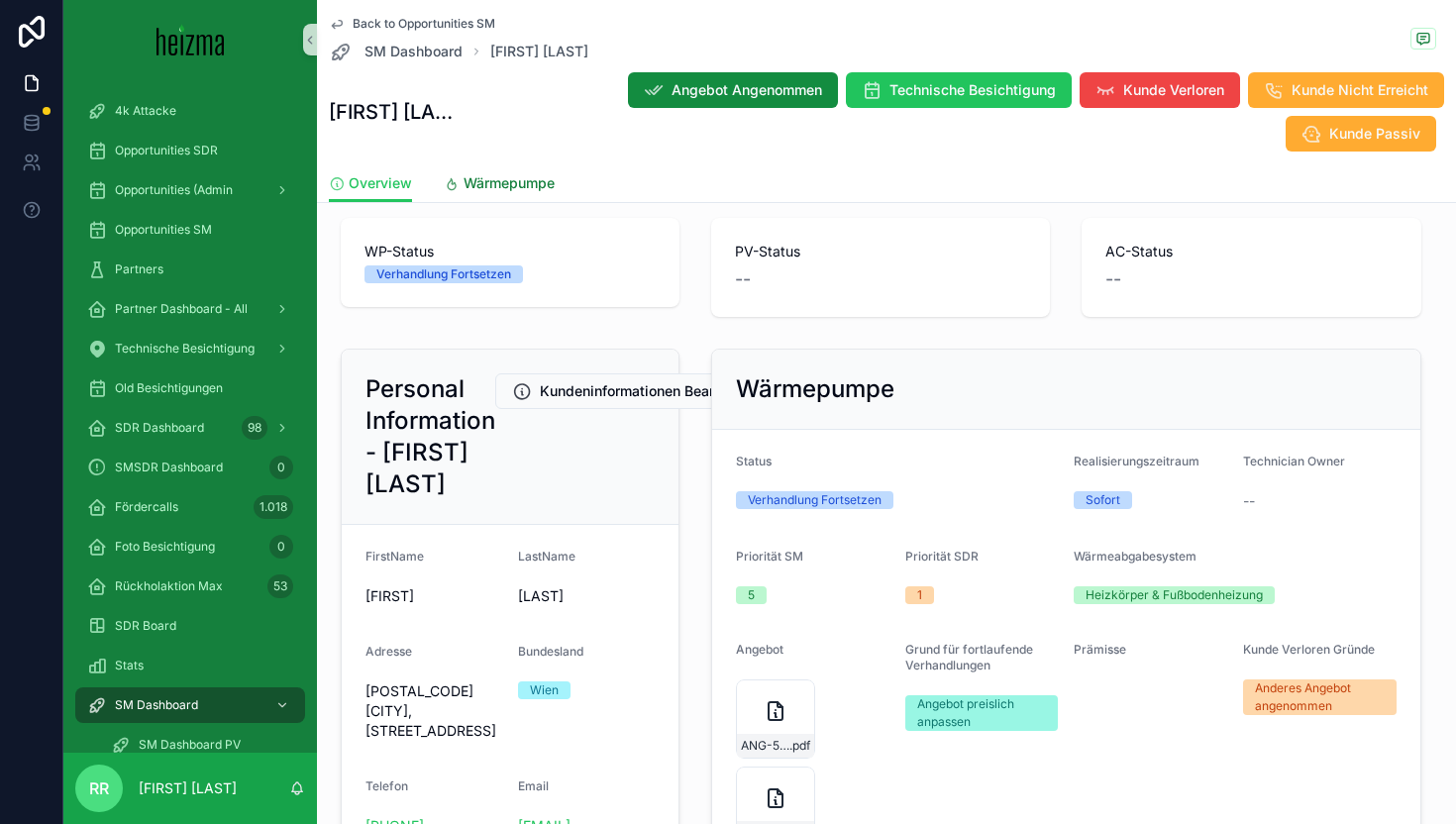 click on "Wärmepumpe" at bounding box center [509, 183] 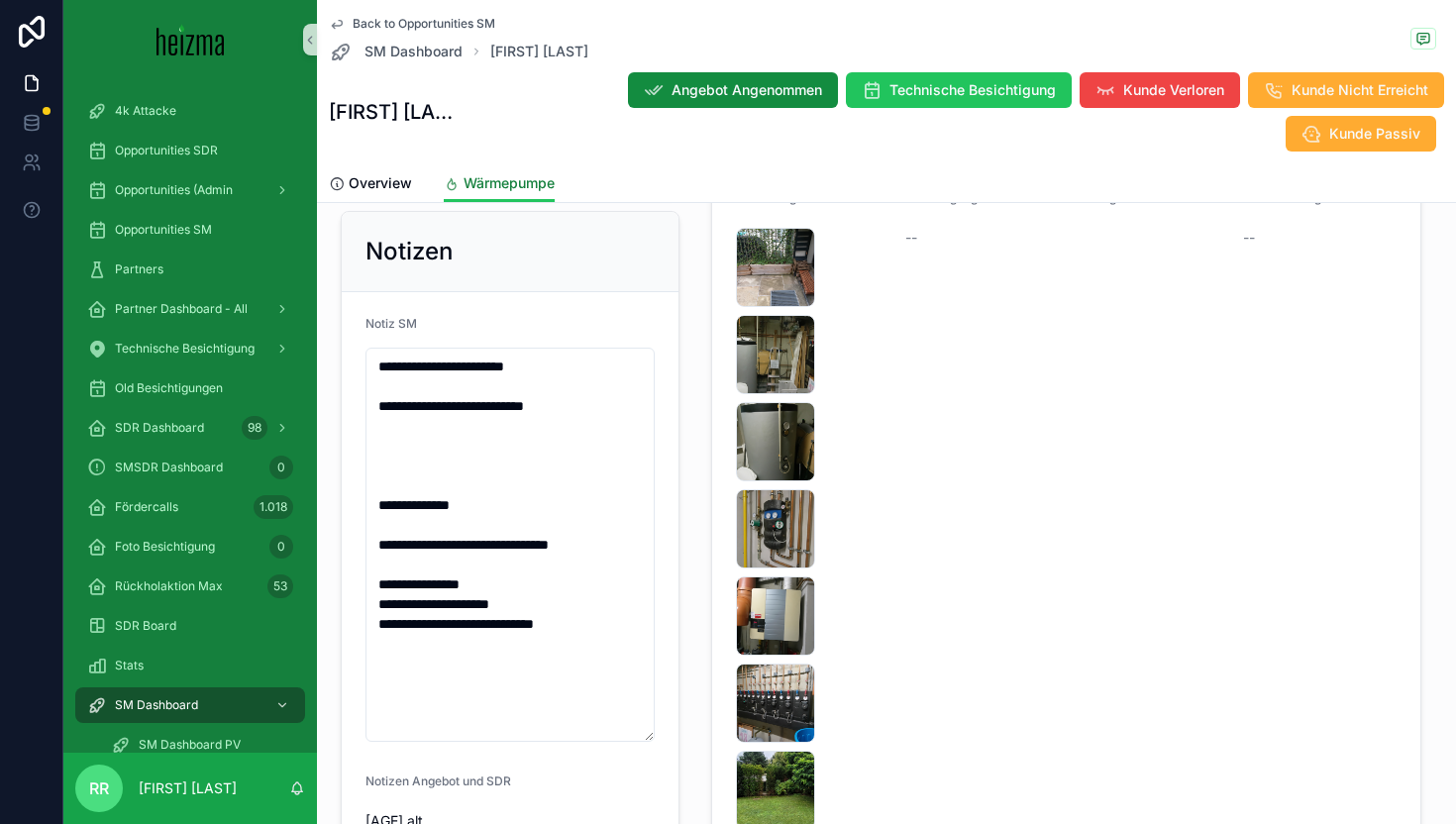 scroll, scrollTop: 1937, scrollLeft: 0, axis: vertical 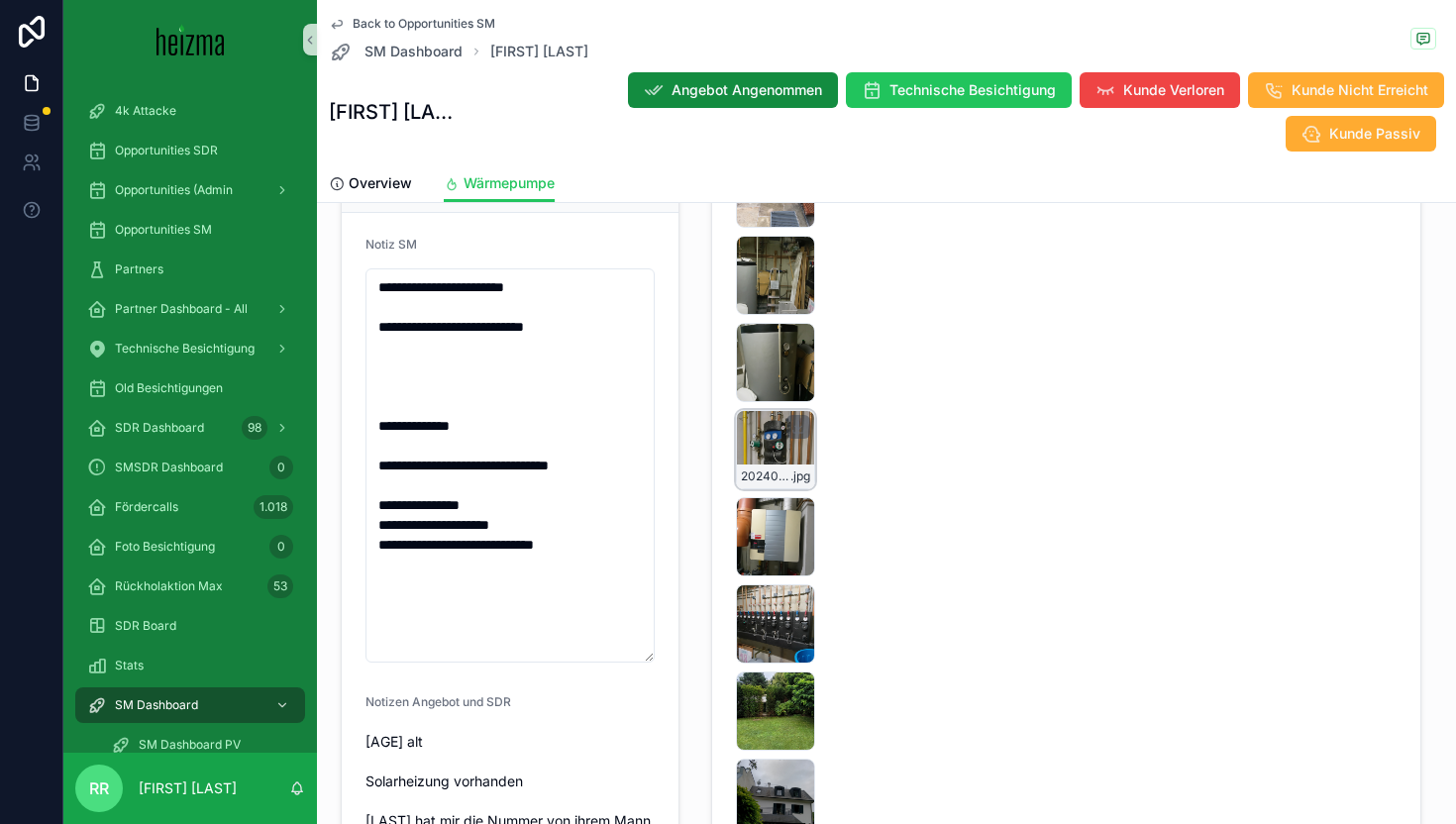 click on "20240820_075138 .jpg" at bounding box center [776, 450] 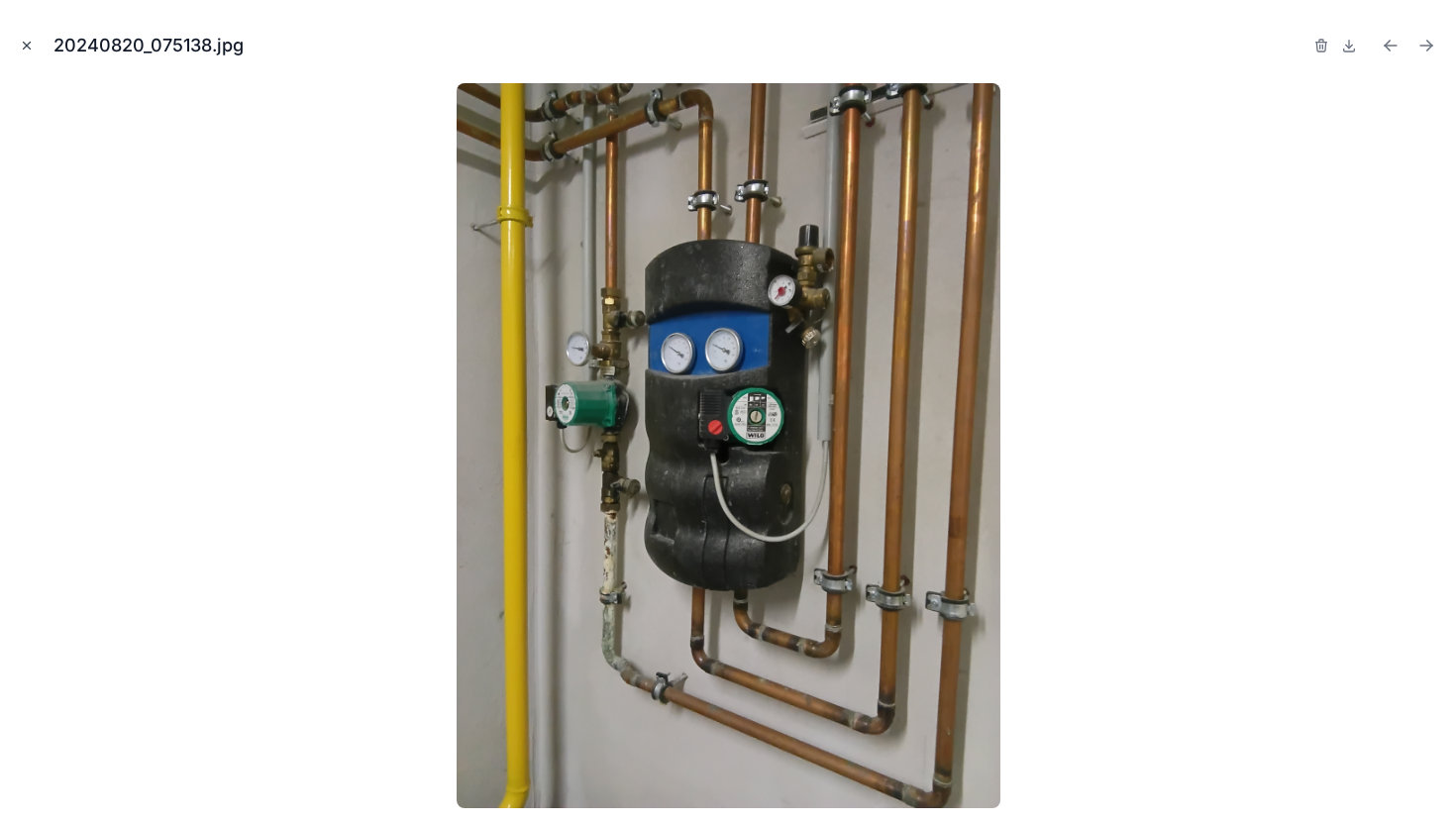 click 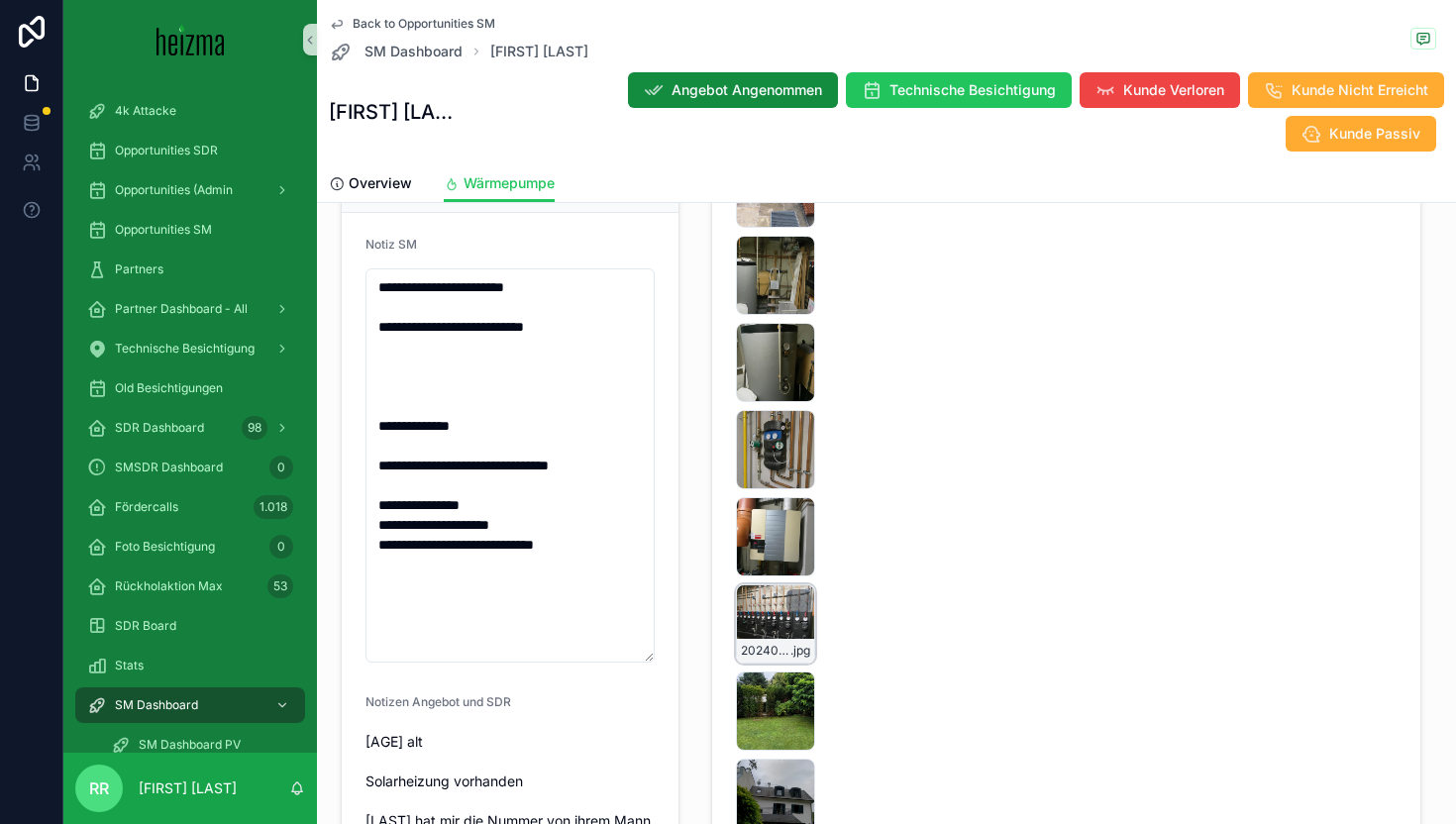 click on "20240820_075127 .jpg" at bounding box center (776, 624) 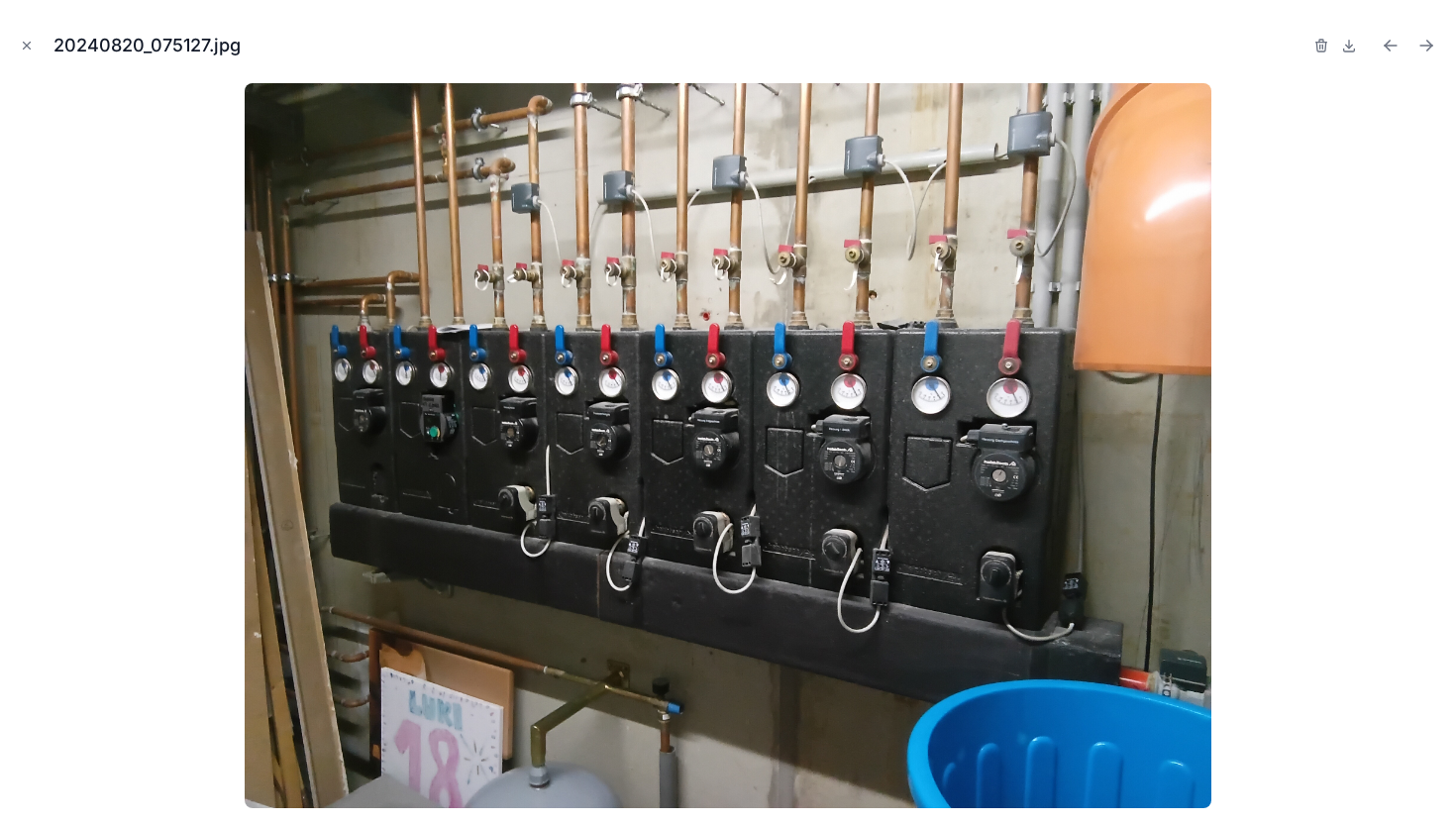 click on "20240820_075127.jpg" at bounding box center [728, 46] 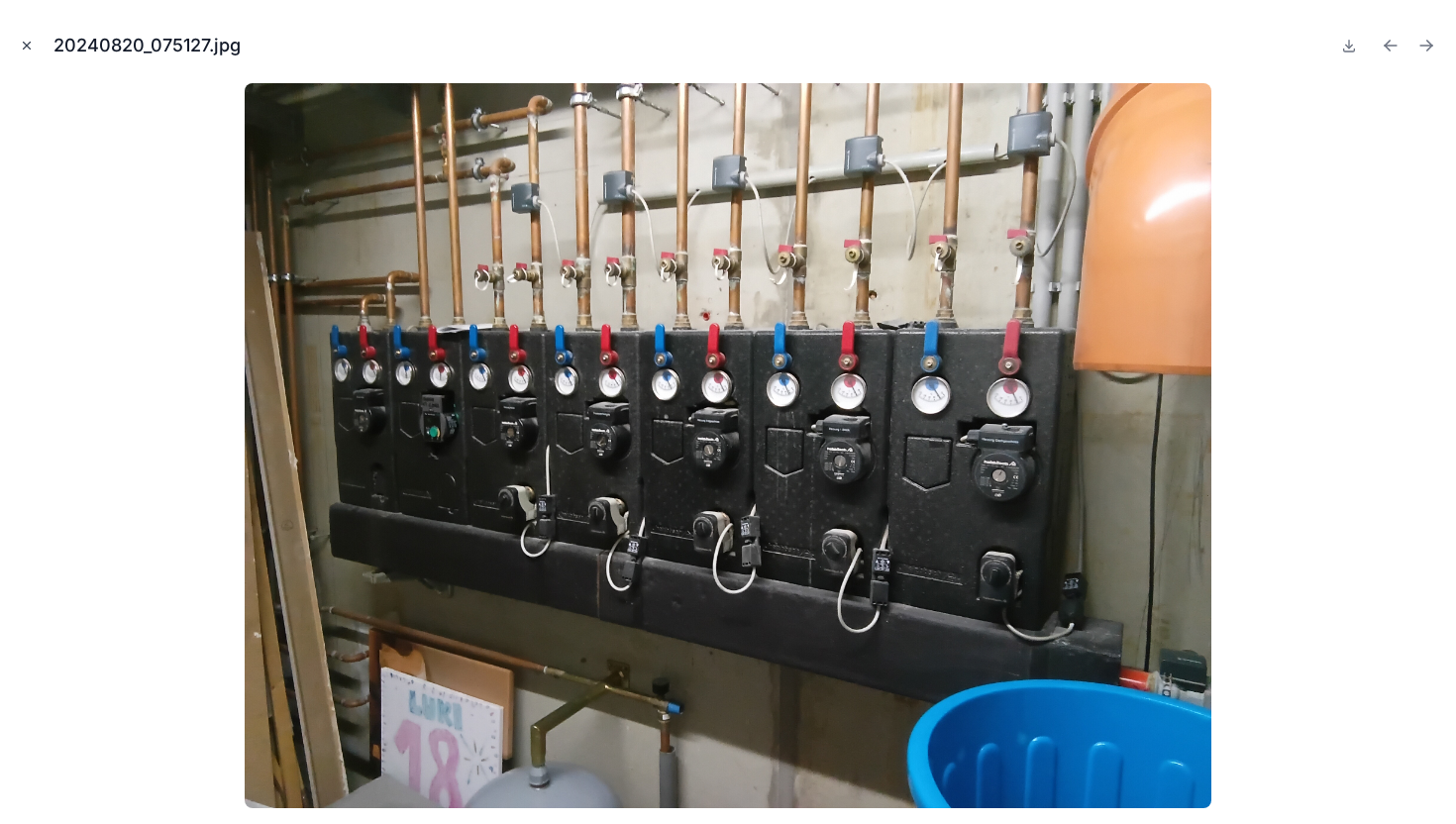 click at bounding box center [27, 46] 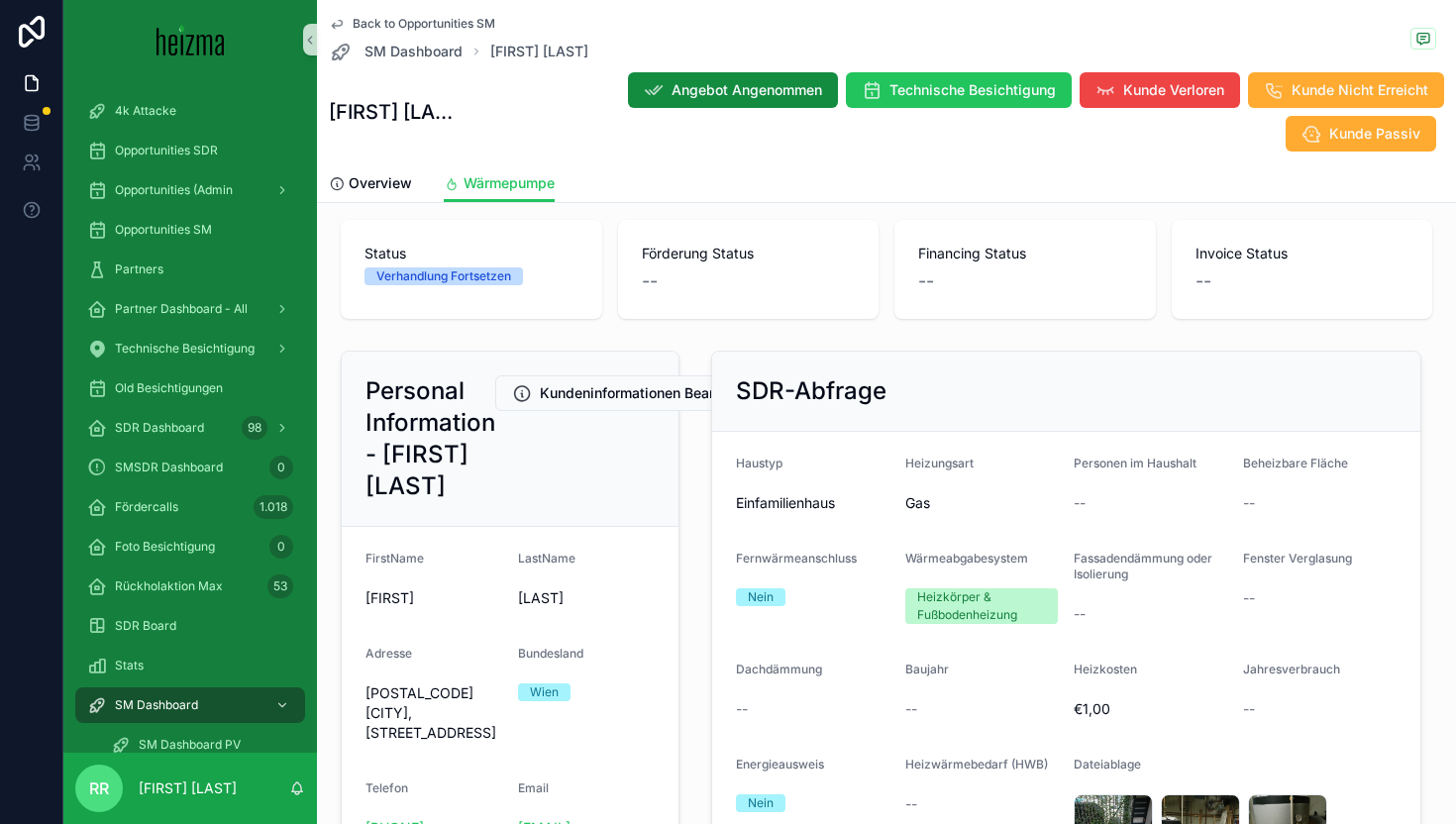 scroll, scrollTop: 0, scrollLeft: 0, axis: both 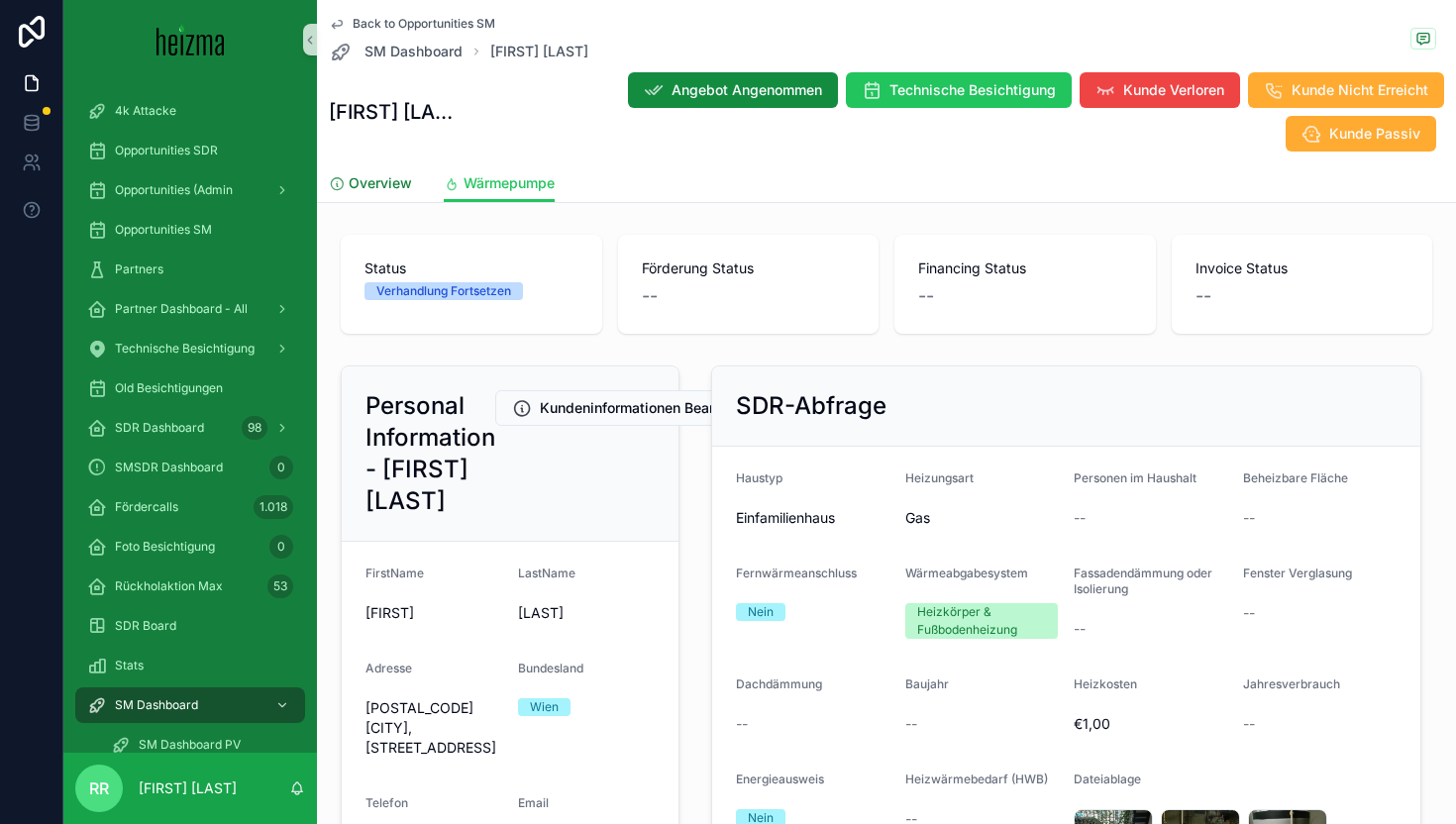 click on "Overview" at bounding box center [380, 183] 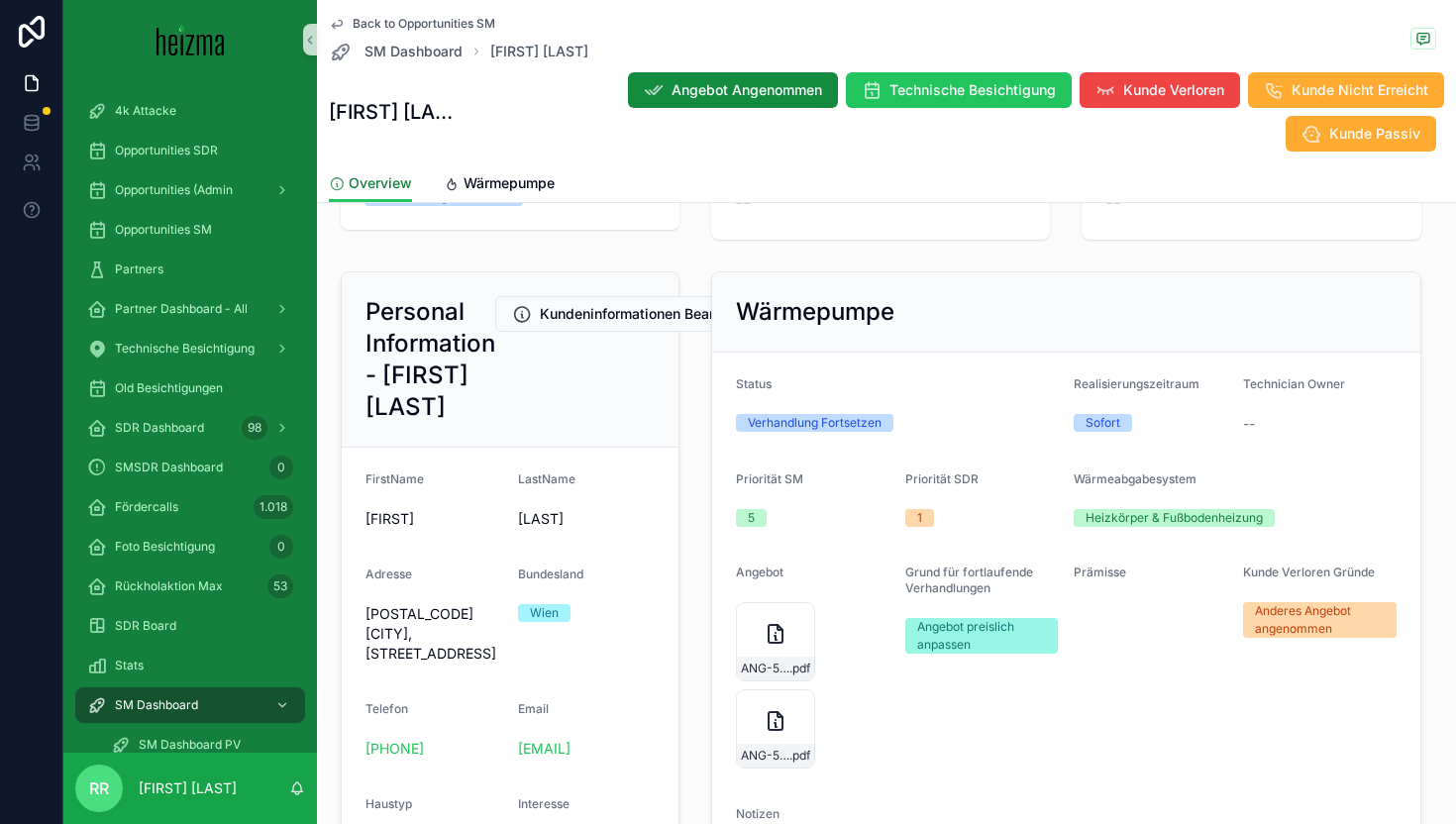 scroll, scrollTop: 100, scrollLeft: 0, axis: vertical 